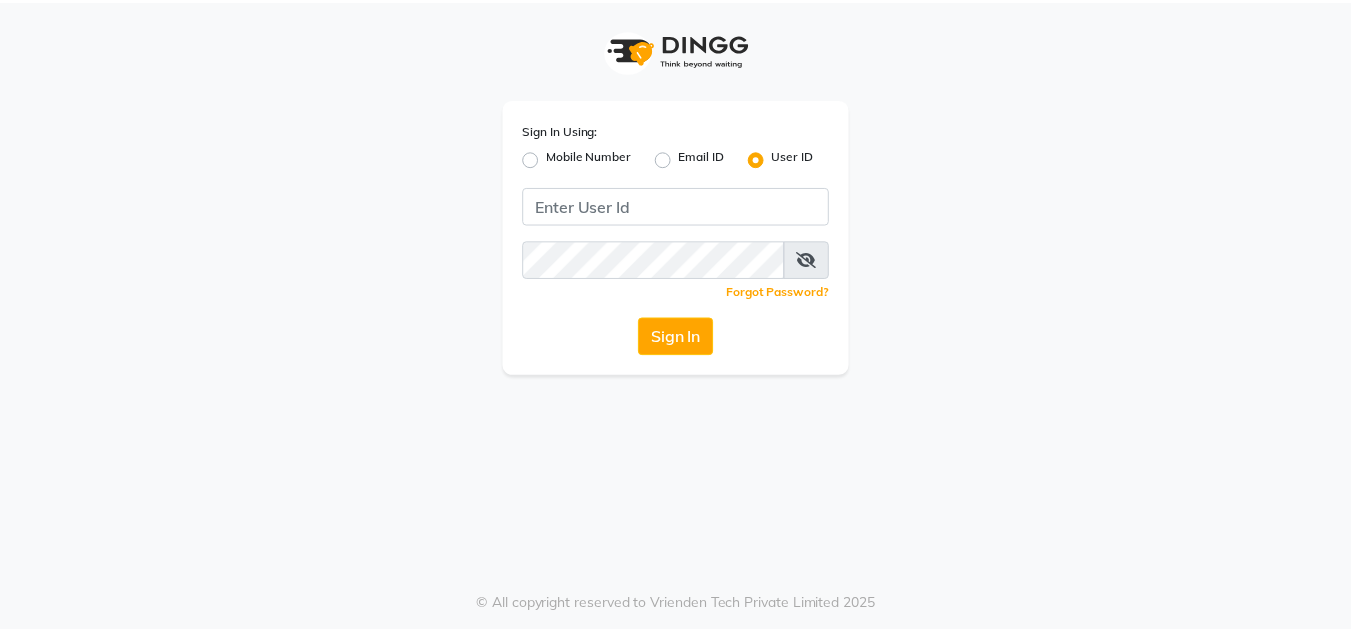 scroll, scrollTop: 0, scrollLeft: 0, axis: both 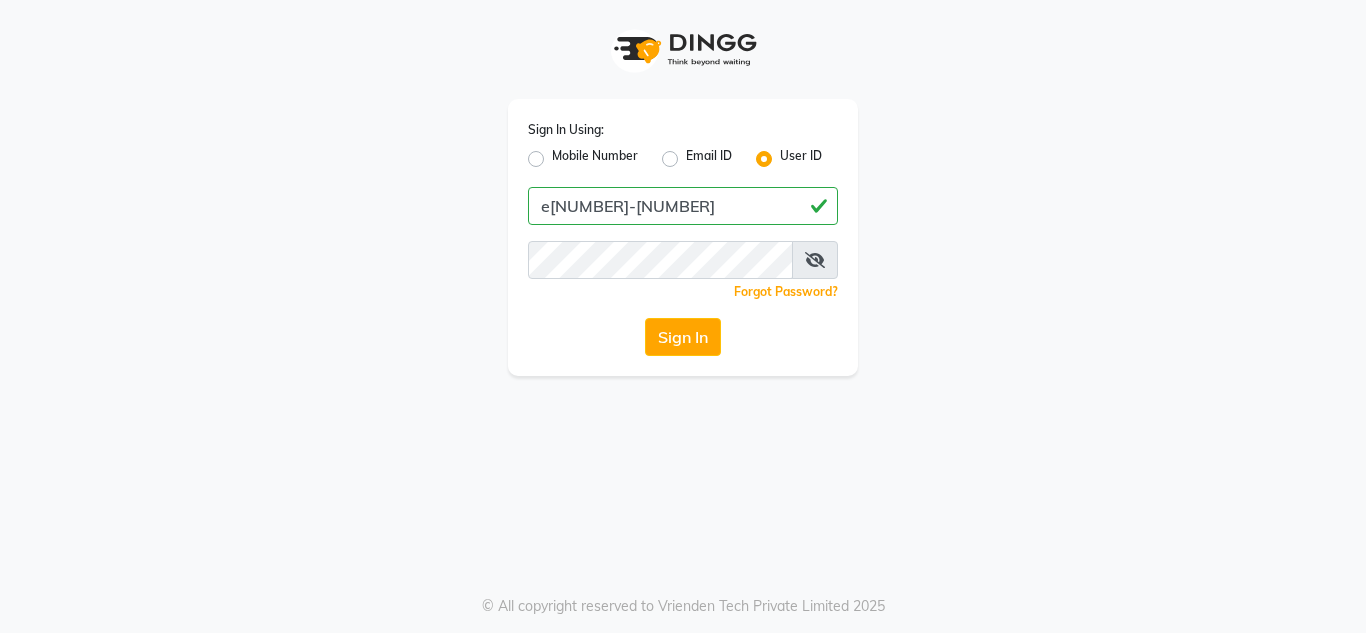 type on "e[NUMBER]-[NUMBER]" 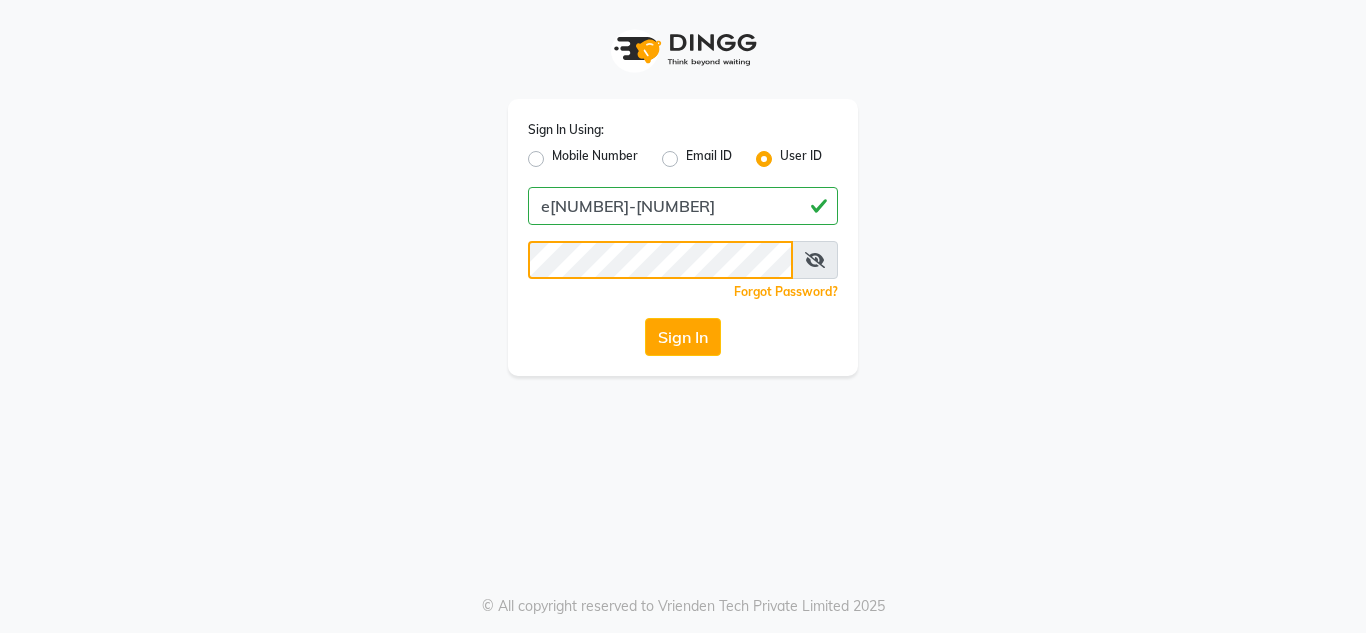 click on "Sign In" 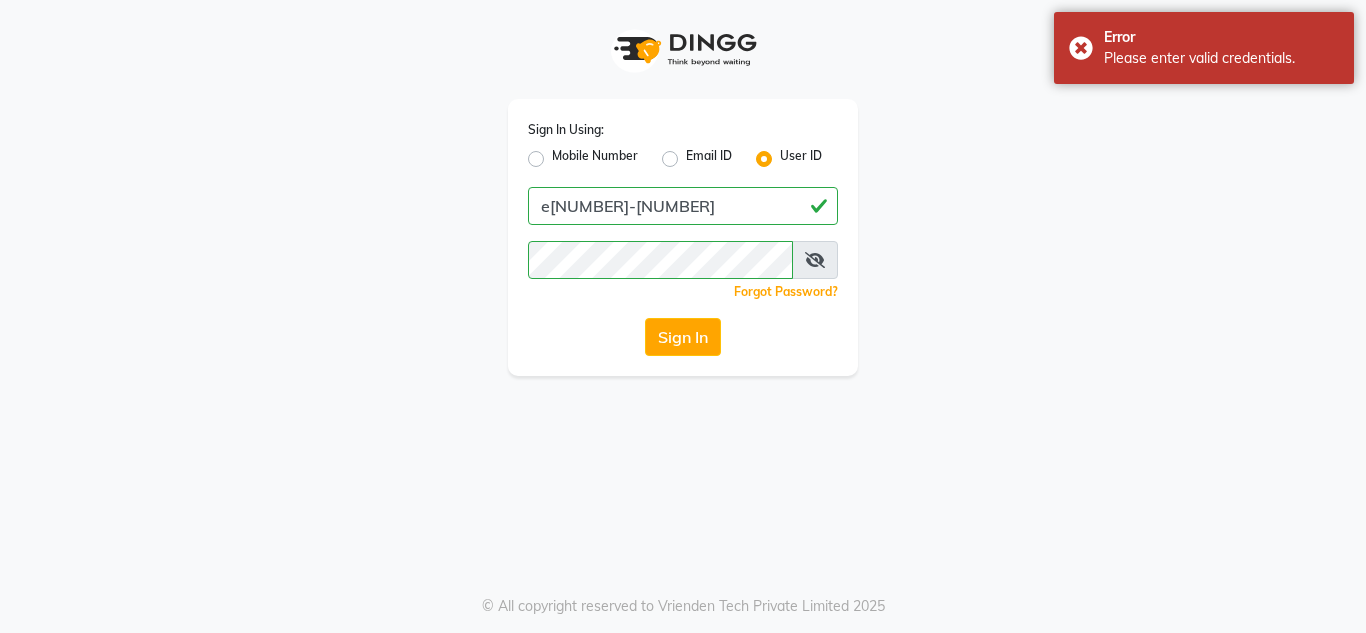 click at bounding box center (815, 260) 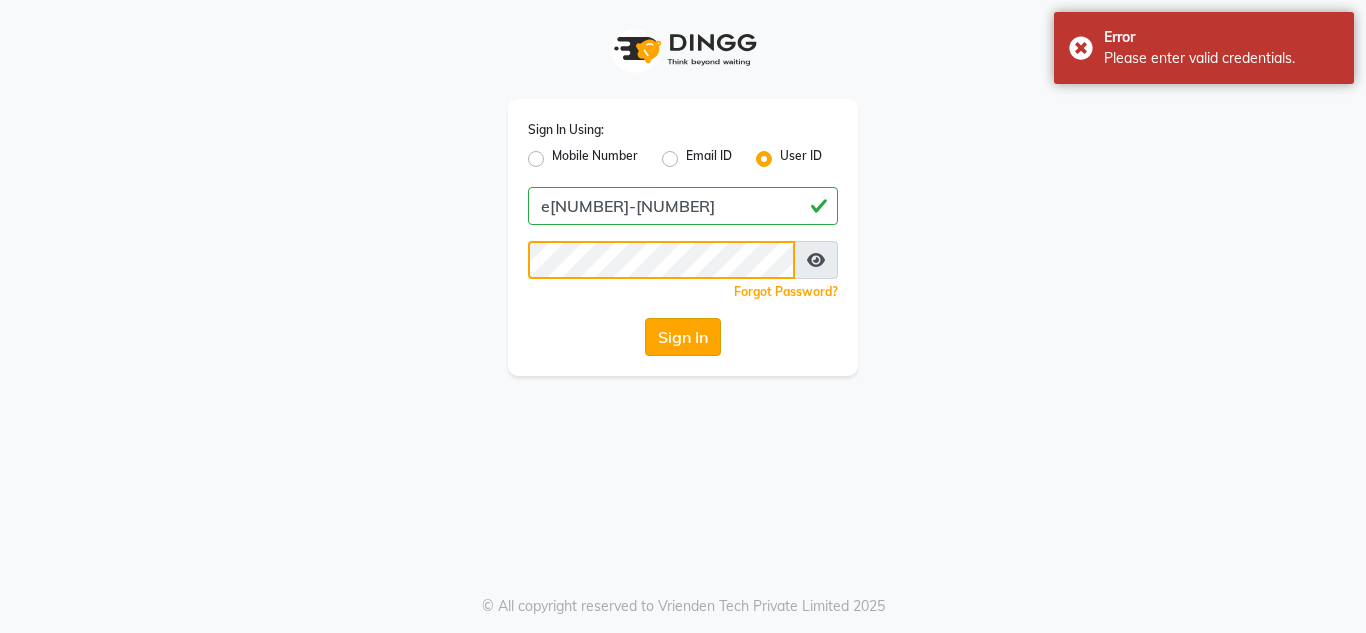 click on "Sign In" 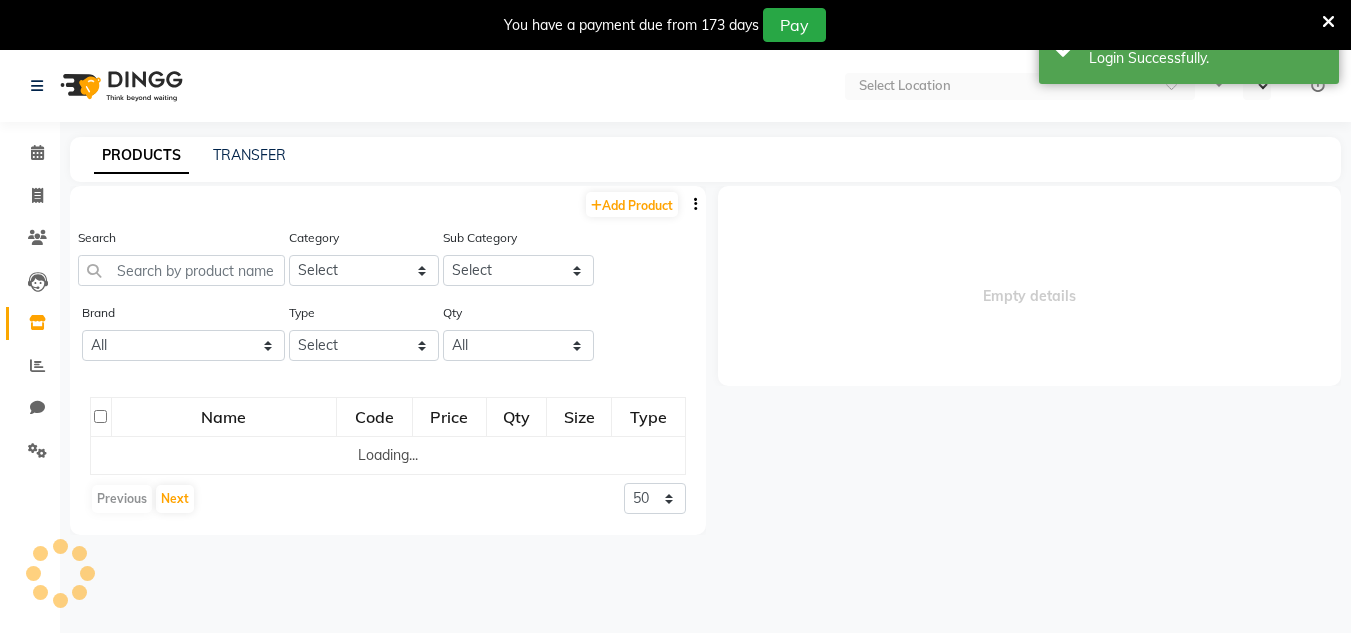 select on "en" 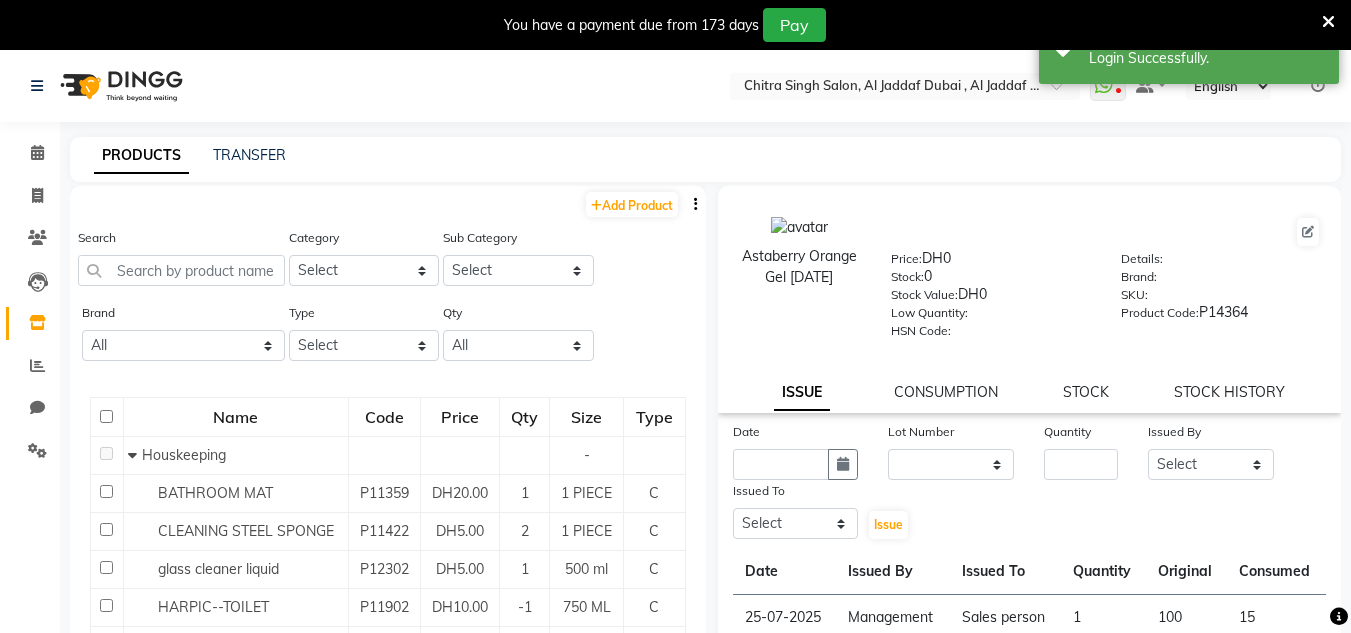 click at bounding box center [1328, 22] 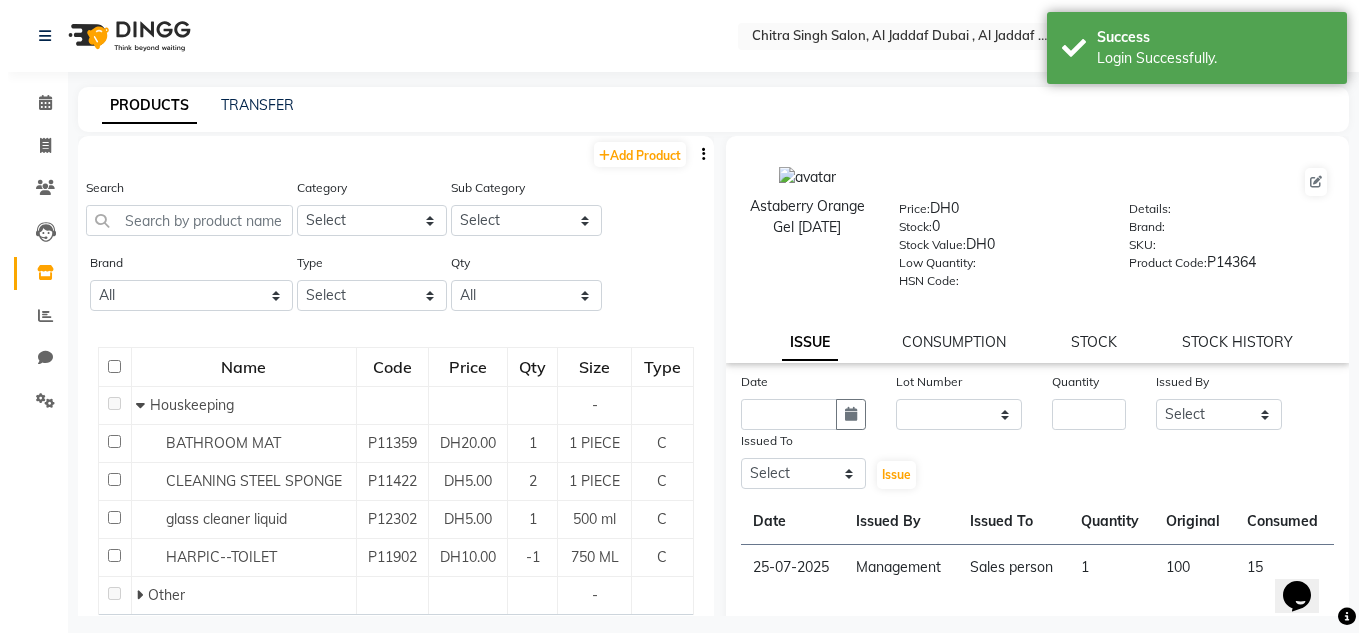 scroll, scrollTop: 0, scrollLeft: 0, axis: both 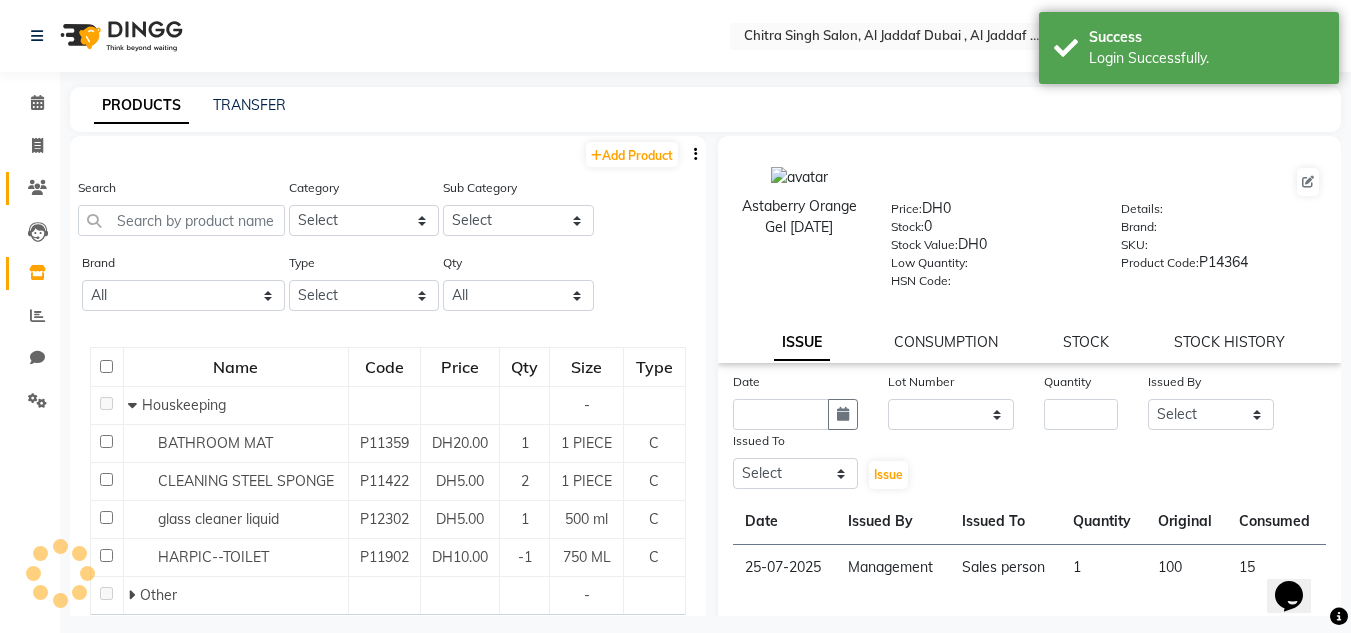 click 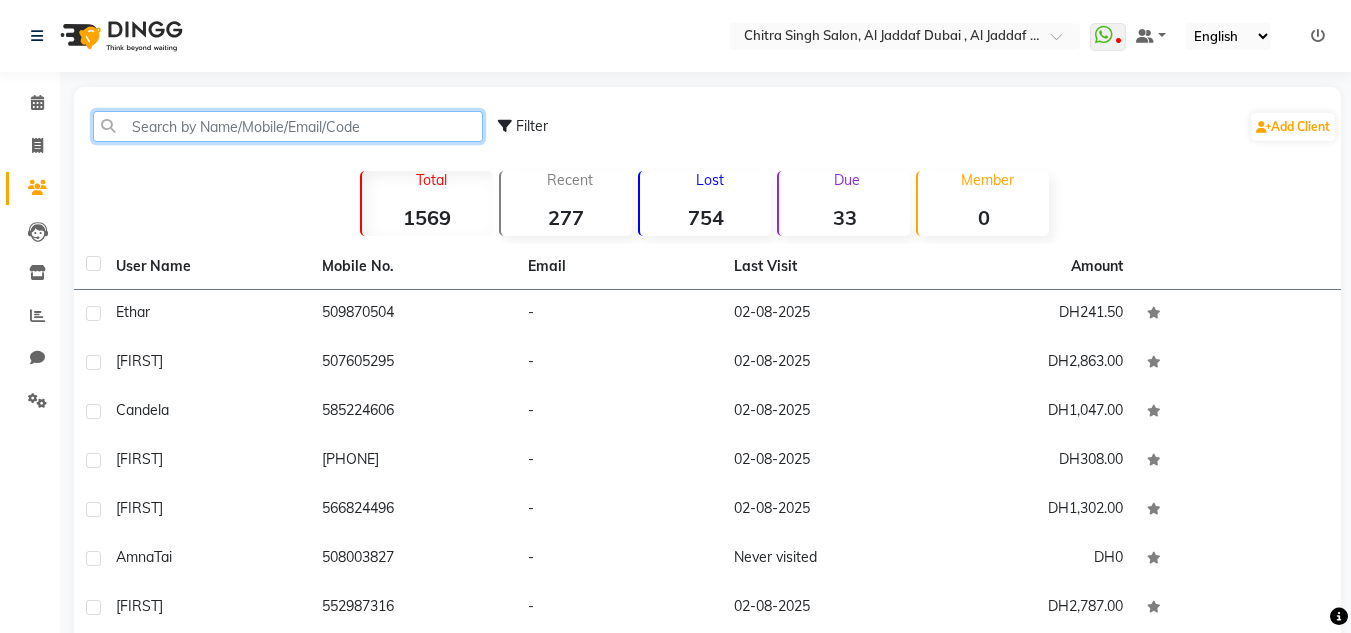 click 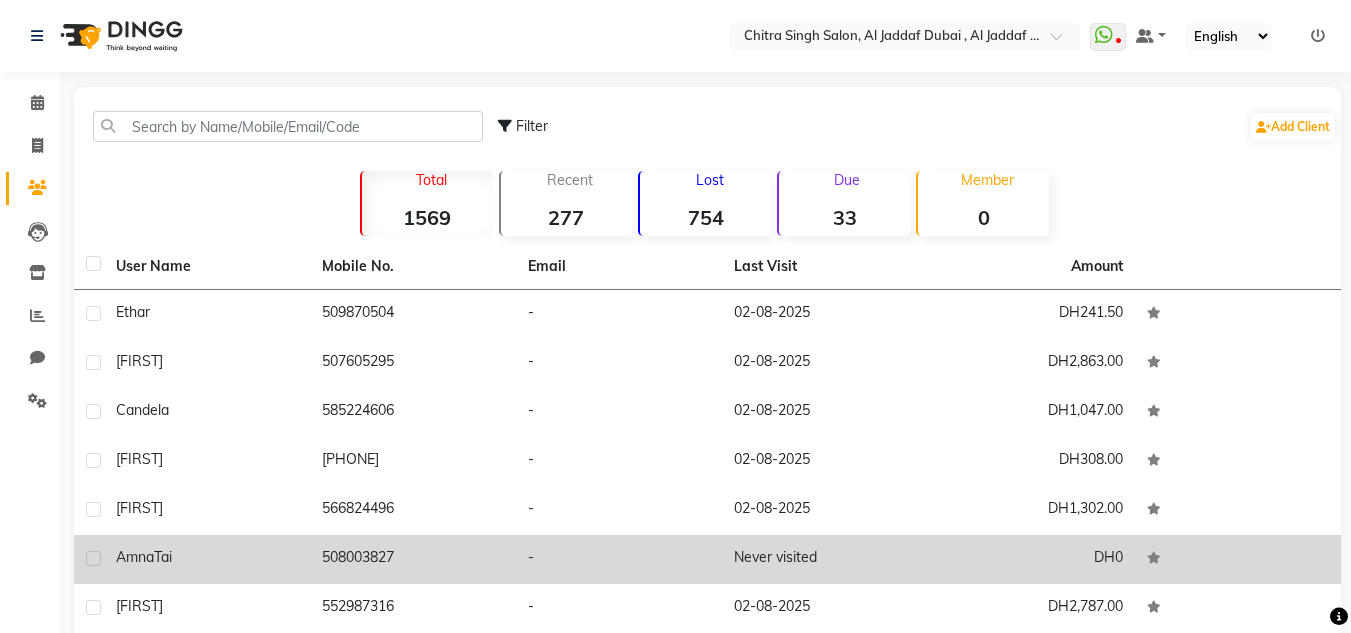 drag, startPoint x: 512, startPoint y: 423, endPoint x: 636, endPoint y: 579, distance: 199.2787 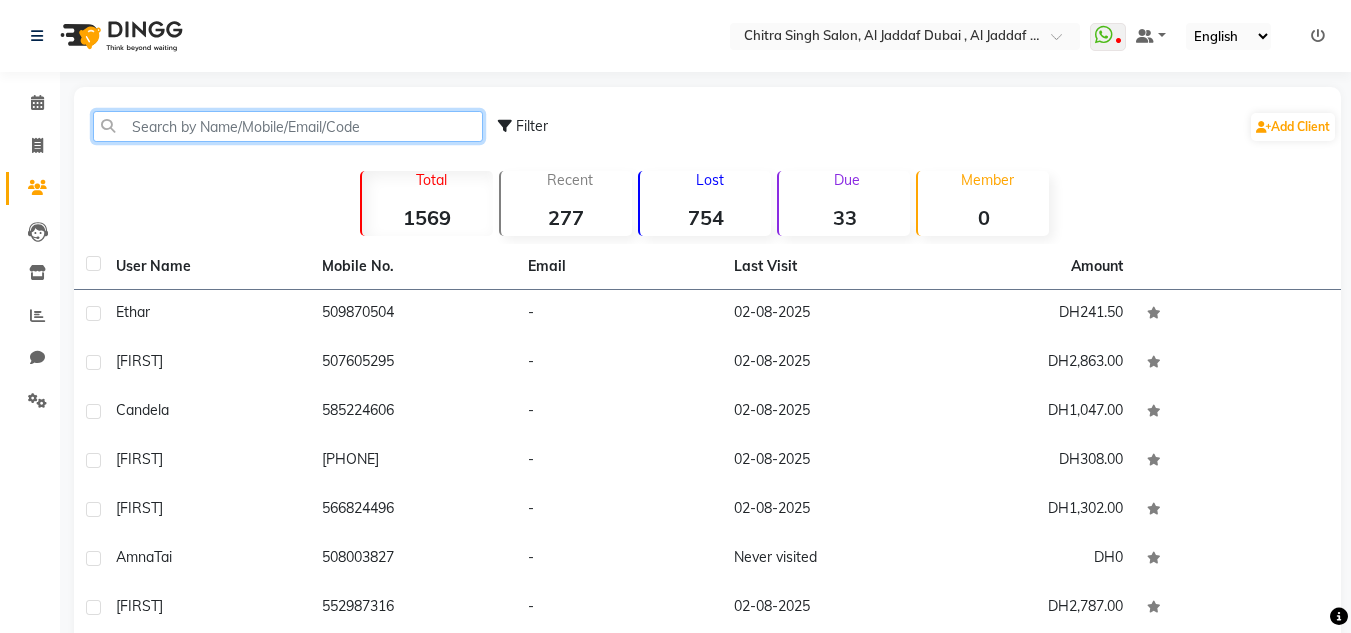 click 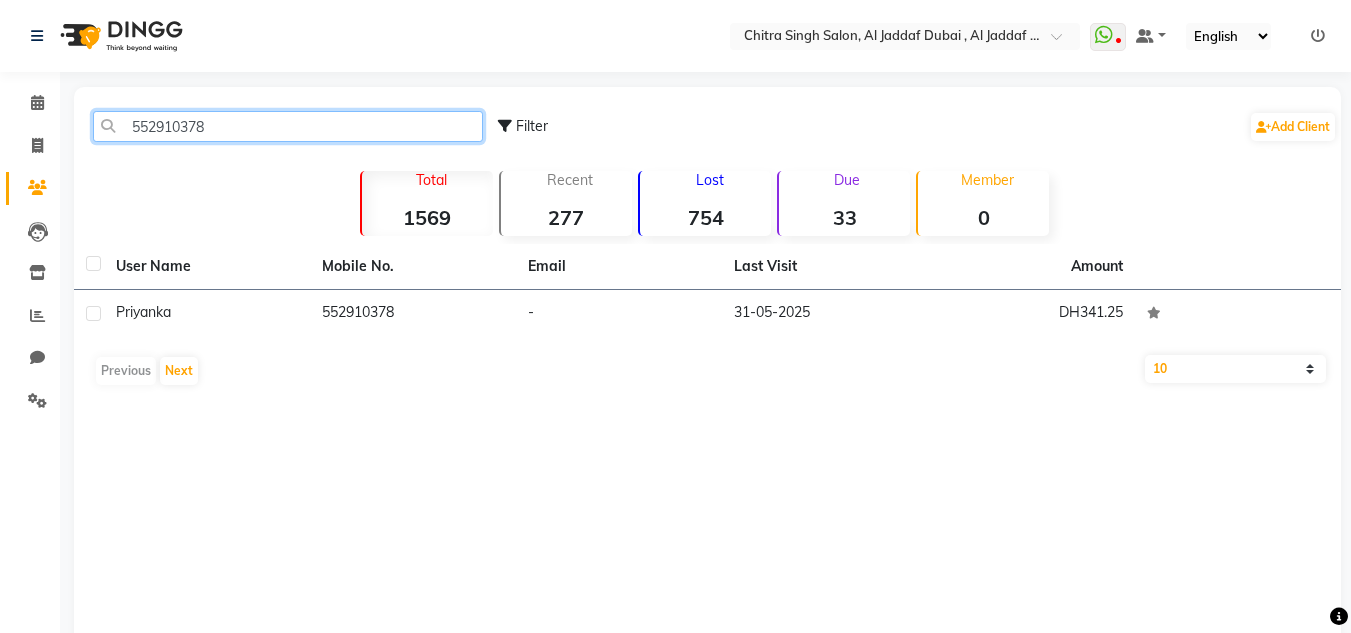 type on "552910378" 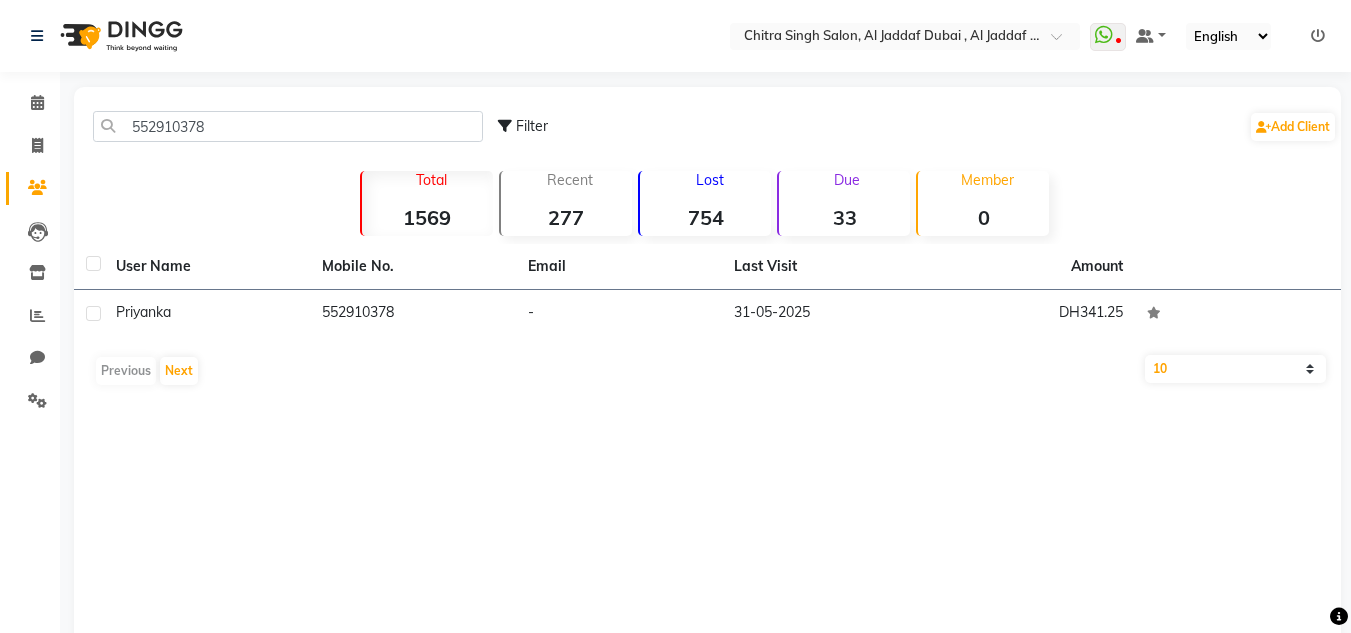 click on "Last Visit" 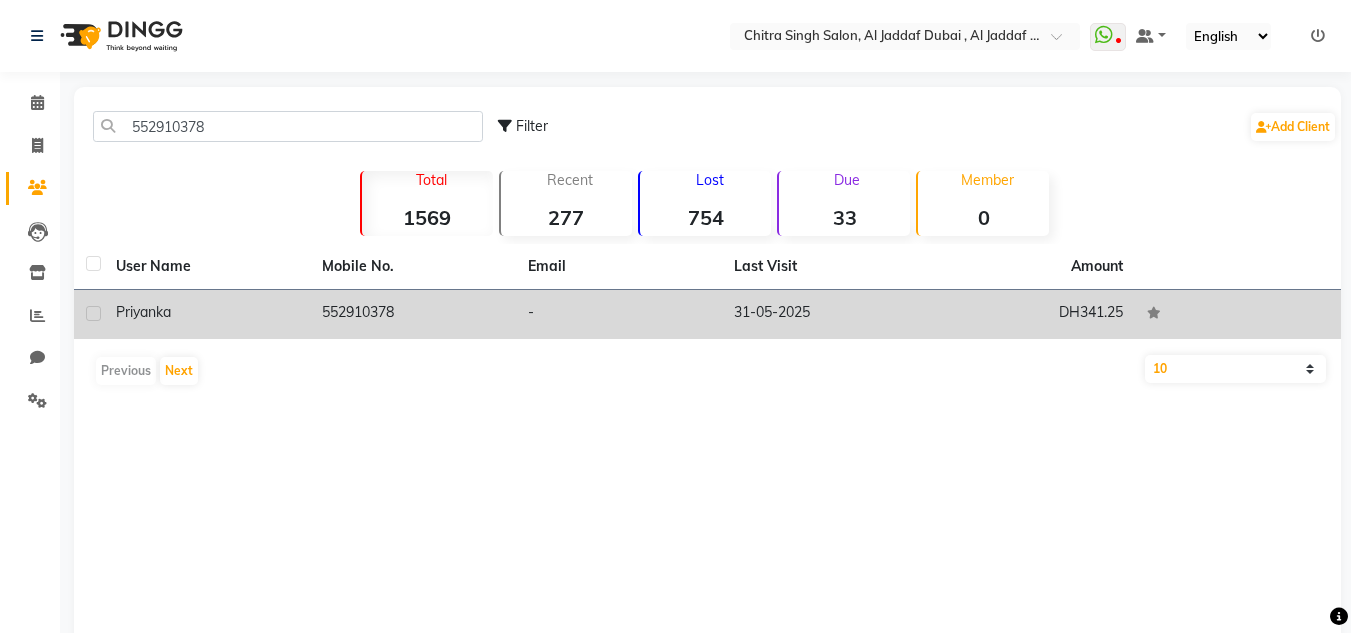 click on "31-05-2025" 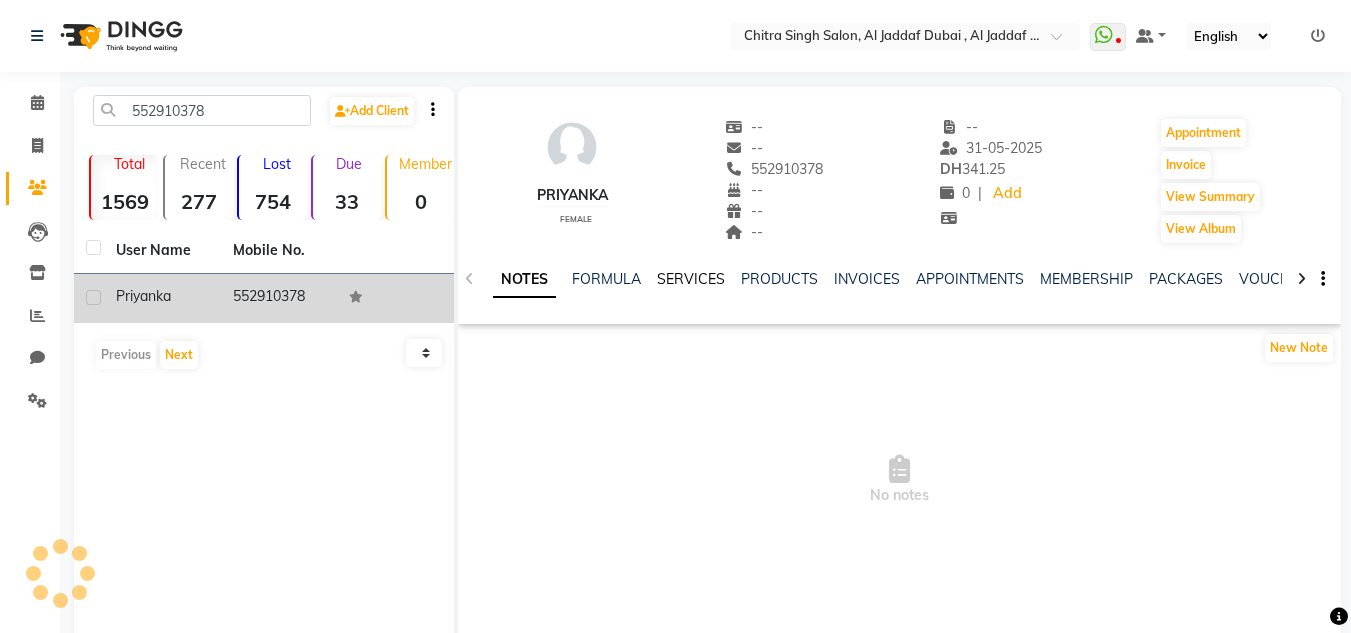 click on "SERVICES" 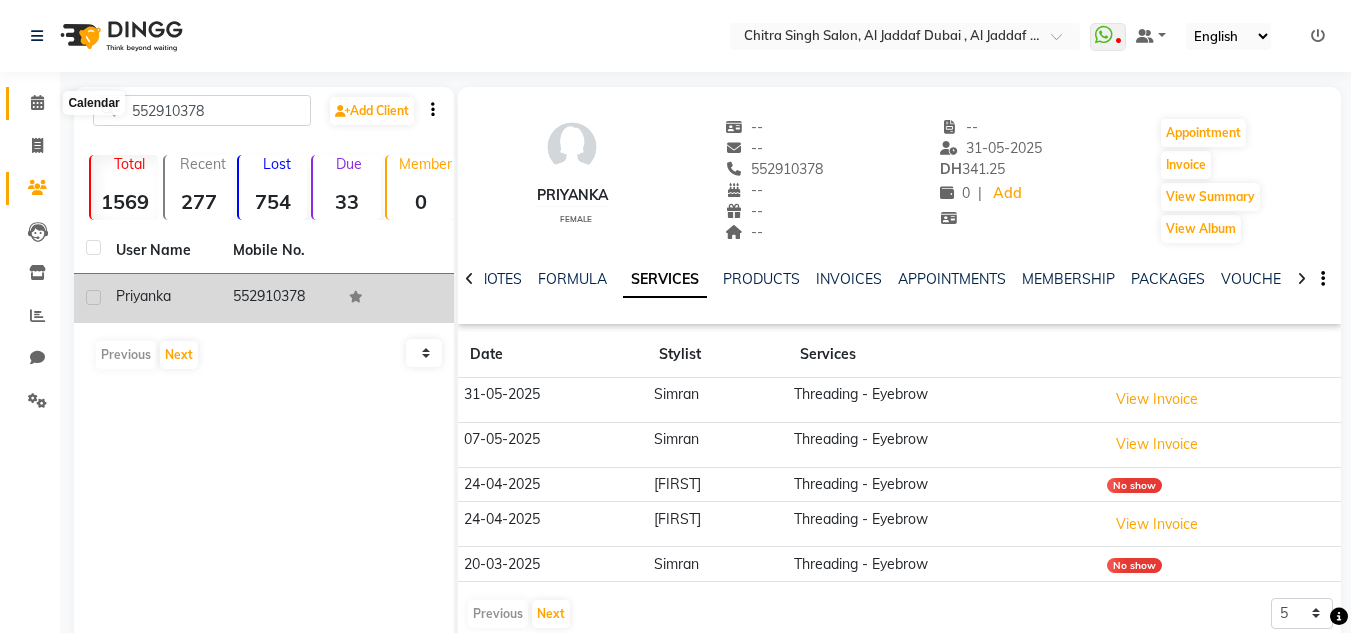 click 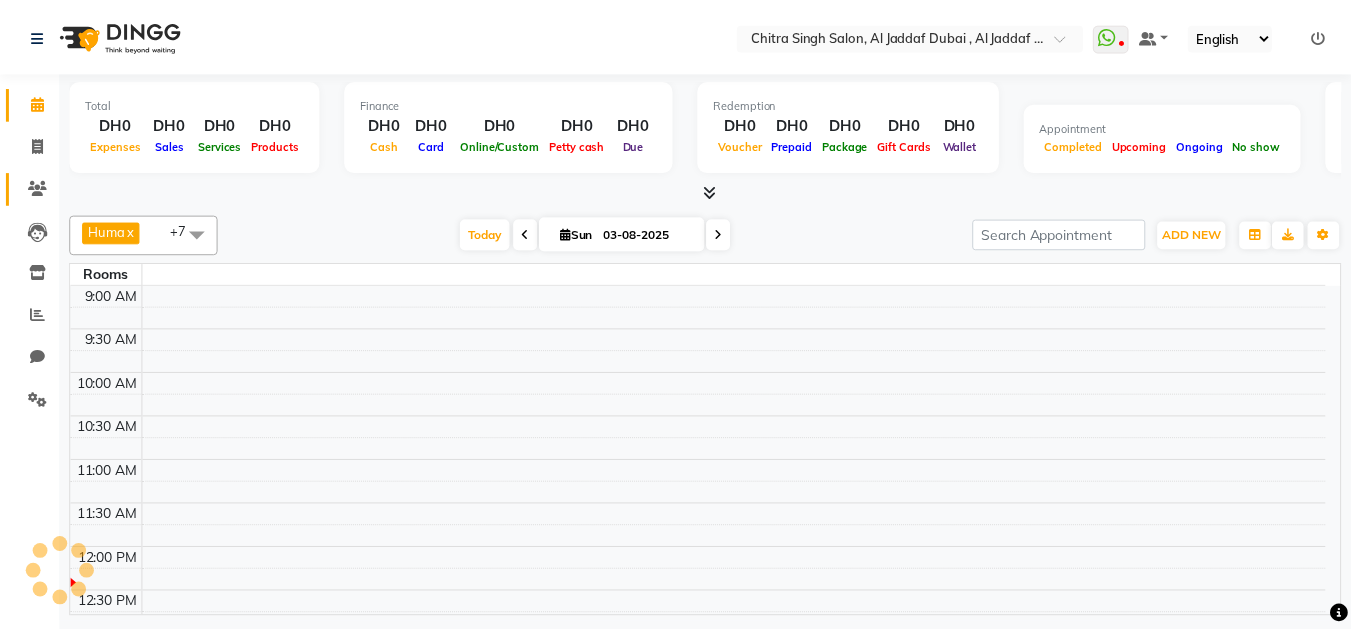 scroll, scrollTop: 0, scrollLeft: 0, axis: both 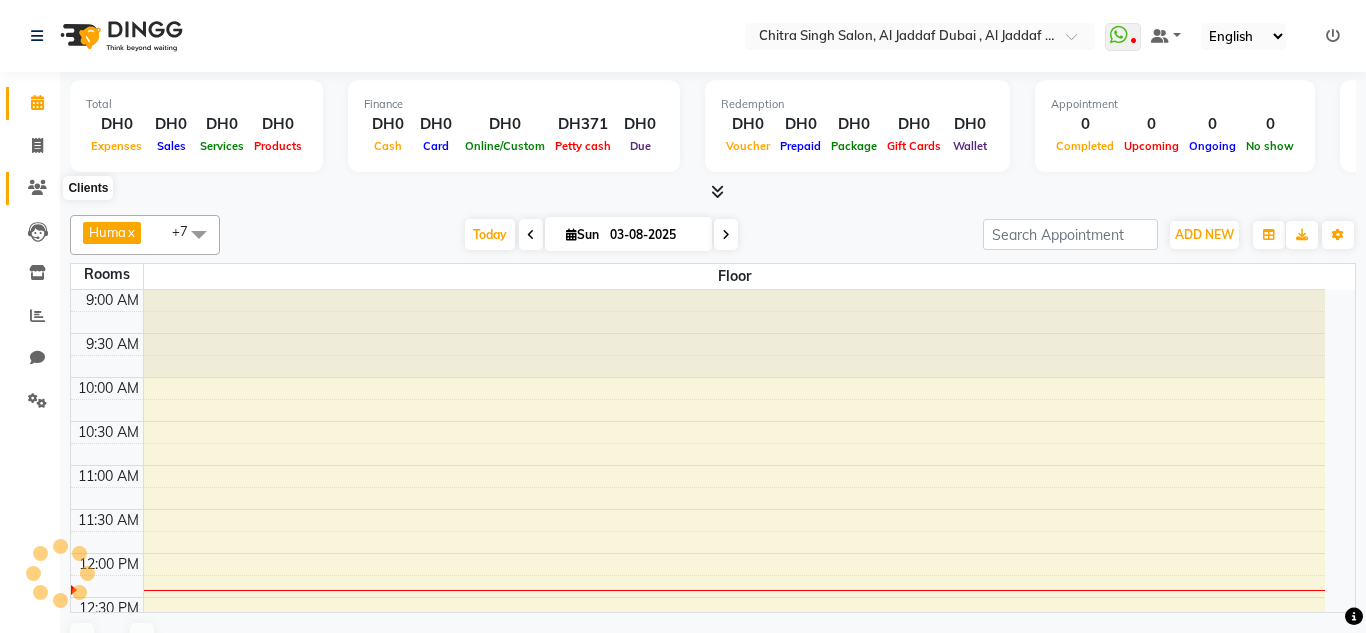 drag, startPoint x: 37, startPoint y: 183, endPoint x: 115, endPoint y: 192, distance: 78.51752 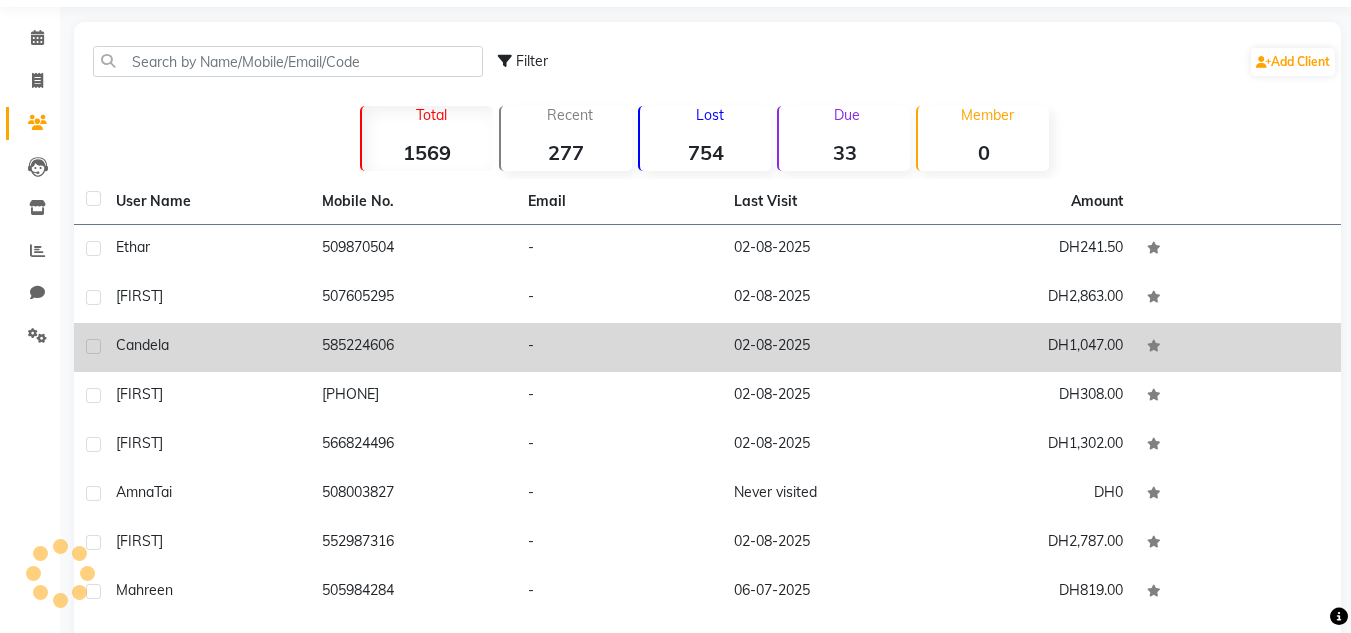 scroll, scrollTop: 100, scrollLeft: 0, axis: vertical 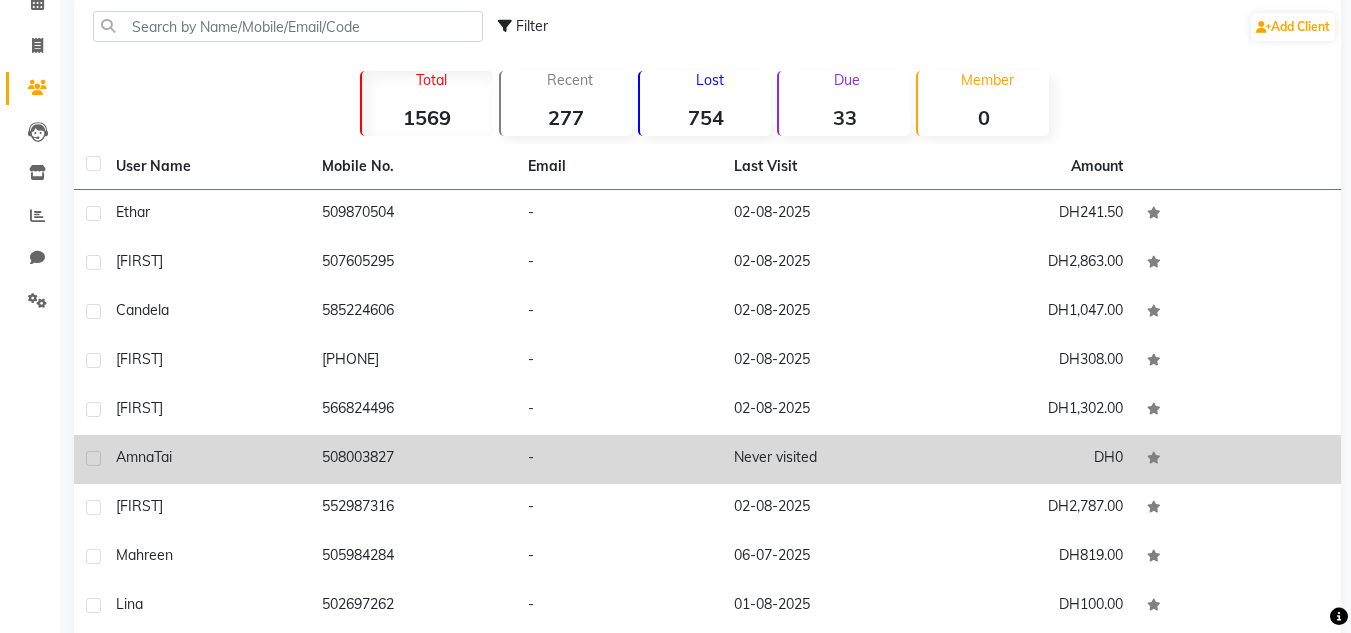 click on "566824496" 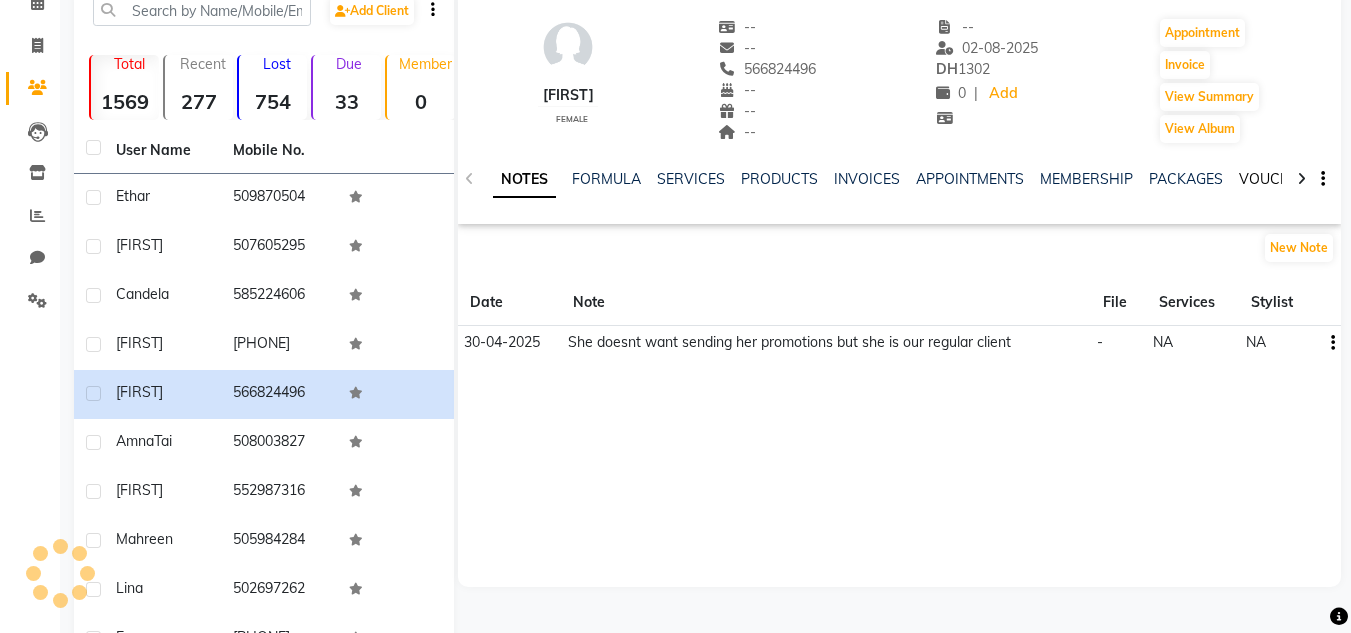 click on "VOUCHERS" 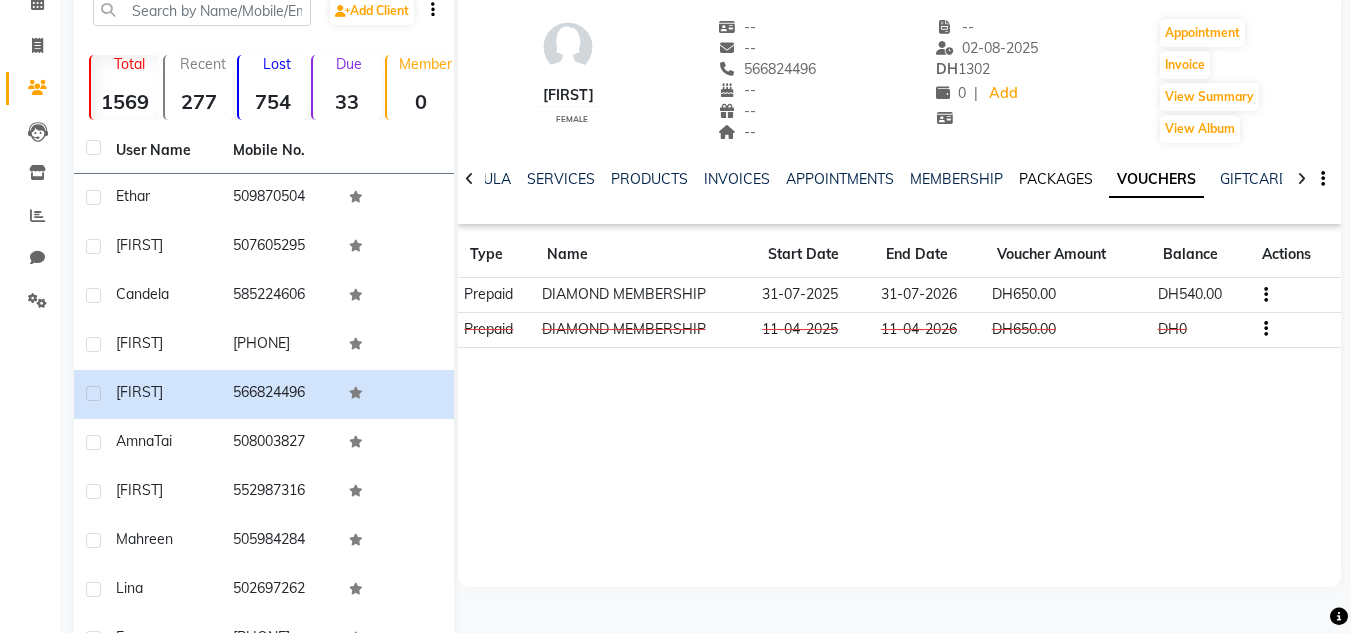 click on "PACKAGES" 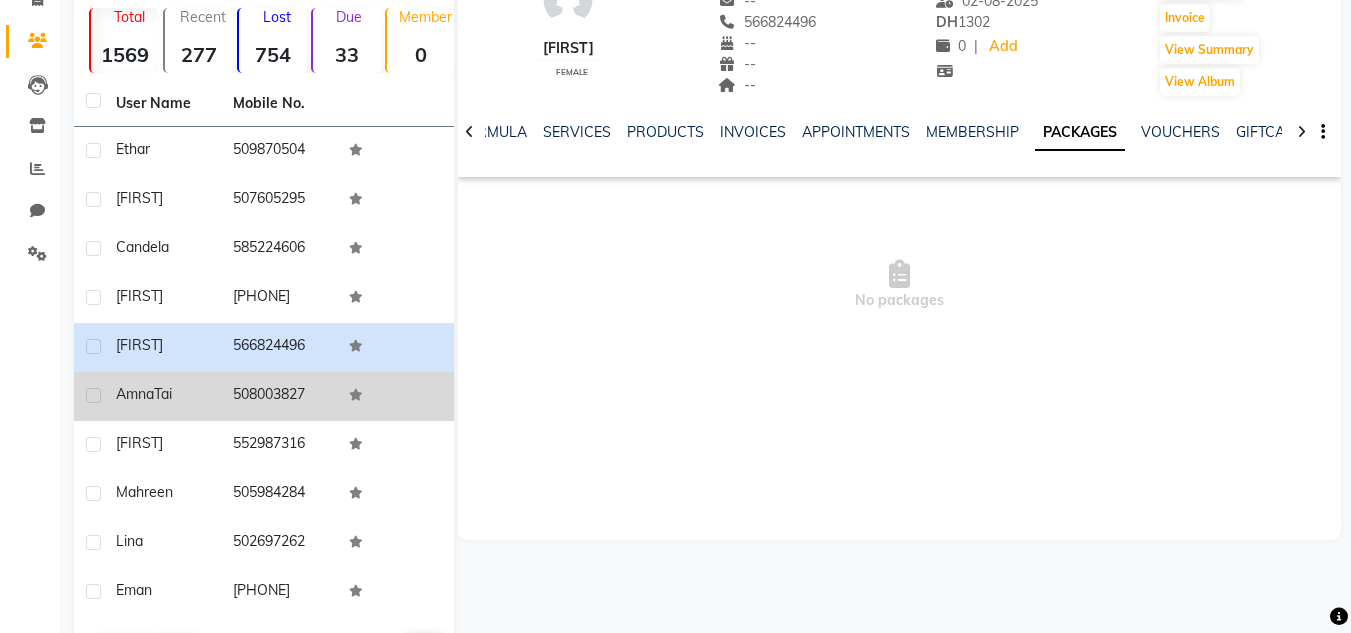 scroll, scrollTop: 217, scrollLeft: 0, axis: vertical 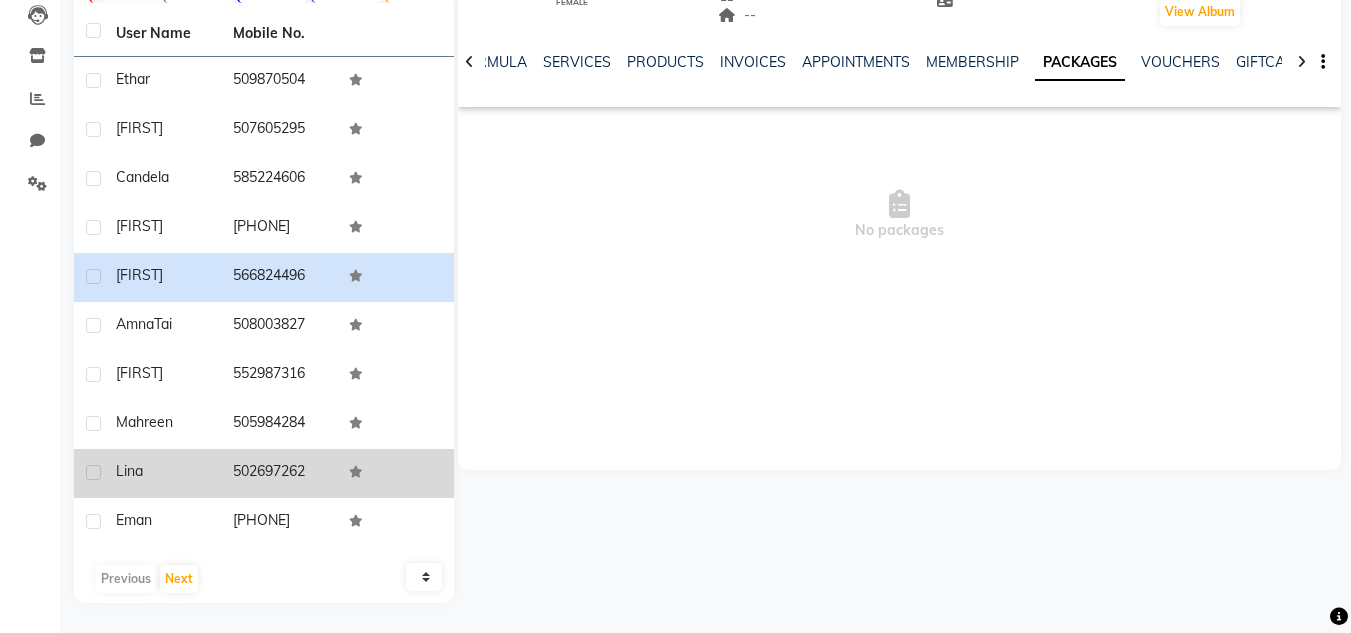click on "Lina" 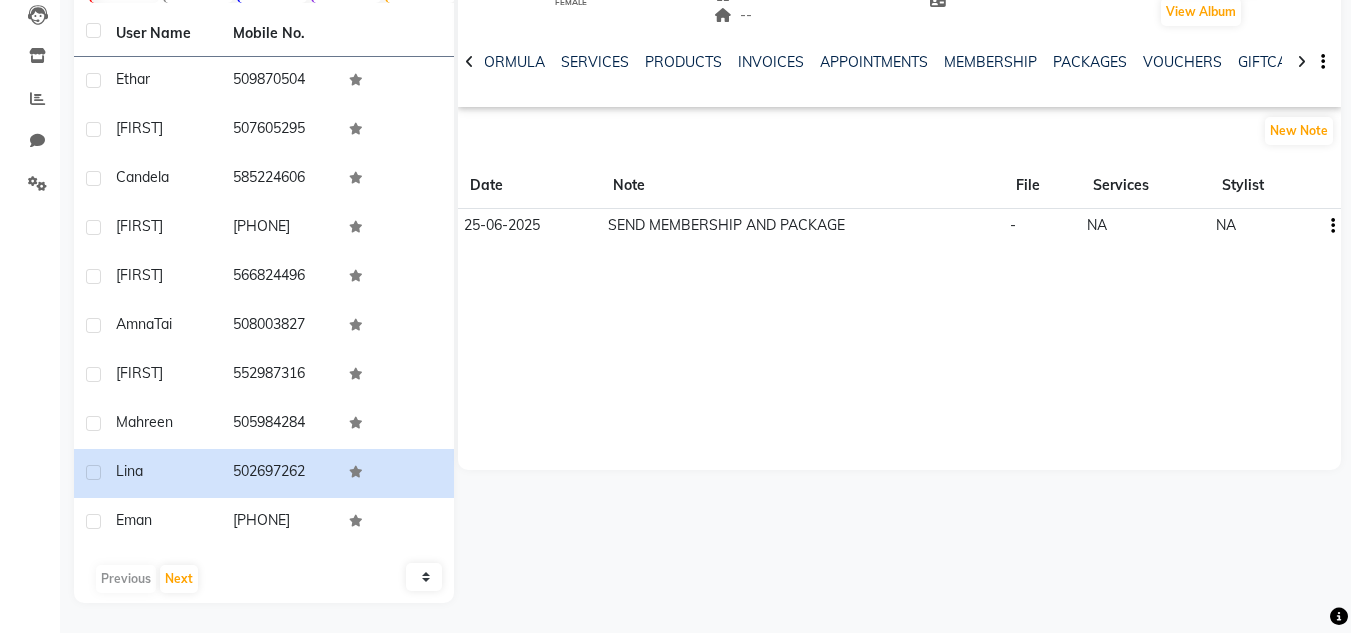 click on "VOUCHERS" 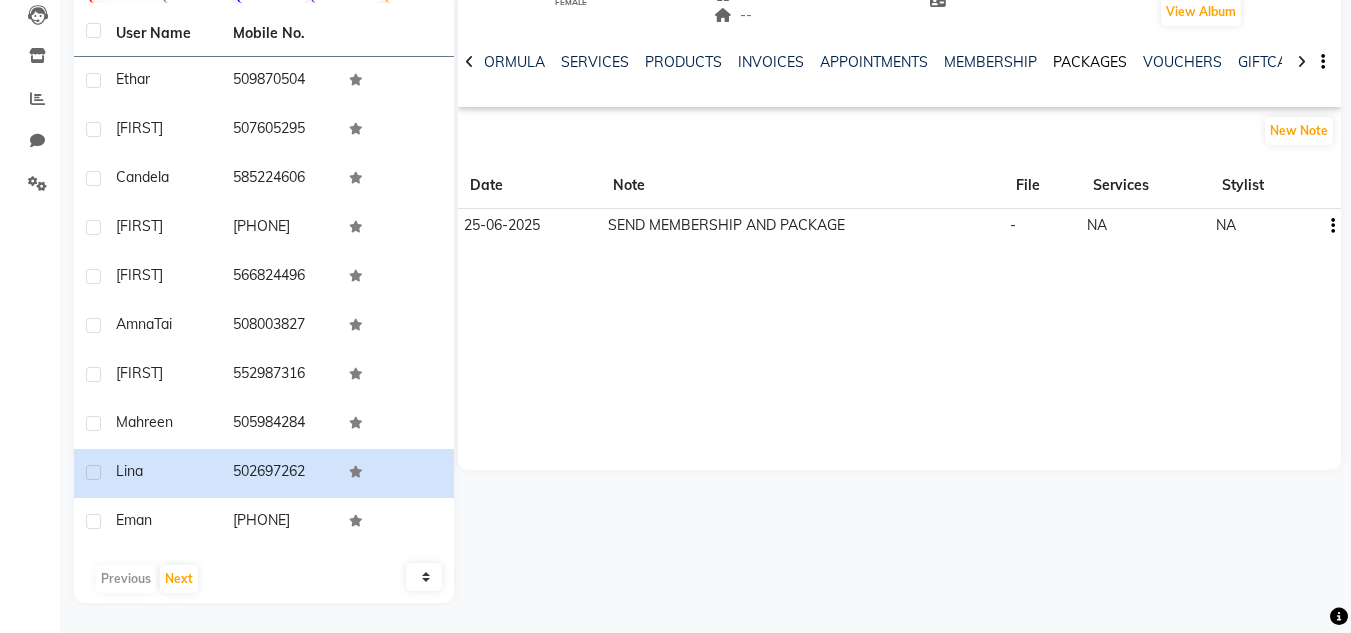 drag, startPoint x: 1054, startPoint y: 62, endPoint x: 1050, endPoint y: 77, distance: 15.524175 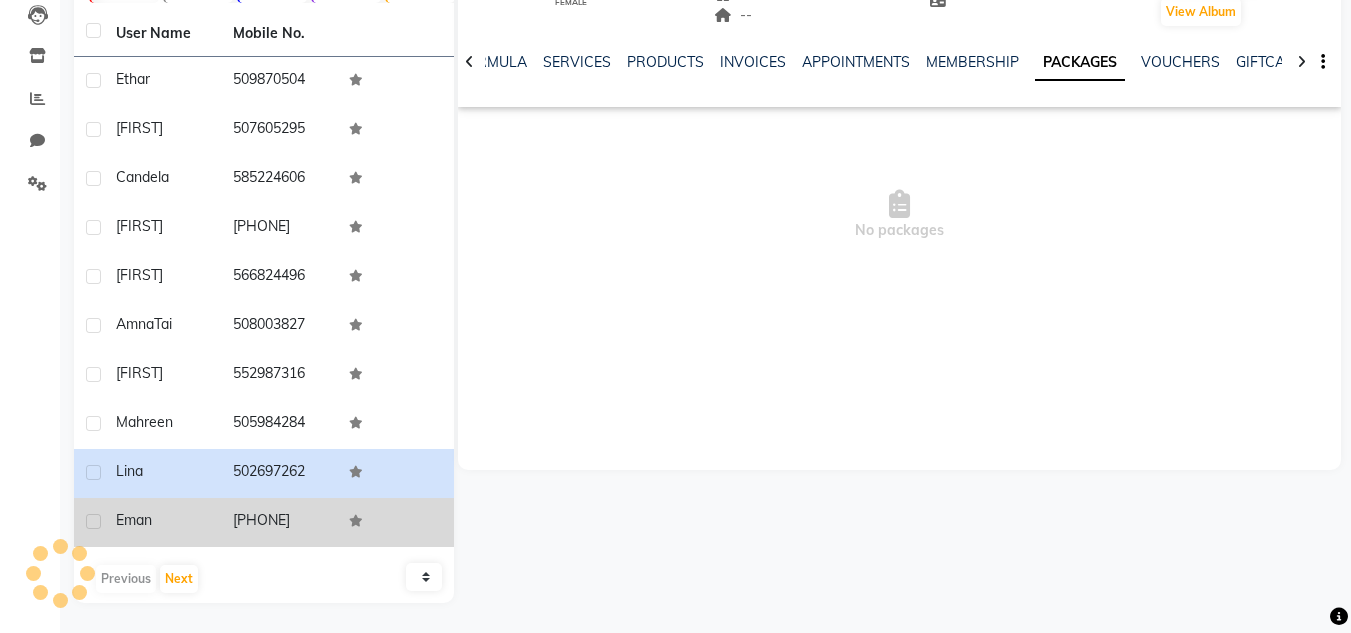 click on "[NUMBER]" 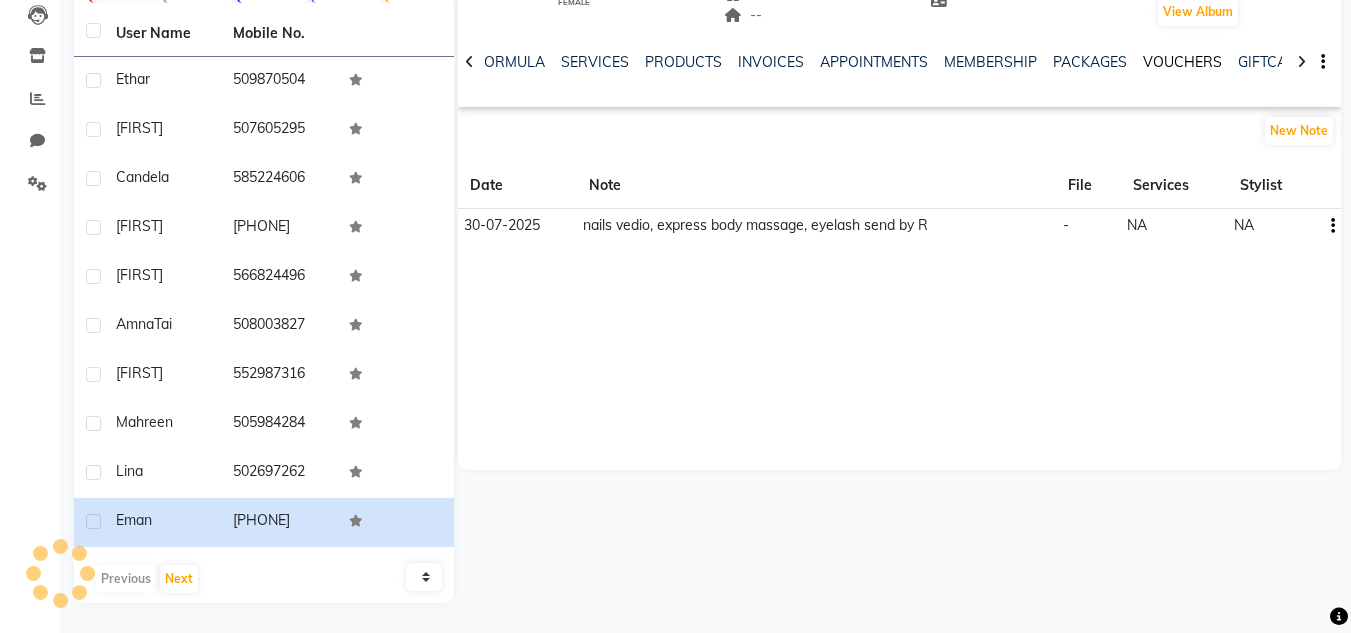 click on "VOUCHERS" 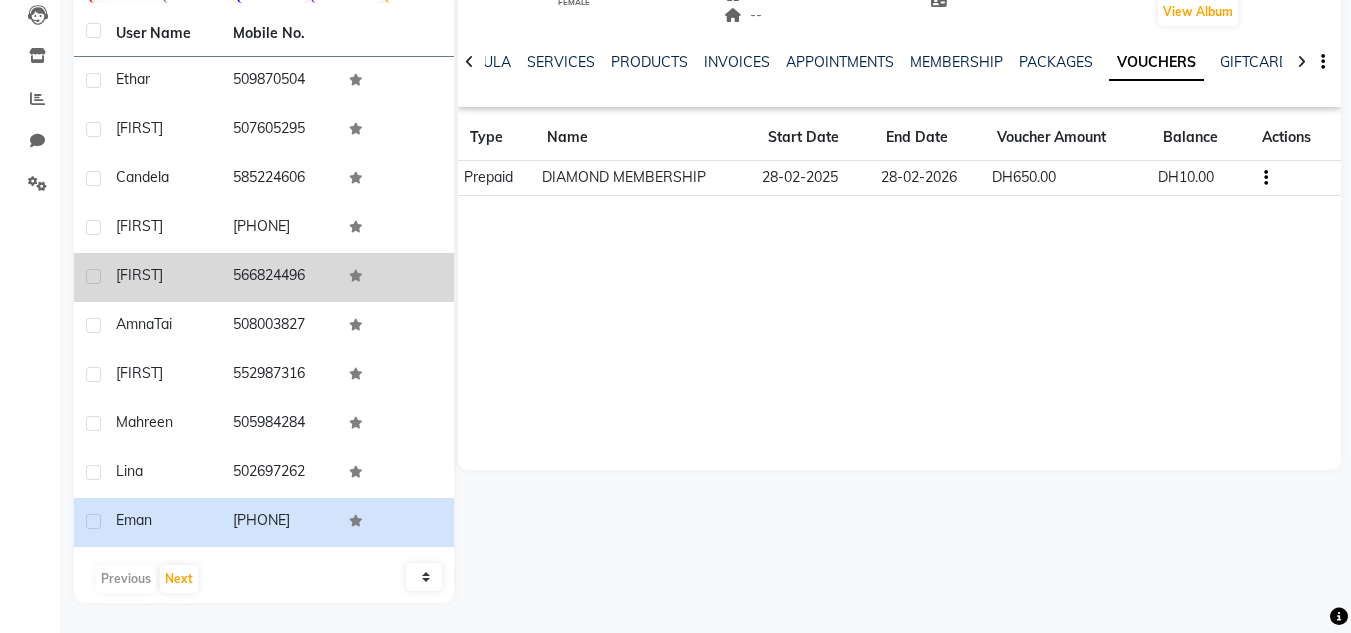click on "566824496" 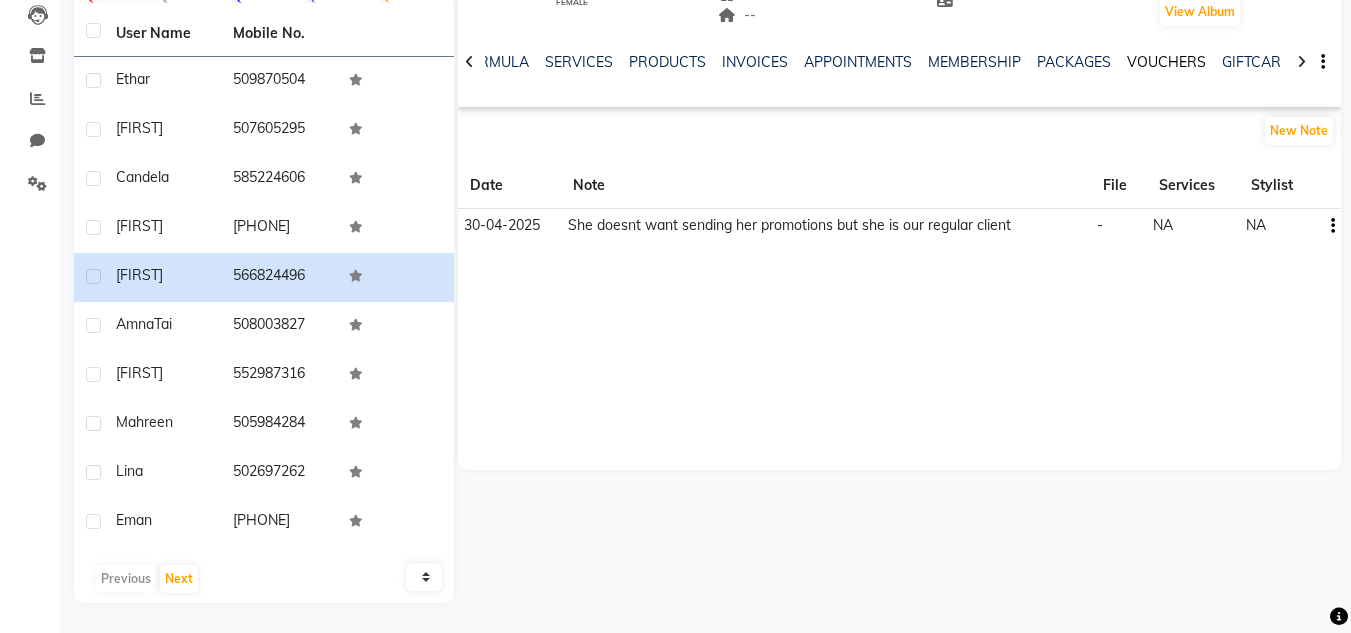 click on "VOUCHERS" 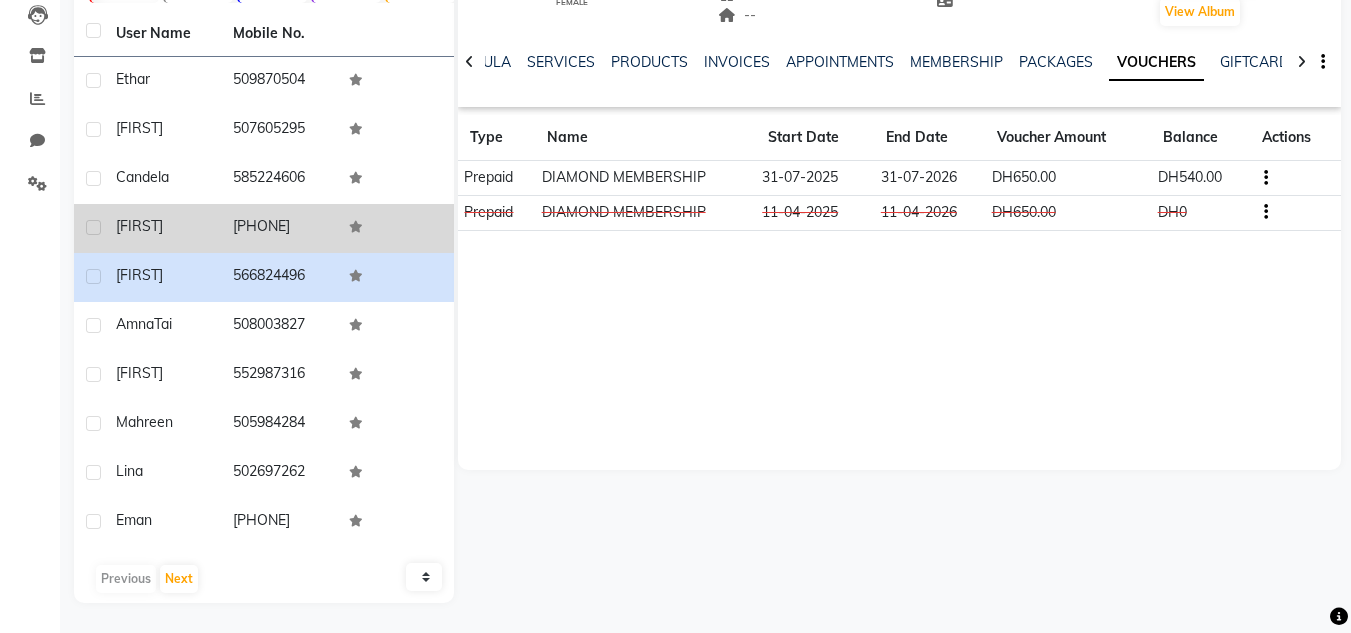 click on "[PHONE]" 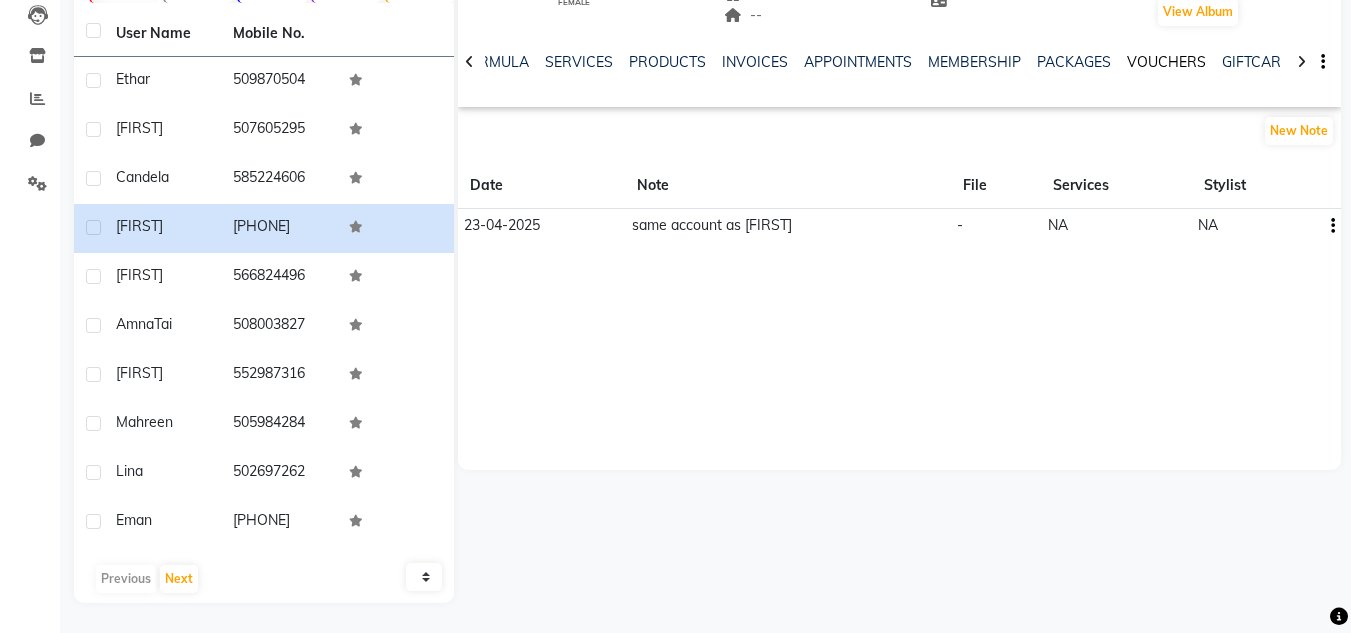 click on "VOUCHERS" 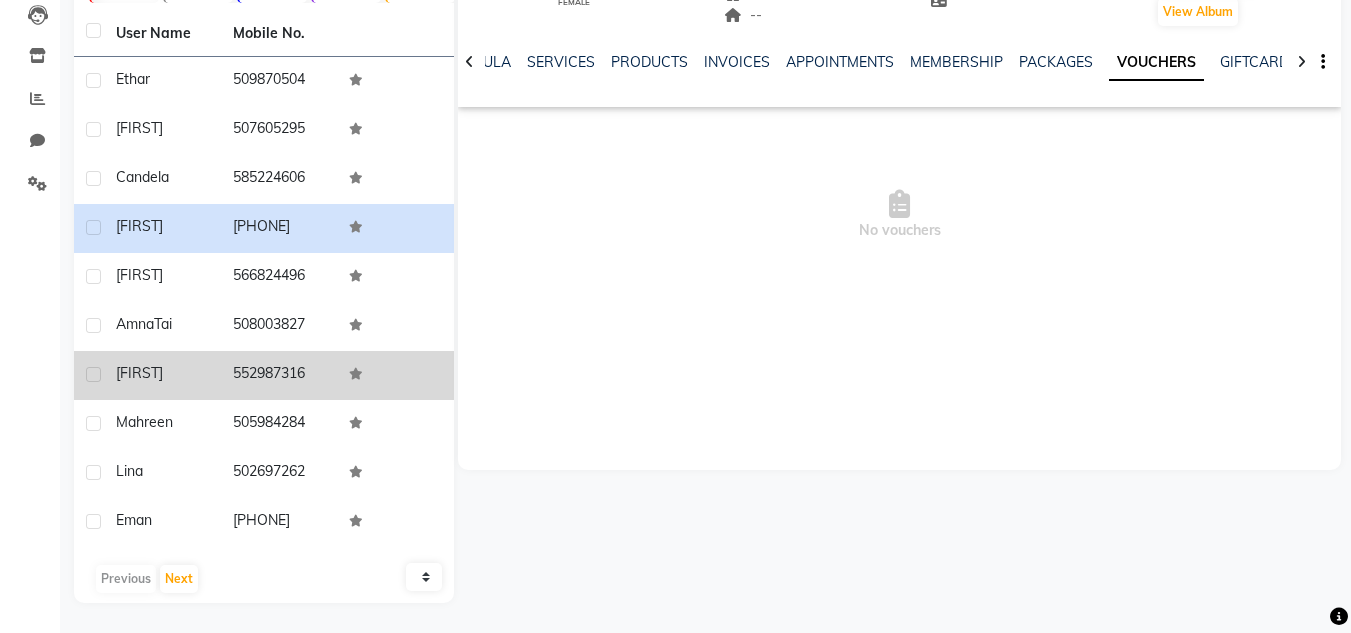click on "552987316" 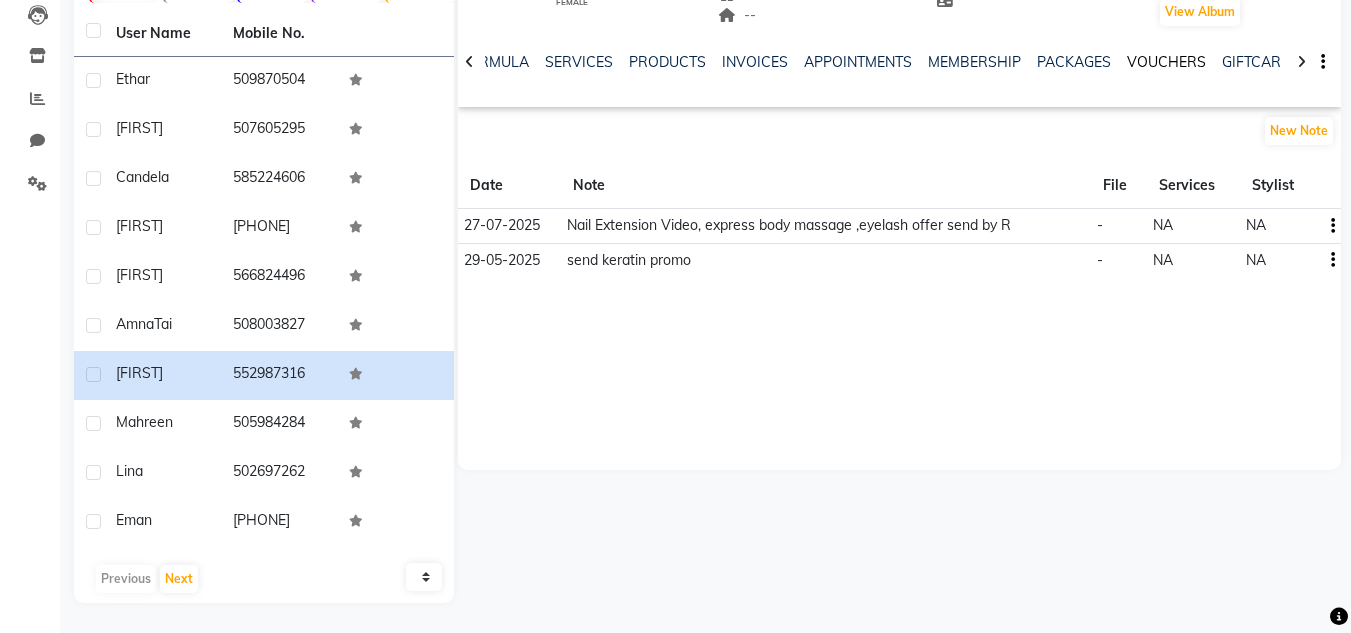 click on "VOUCHERS" 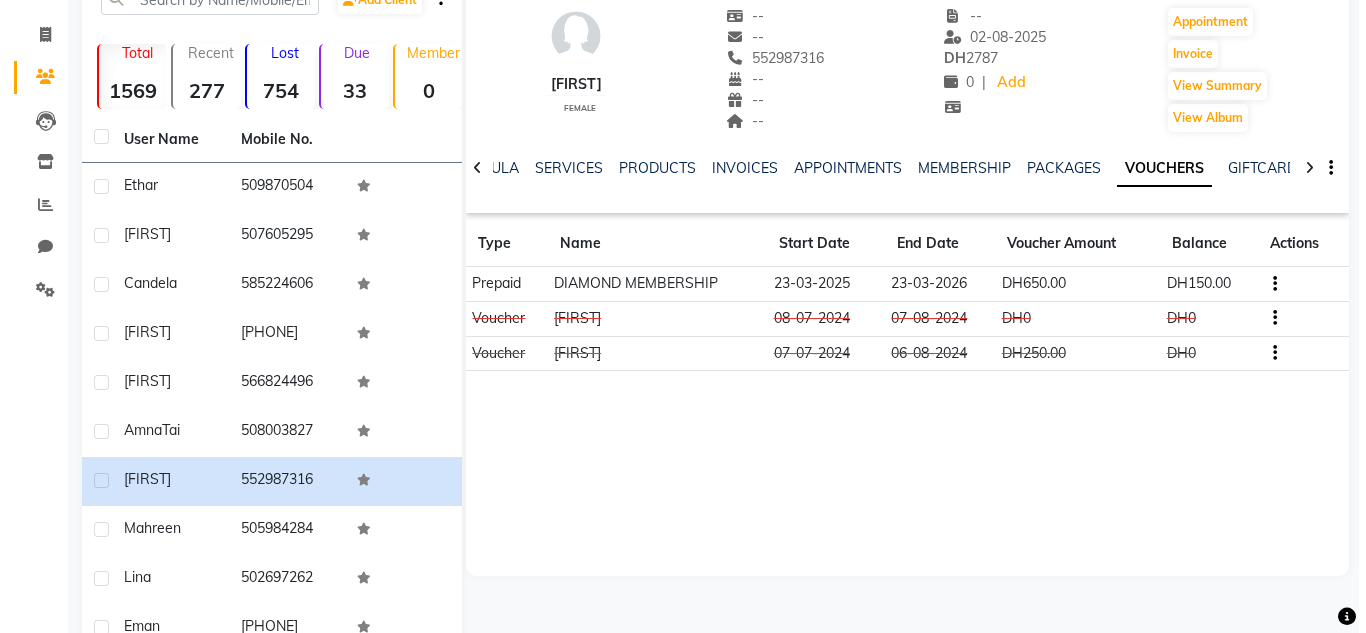 scroll, scrollTop: 0, scrollLeft: 0, axis: both 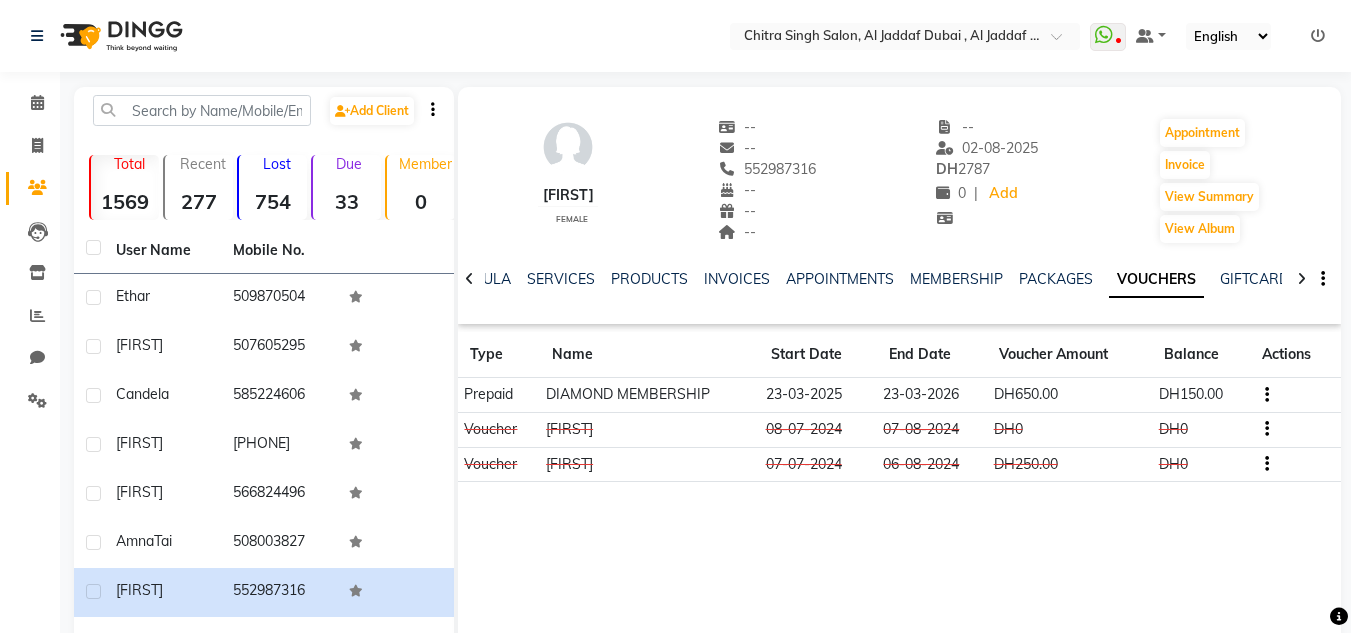 click on "NOTES FORMULA SERVICES PRODUCTS INVOICES APPOINTMENTS MEMBERSHIP PACKAGES VOUCHERS GIFTCARDS POINTS FORMS FAMILY CARDS WALLET" 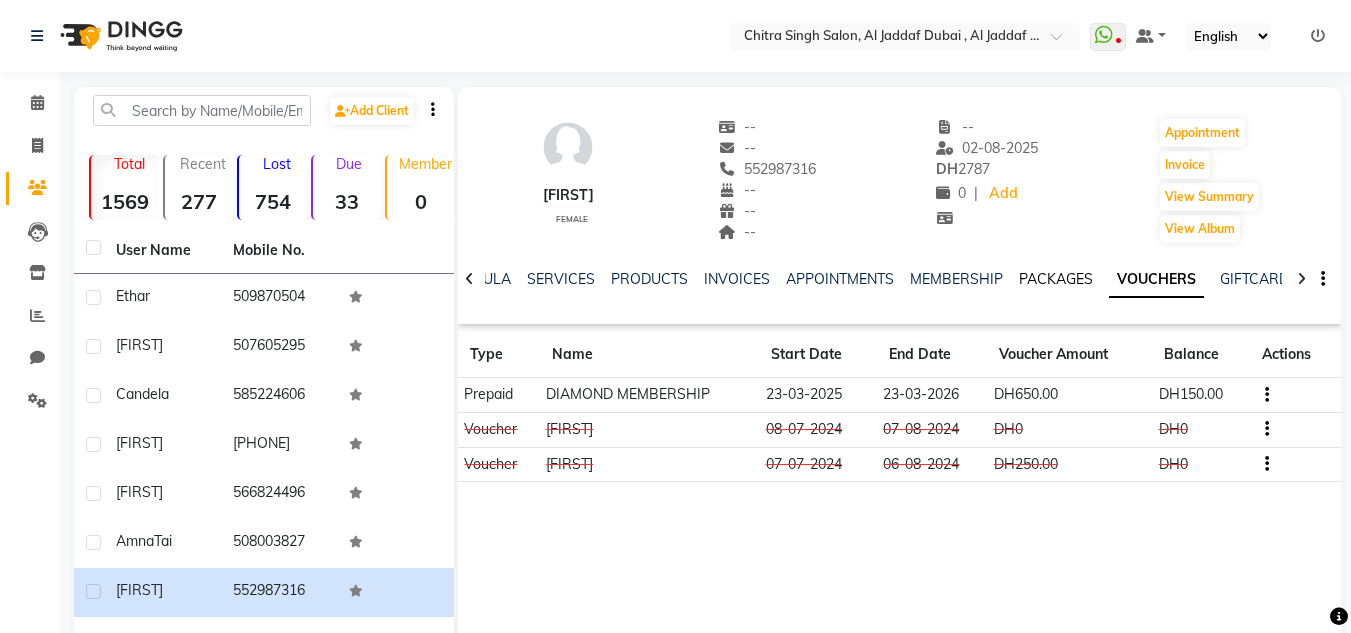 click on "PACKAGES" 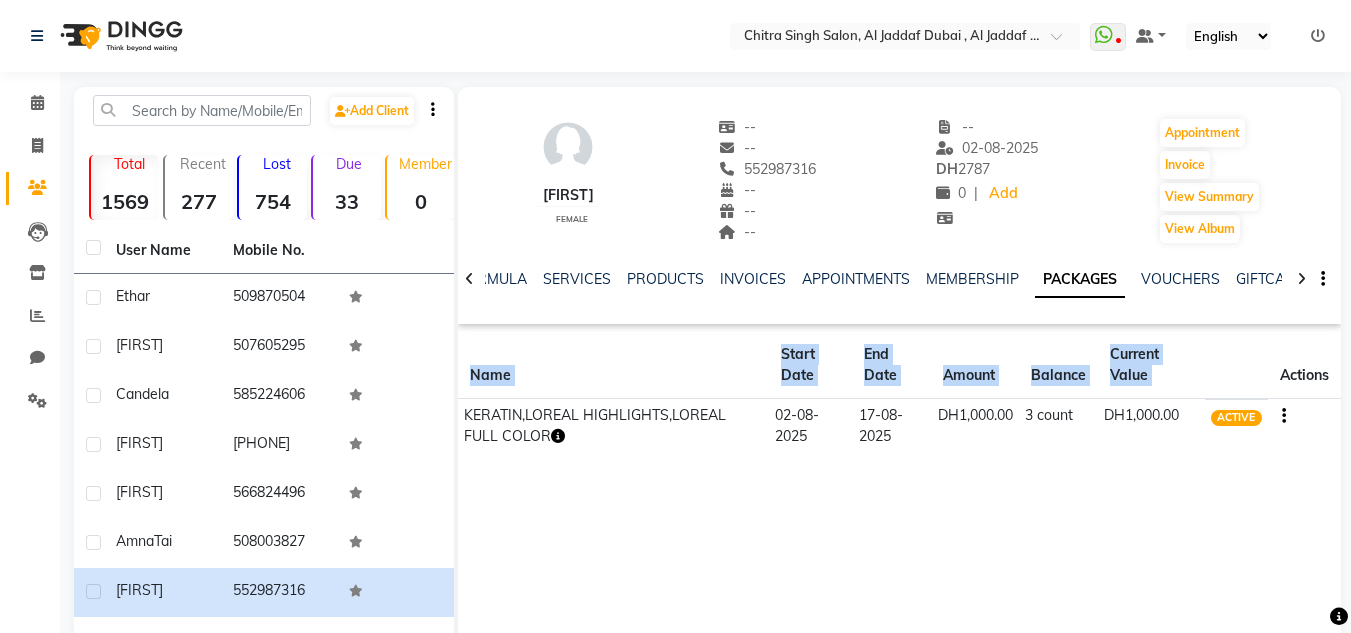 drag, startPoint x: 1297, startPoint y: 568, endPoint x: 1285, endPoint y: 578, distance: 15.6205 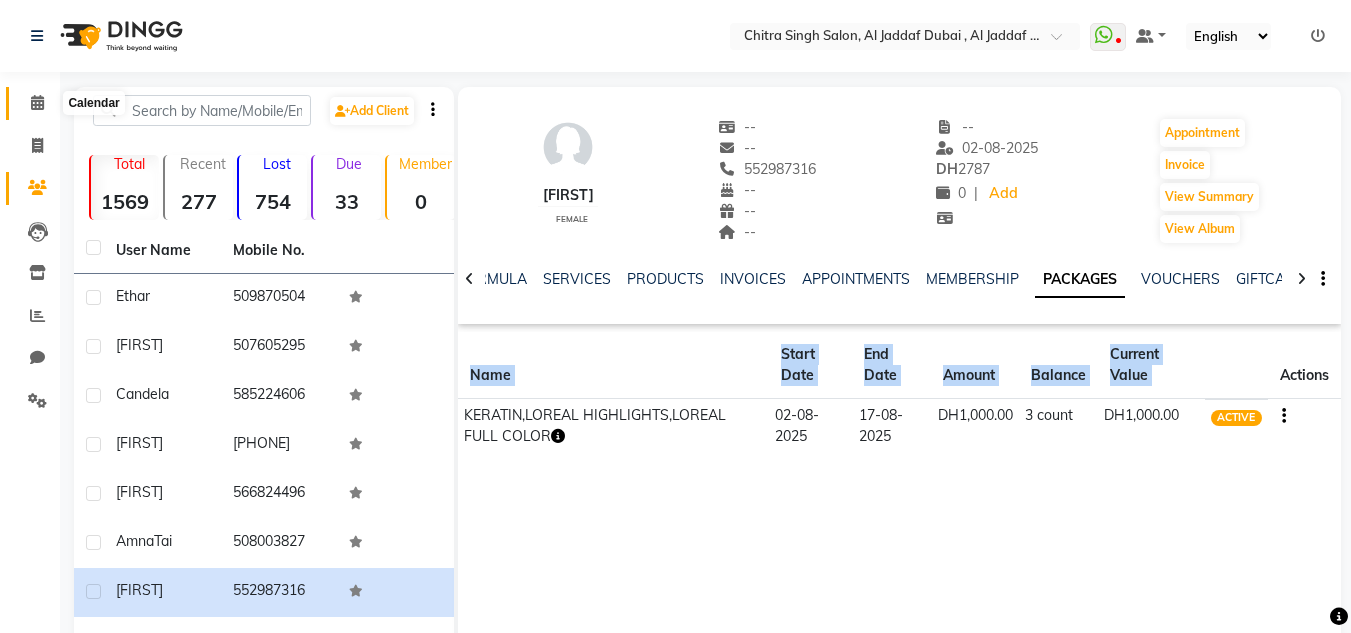 click on "Calendar" 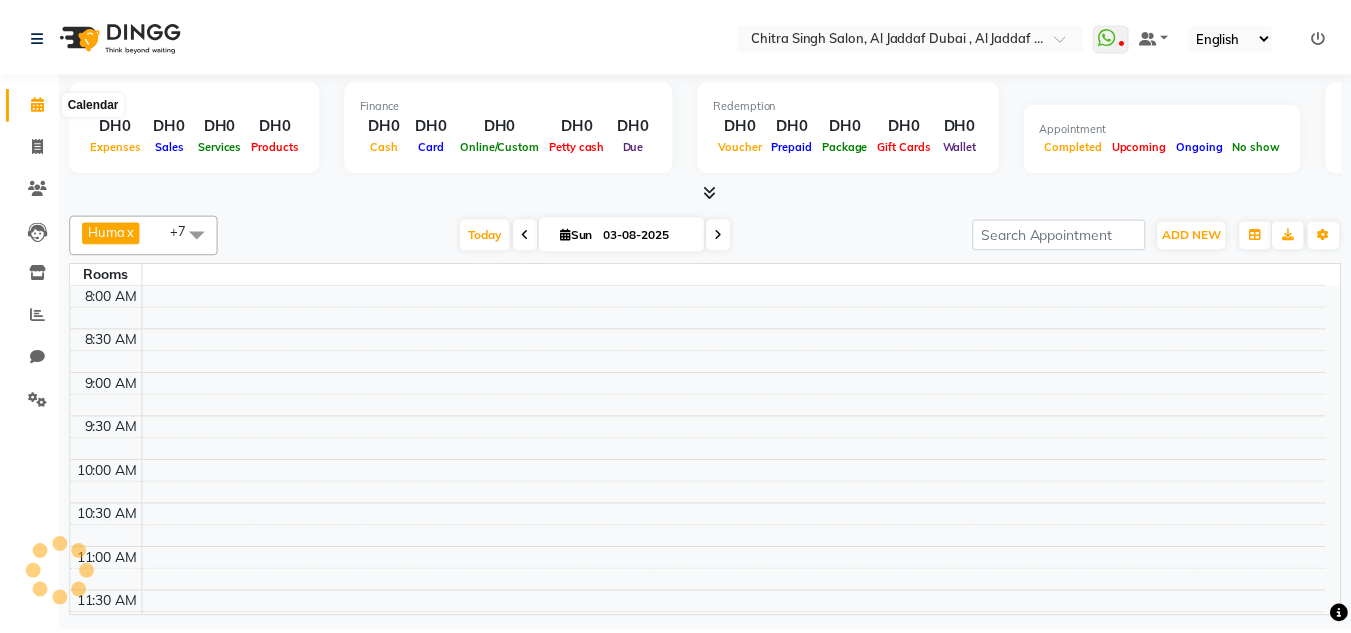 scroll, scrollTop: 0, scrollLeft: 0, axis: both 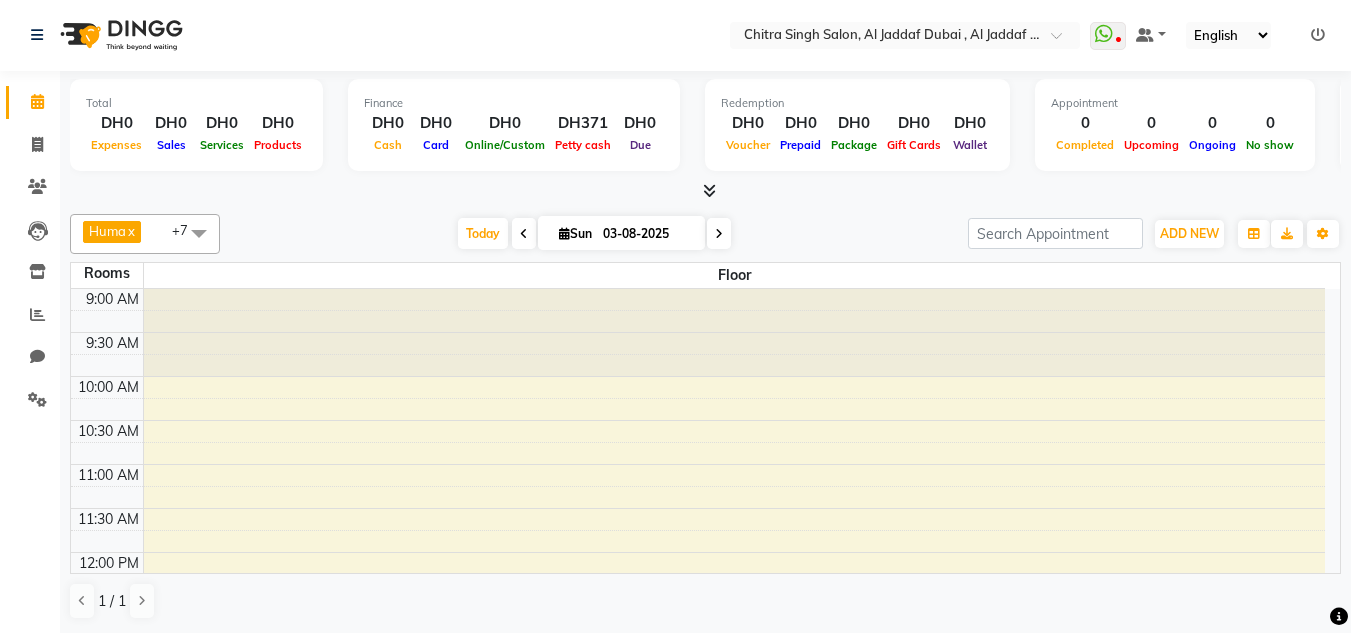 click on "Huma  x Iqbal  x Kabita  x Management  x Riba  x Sales person  x Srijana  x trial lady  x +7" at bounding box center [145, 234] 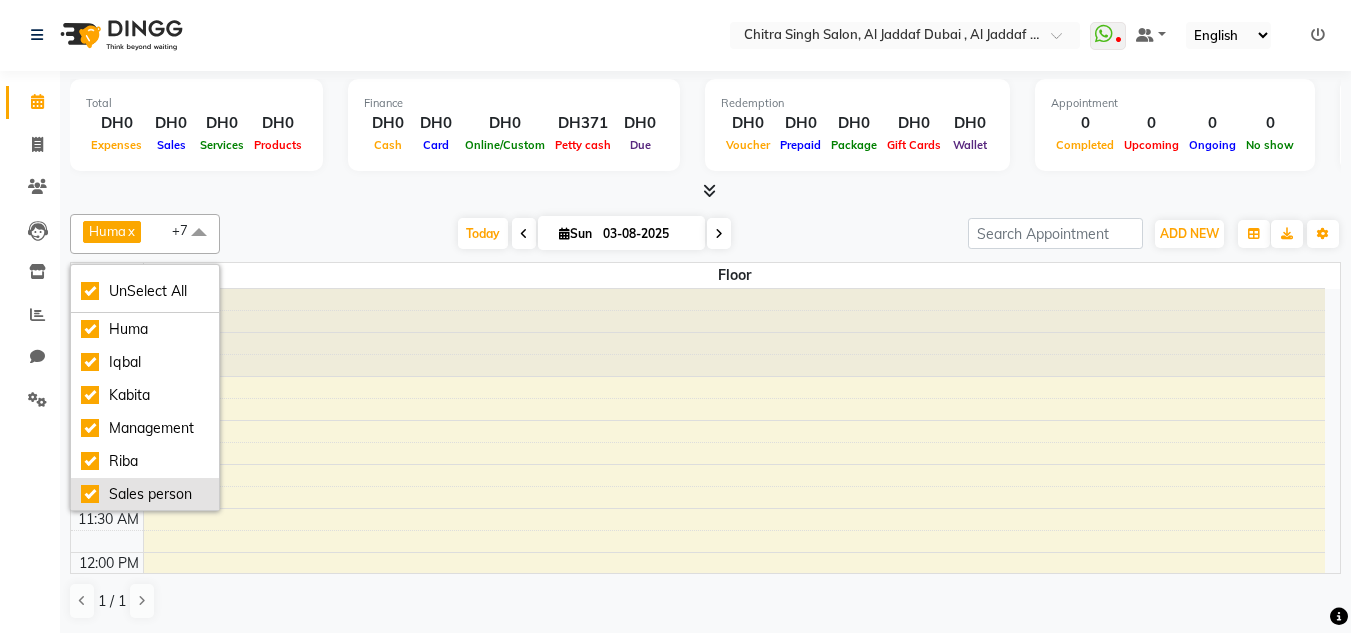 click on "Sales person" at bounding box center [145, 494] 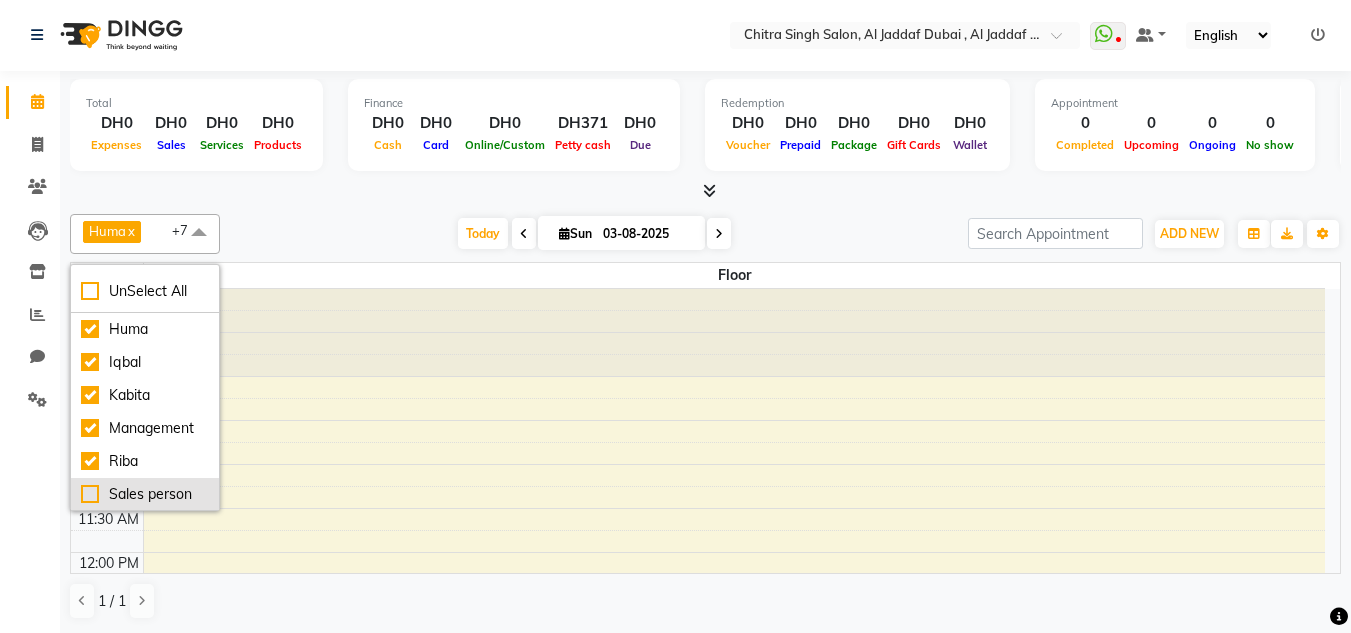 checkbox on "false" 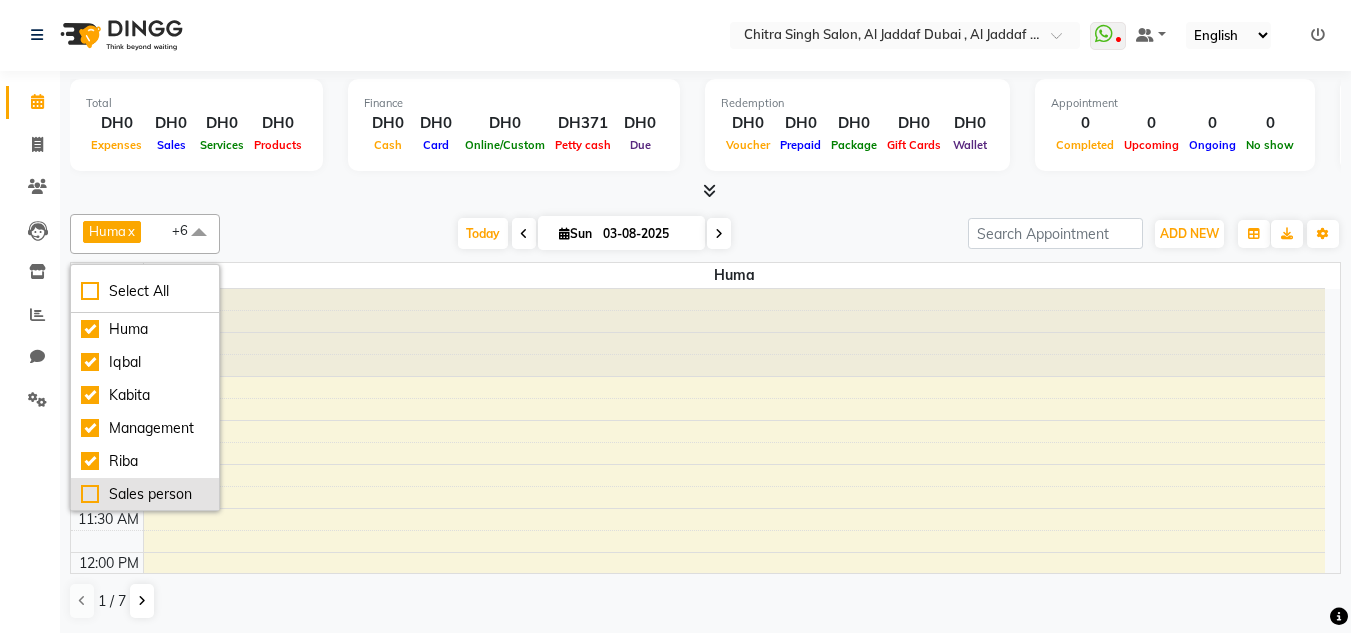 click on "Sales person" at bounding box center (145, 494) 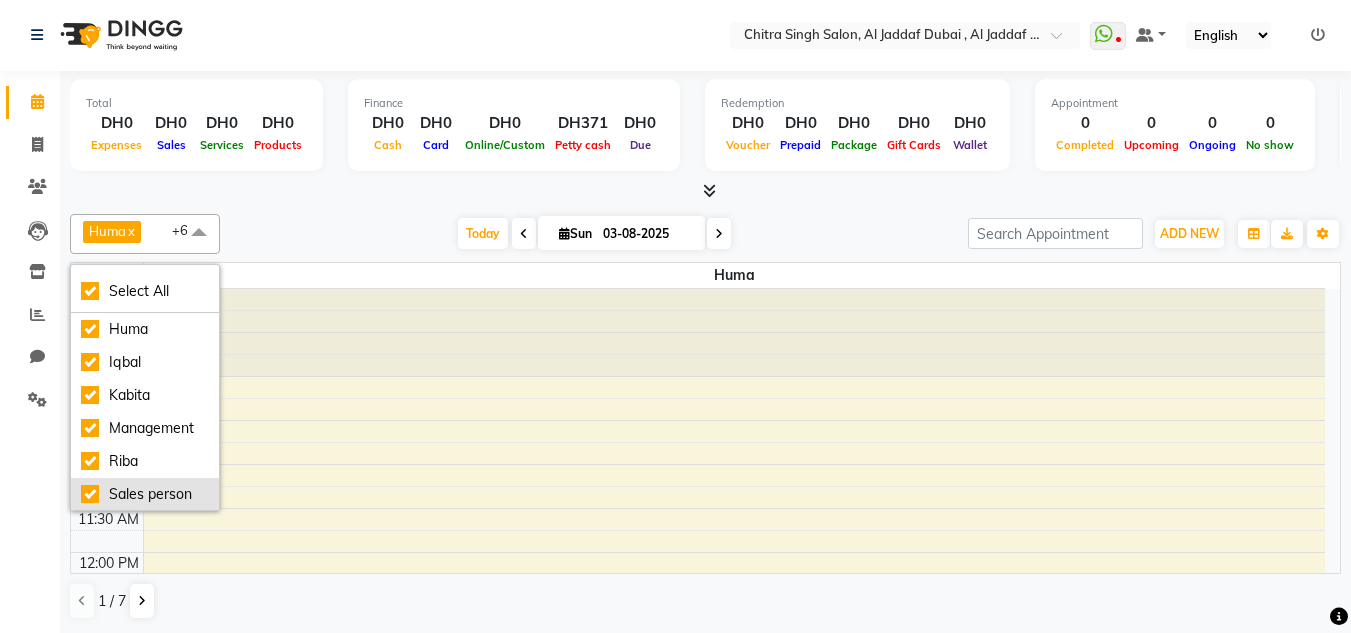 checkbox on "true" 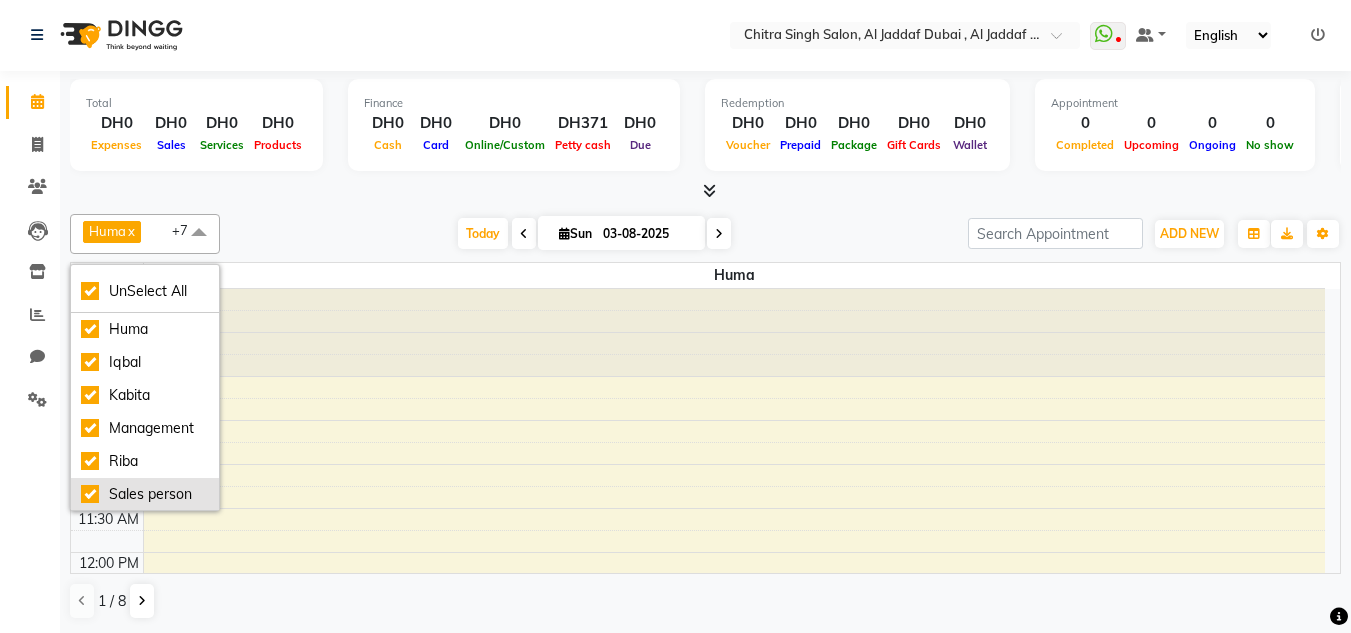 click on "Sales person" at bounding box center [145, 494] 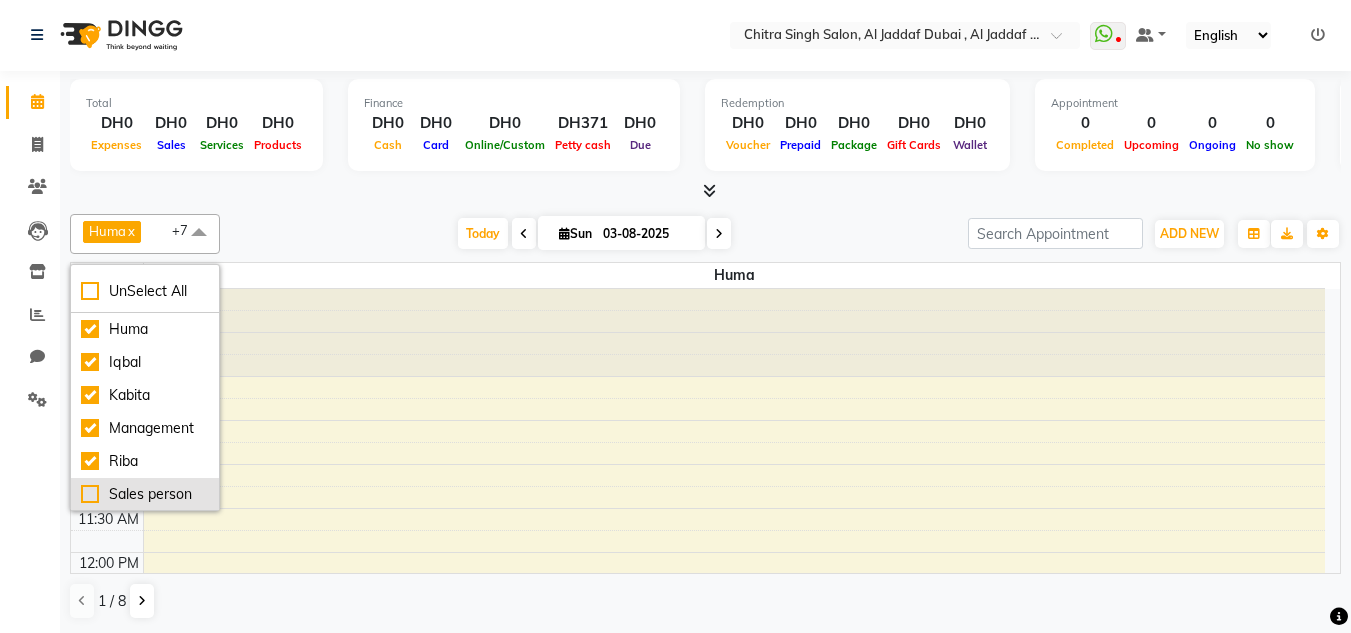 checkbox on "false" 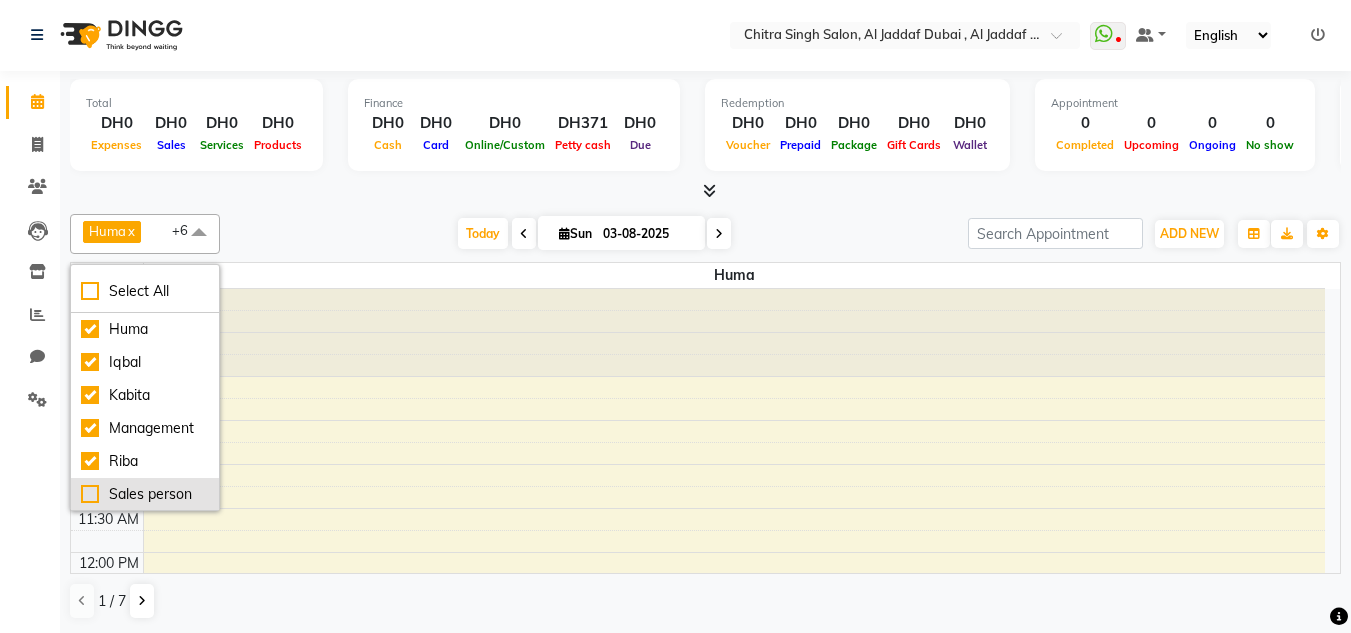 click on "Sales person" at bounding box center (145, 494) 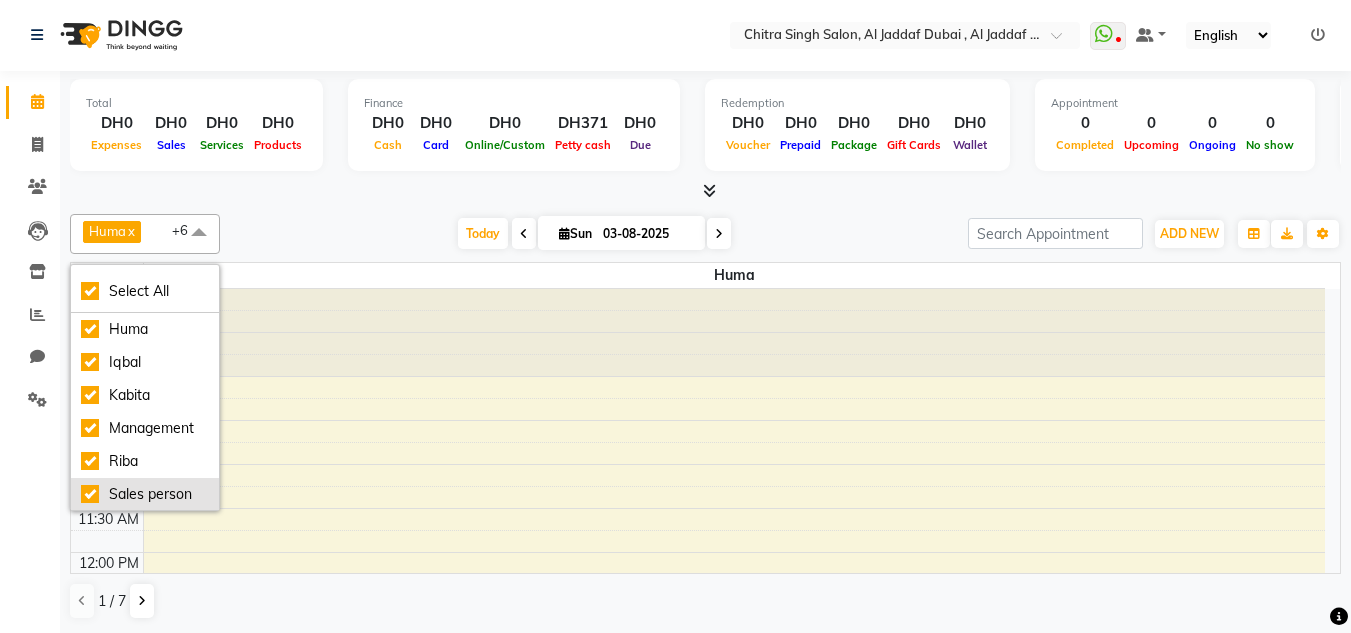 checkbox on "true" 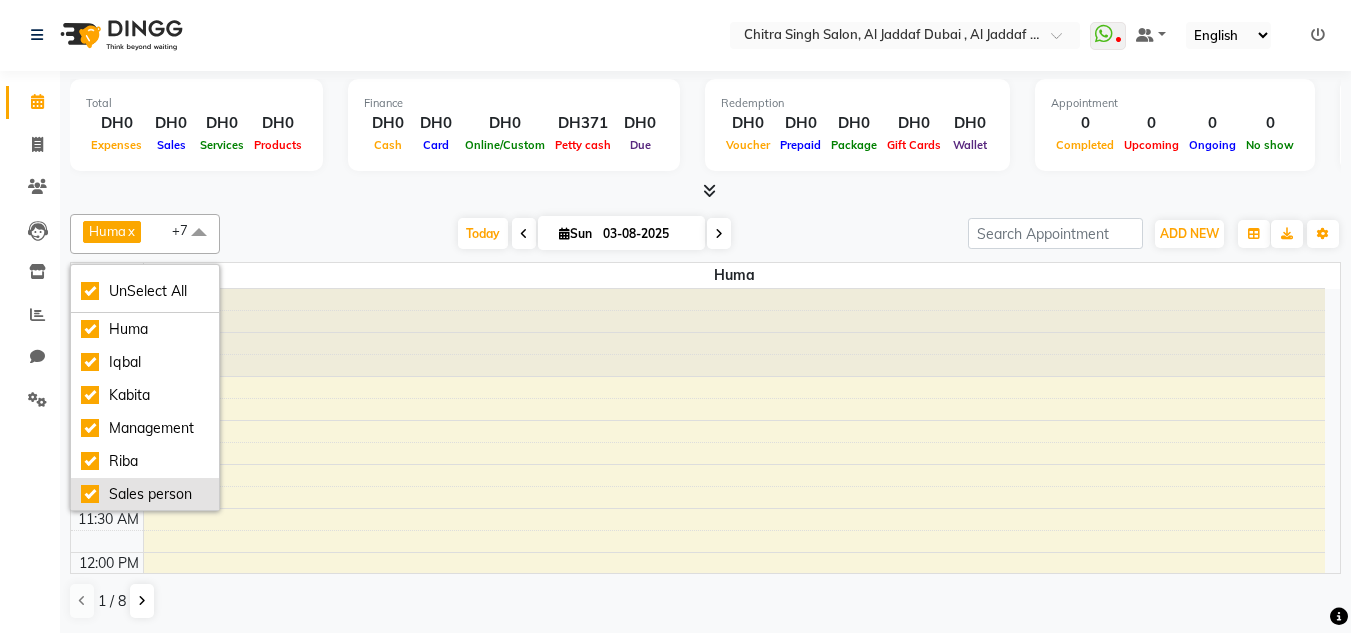 click on "Sales person" at bounding box center (145, 494) 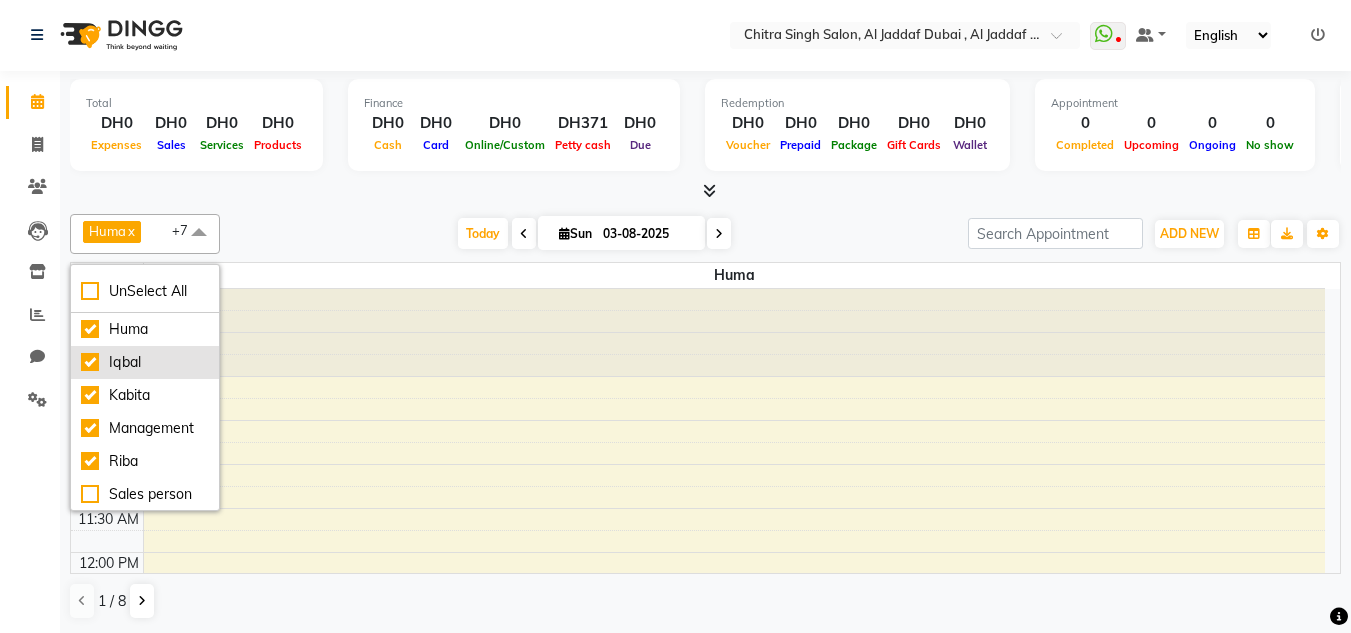 checkbox on "false" 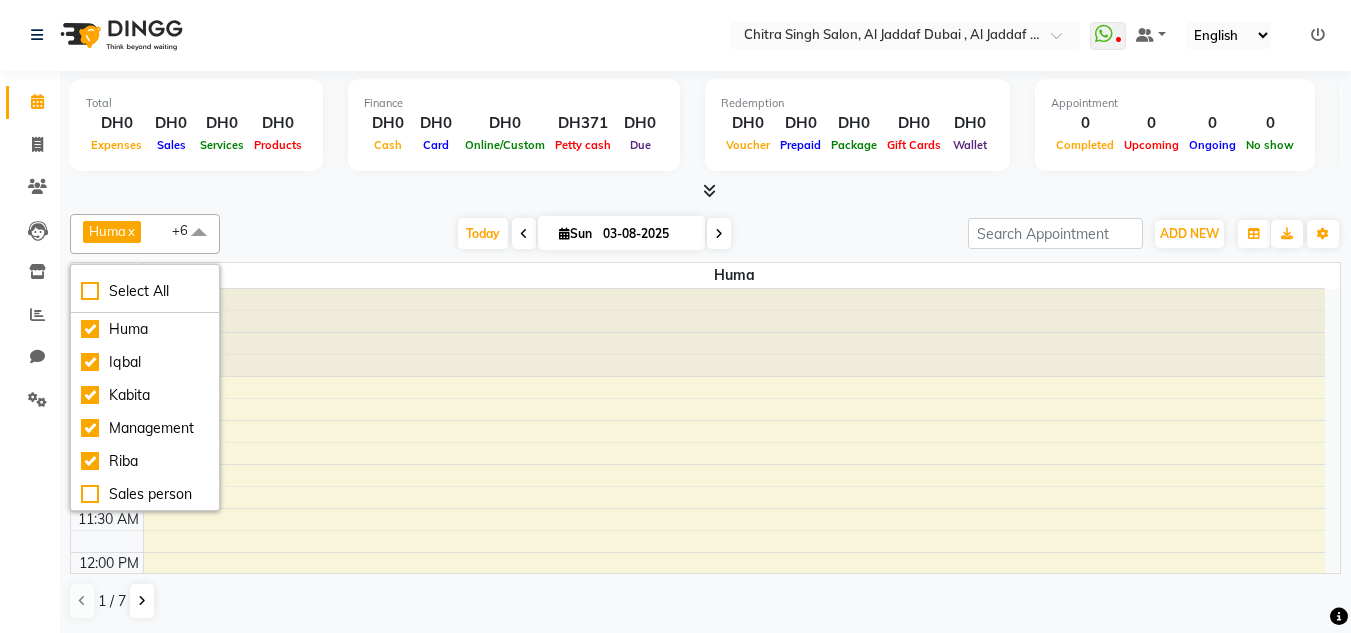 drag, startPoint x: 133, startPoint y: 236, endPoint x: 109, endPoint y: 273, distance: 44.102154 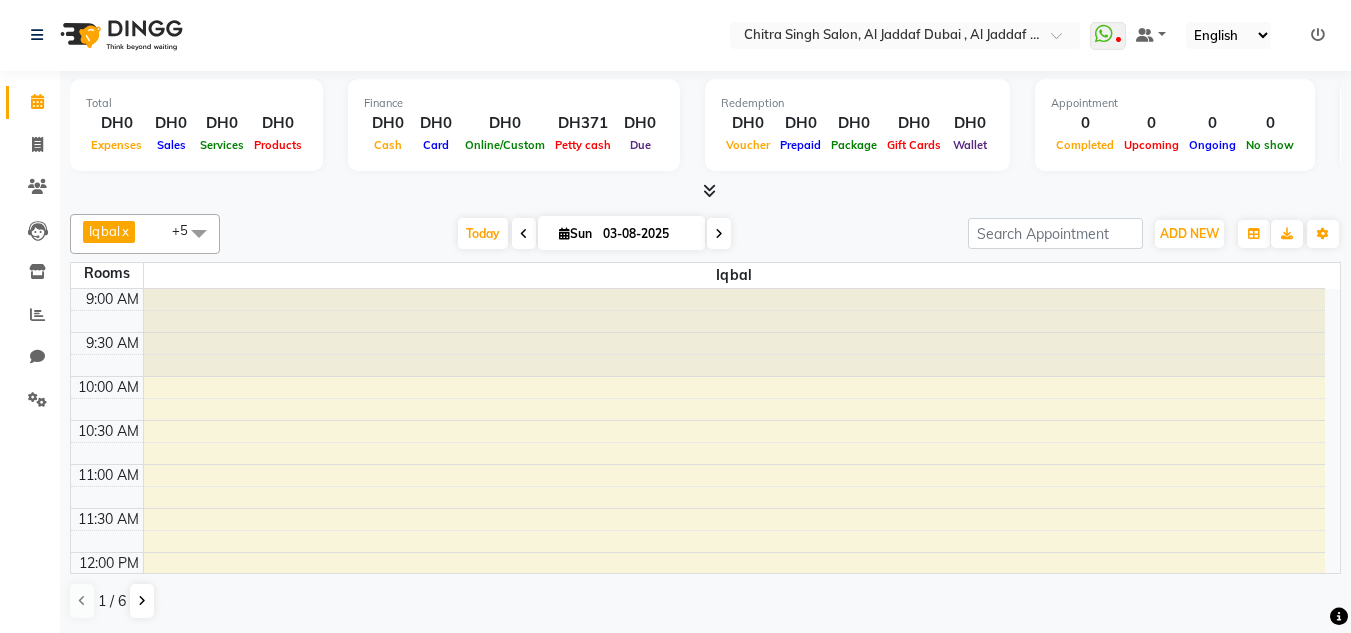 click on "x" at bounding box center (124, 231) 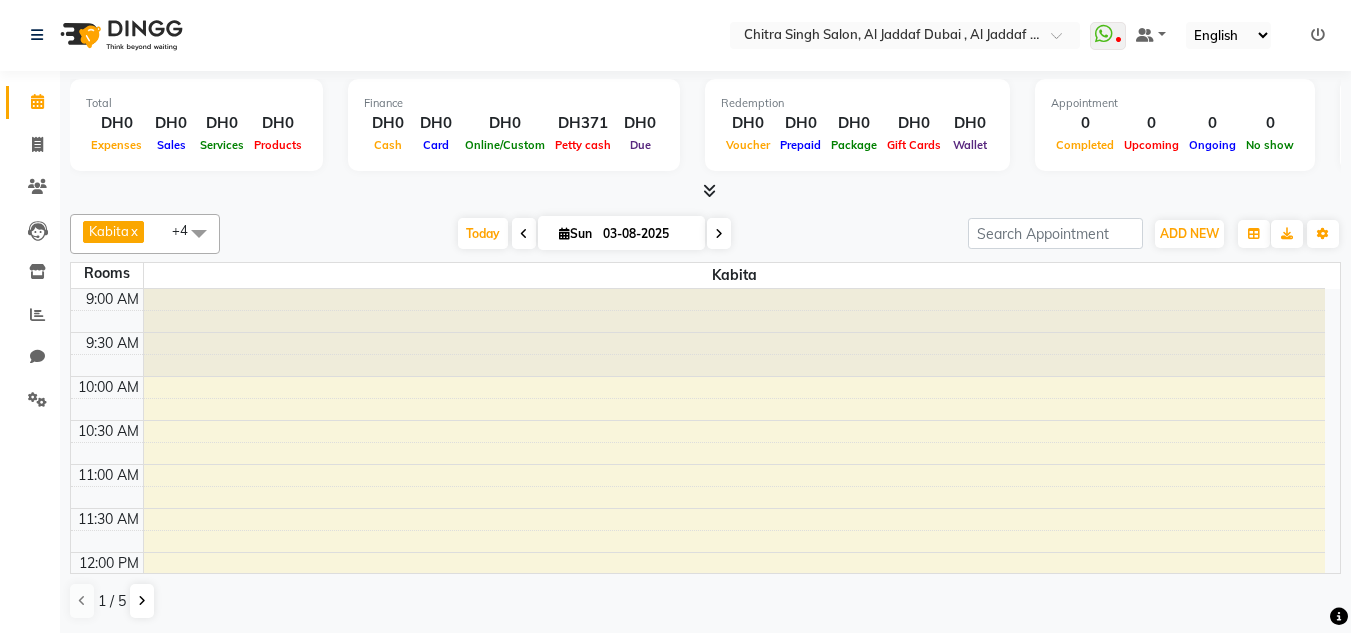 click on "x" at bounding box center [133, 231] 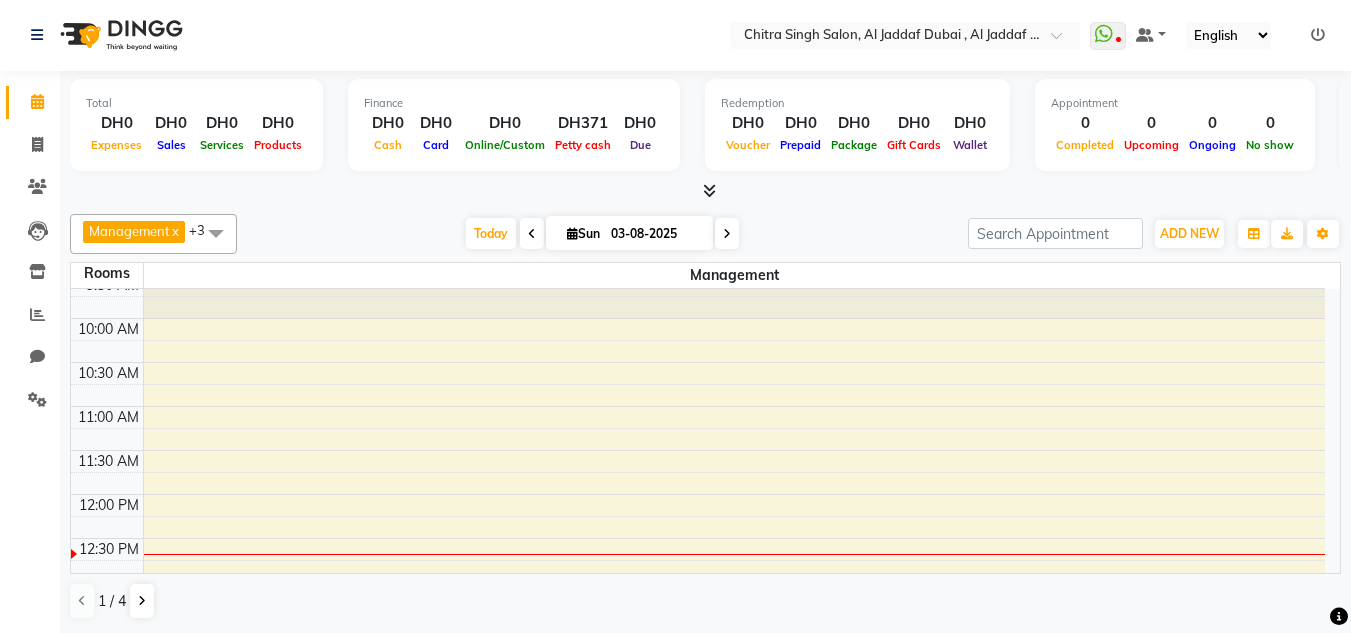 scroll, scrollTop: 0, scrollLeft: 0, axis: both 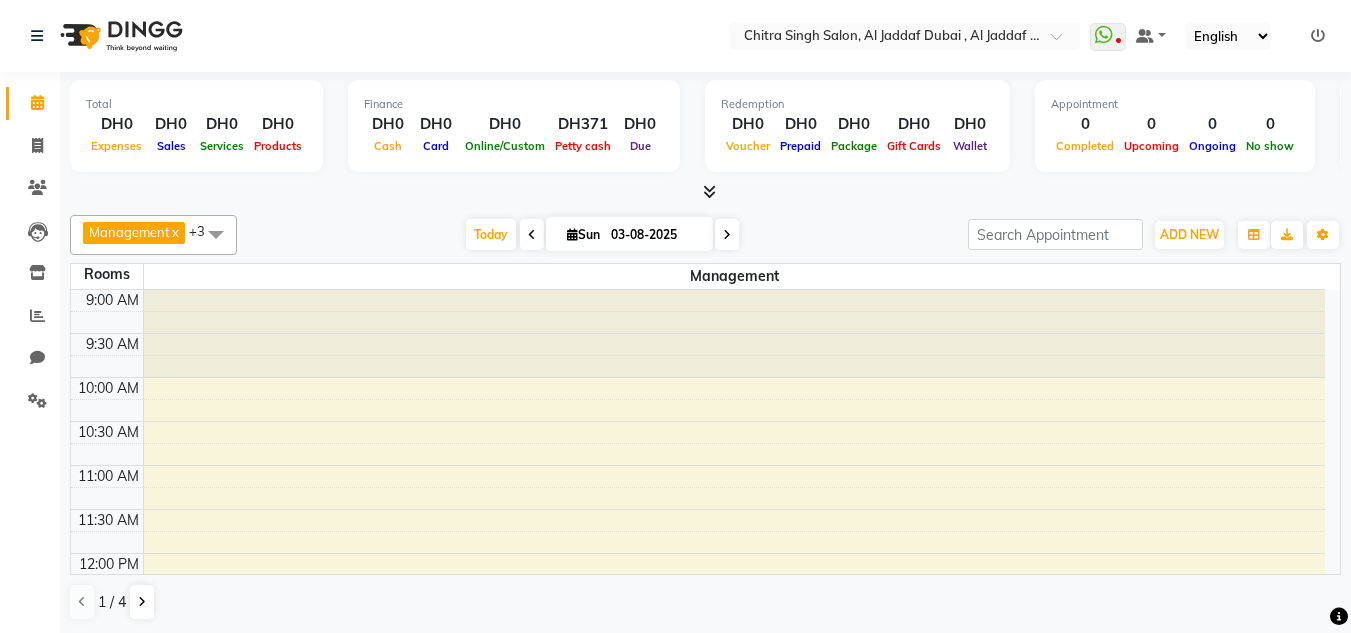 click on "x" at bounding box center [174, 232] 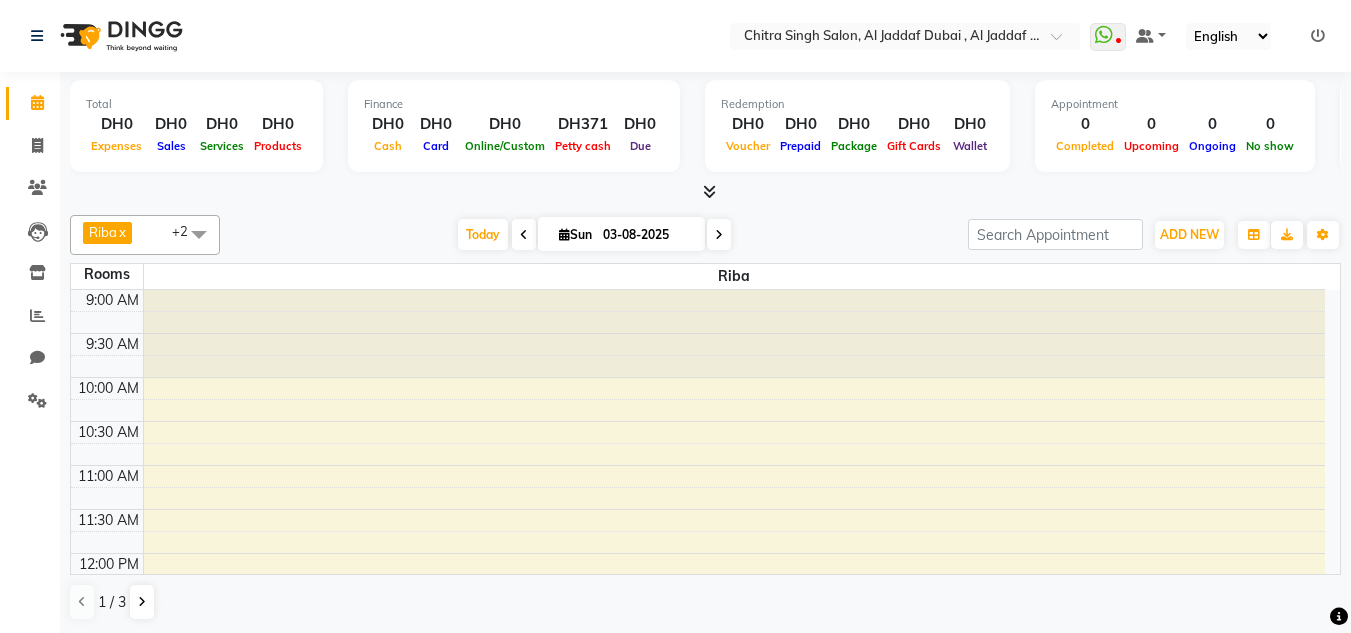 drag, startPoint x: 169, startPoint y: 231, endPoint x: 179, endPoint y: 230, distance: 10.049875 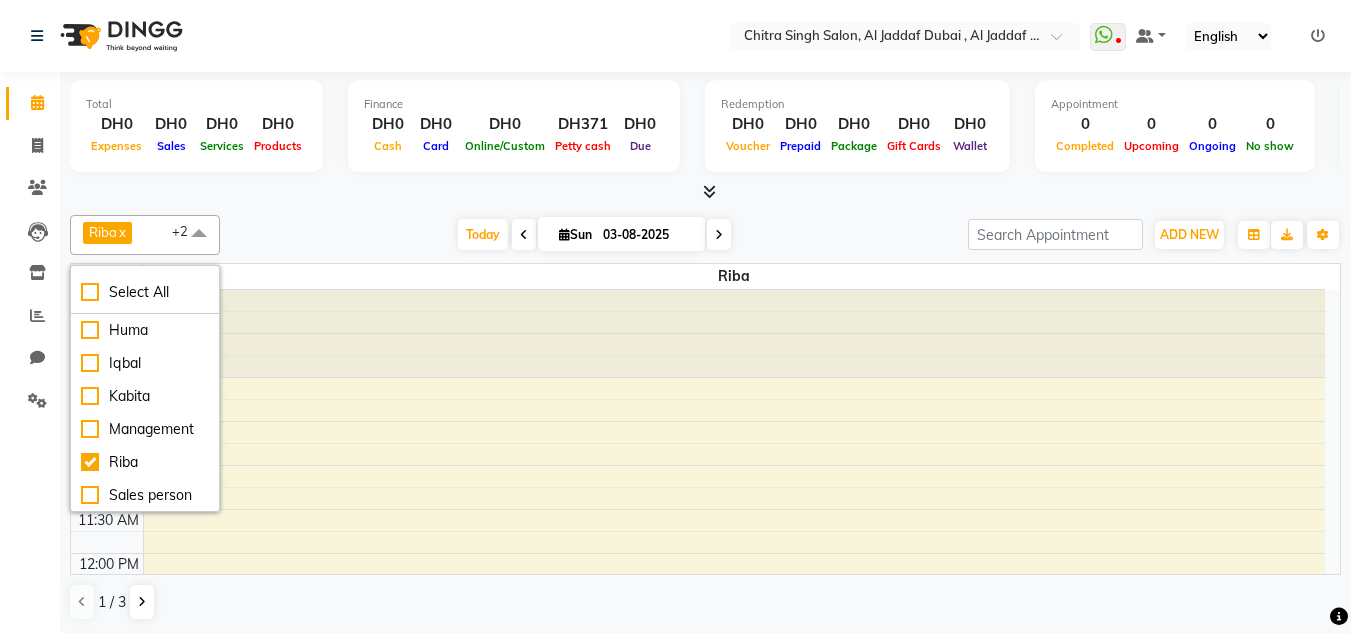 click at bounding box center (199, 234) 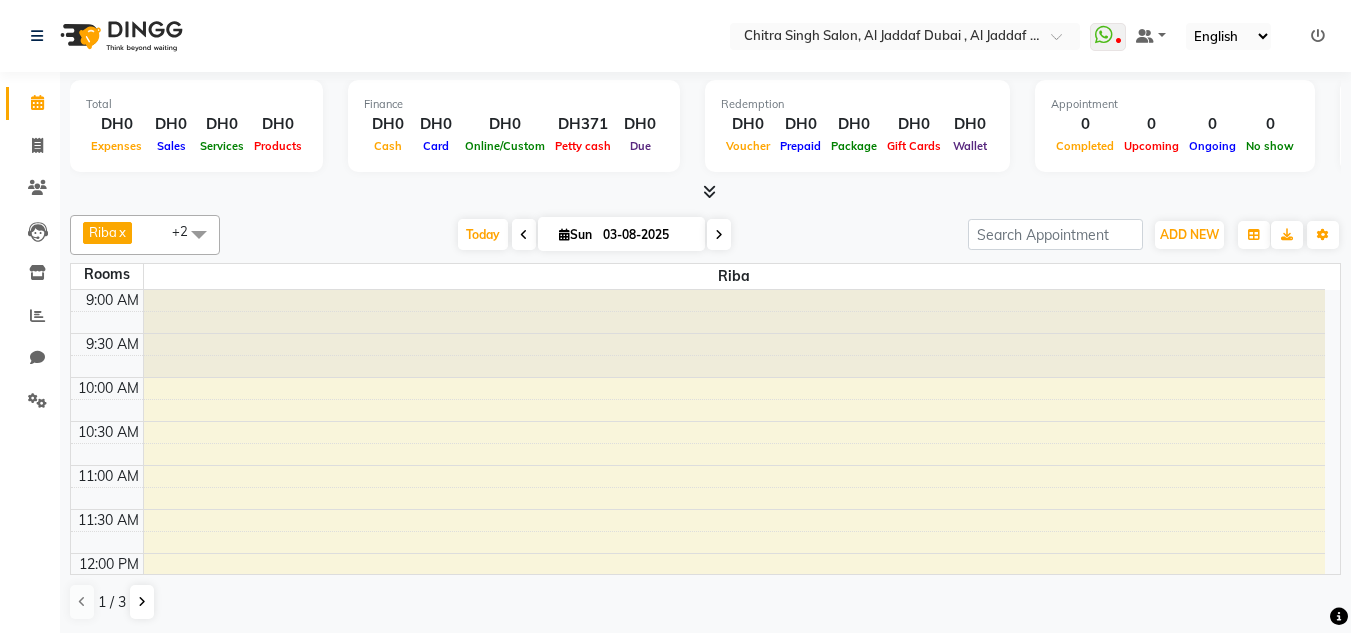 click at bounding box center (199, 234) 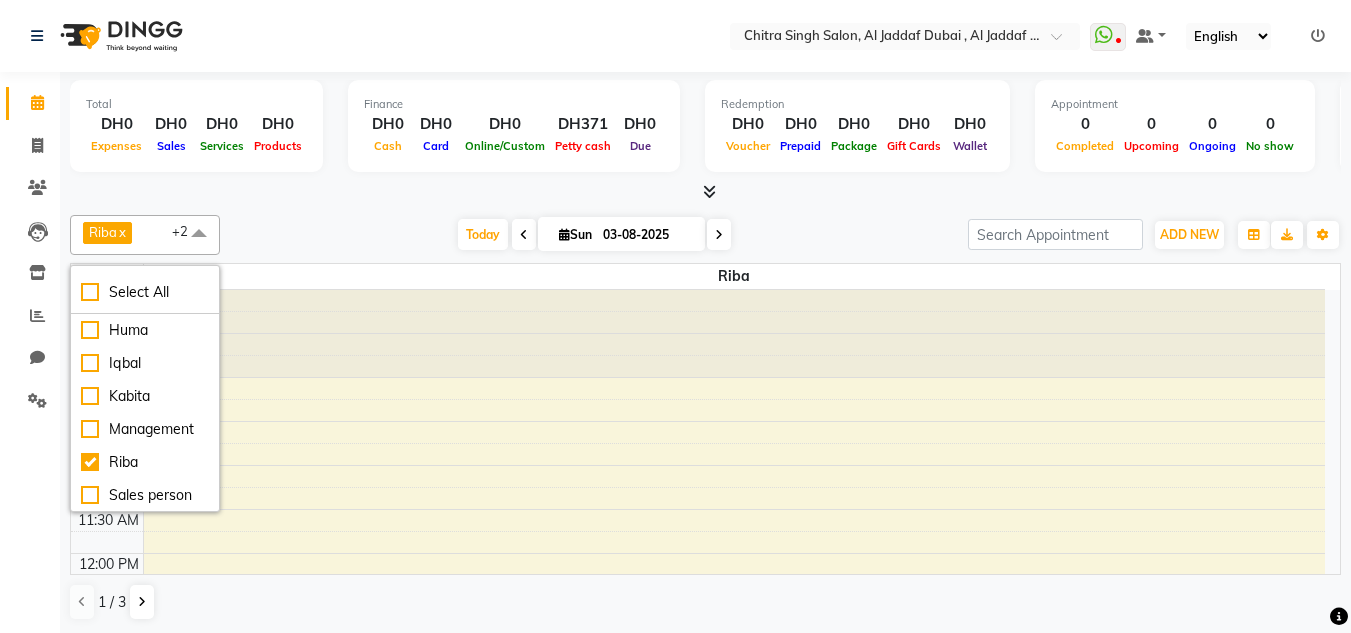 click on "x" at bounding box center [121, 232] 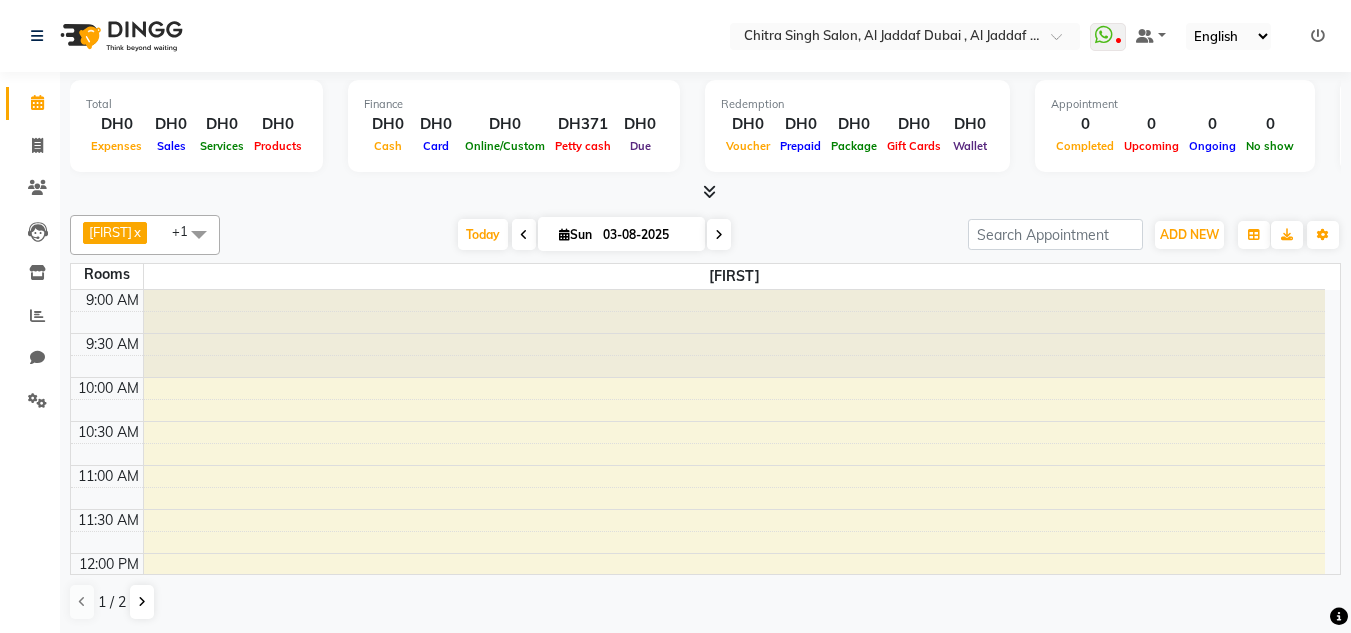 click on "[FIRST]" at bounding box center [110, 232] 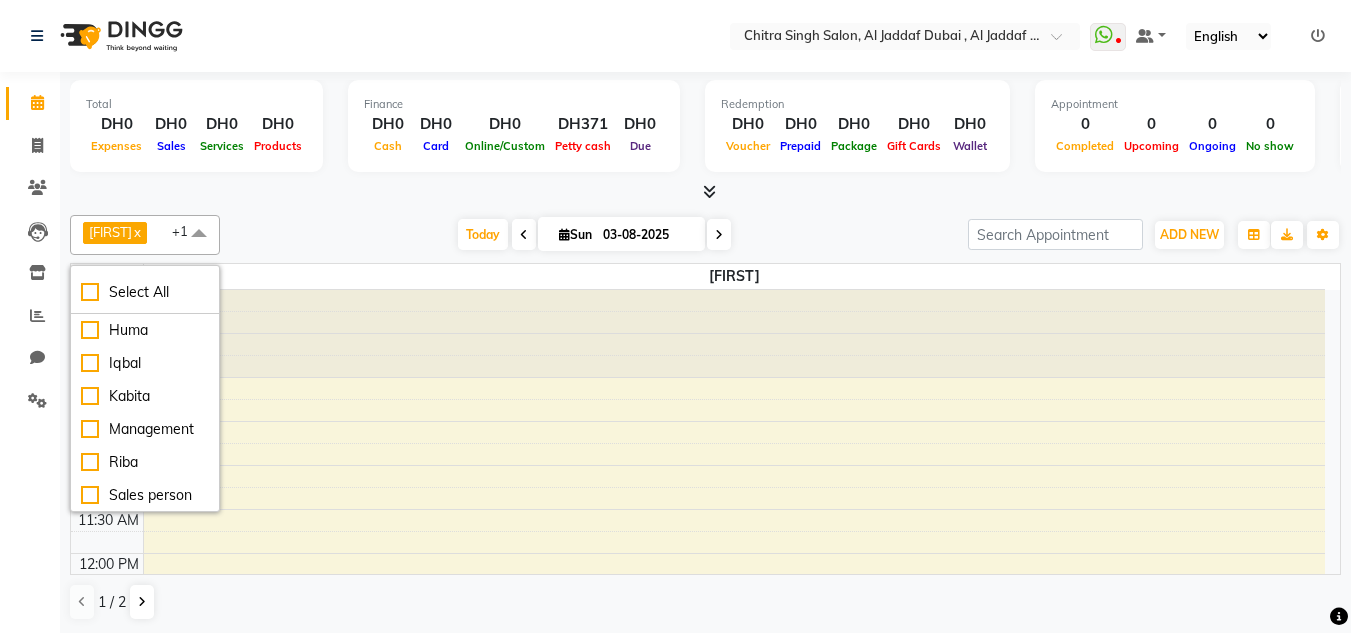 click on "x" at bounding box center (136, 232) 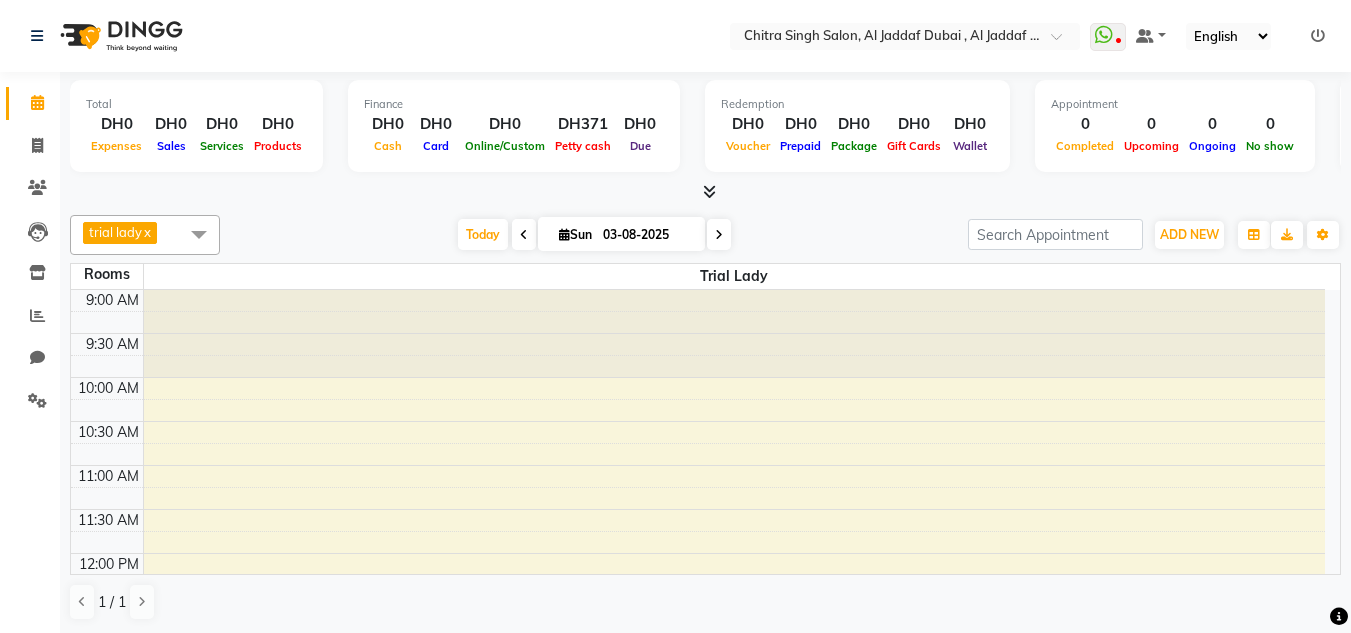 click on "trial lady" at bounding box center (115, 232) 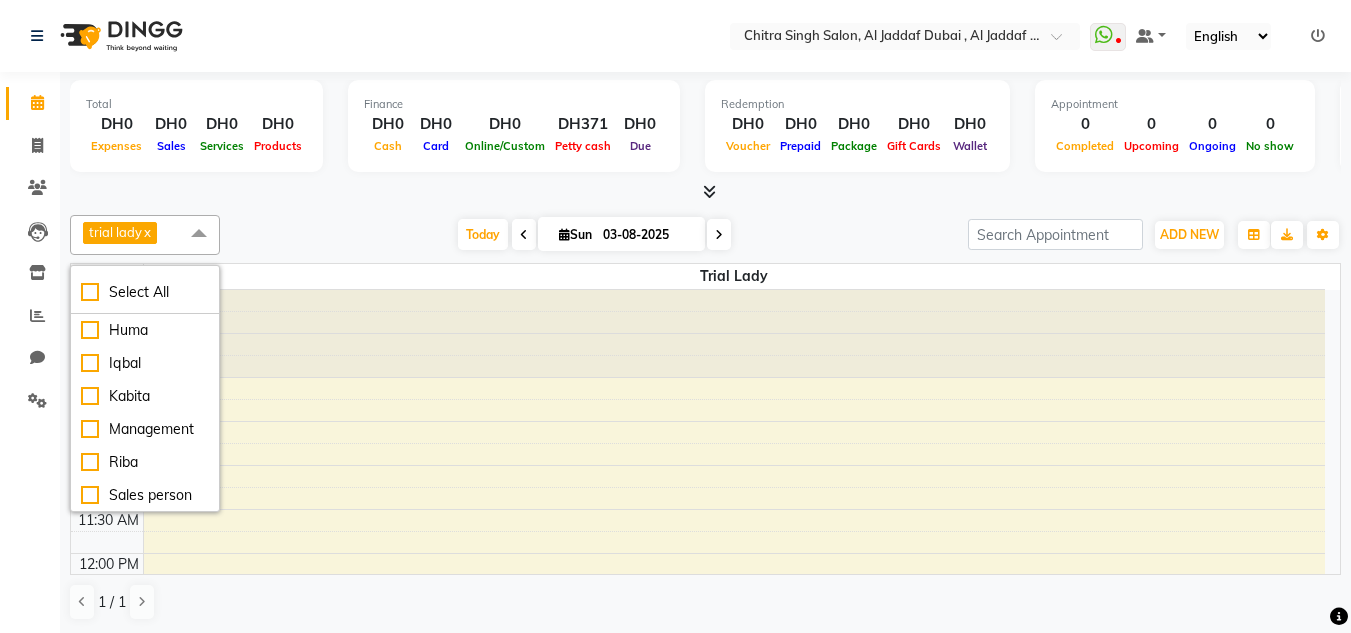 click on "x" at bounding box center (146, 232) 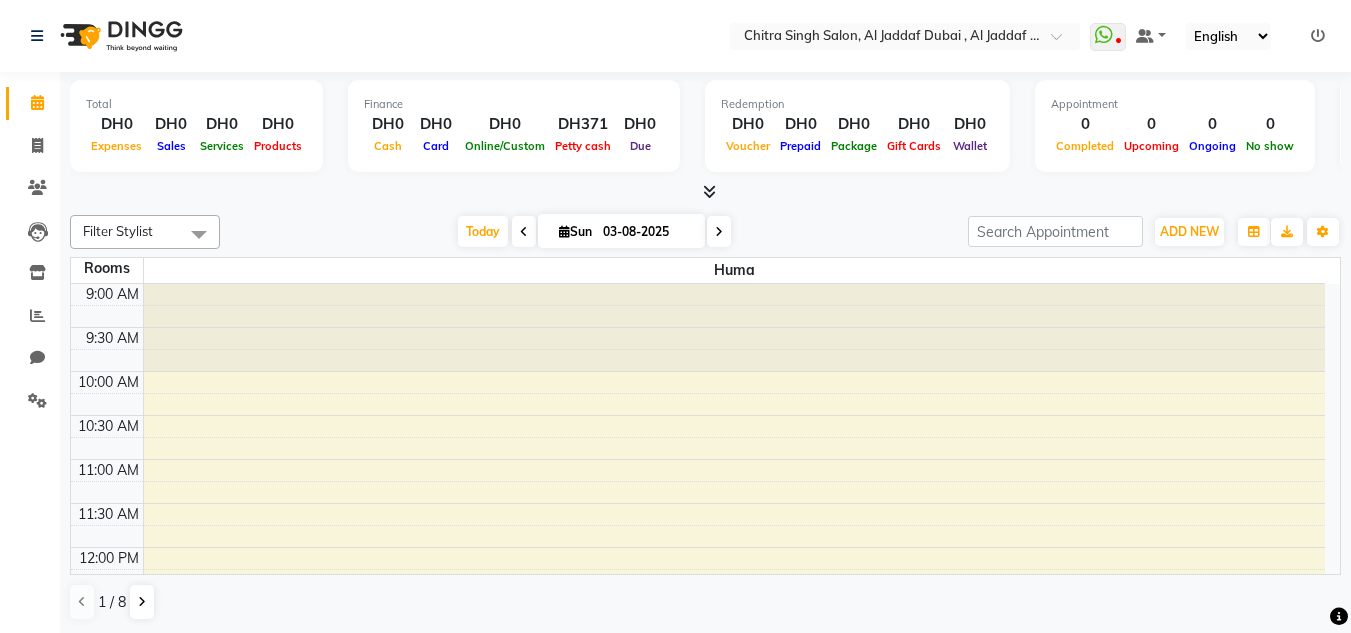 click on "Filter Stylist" at bounding box center [118, 231] 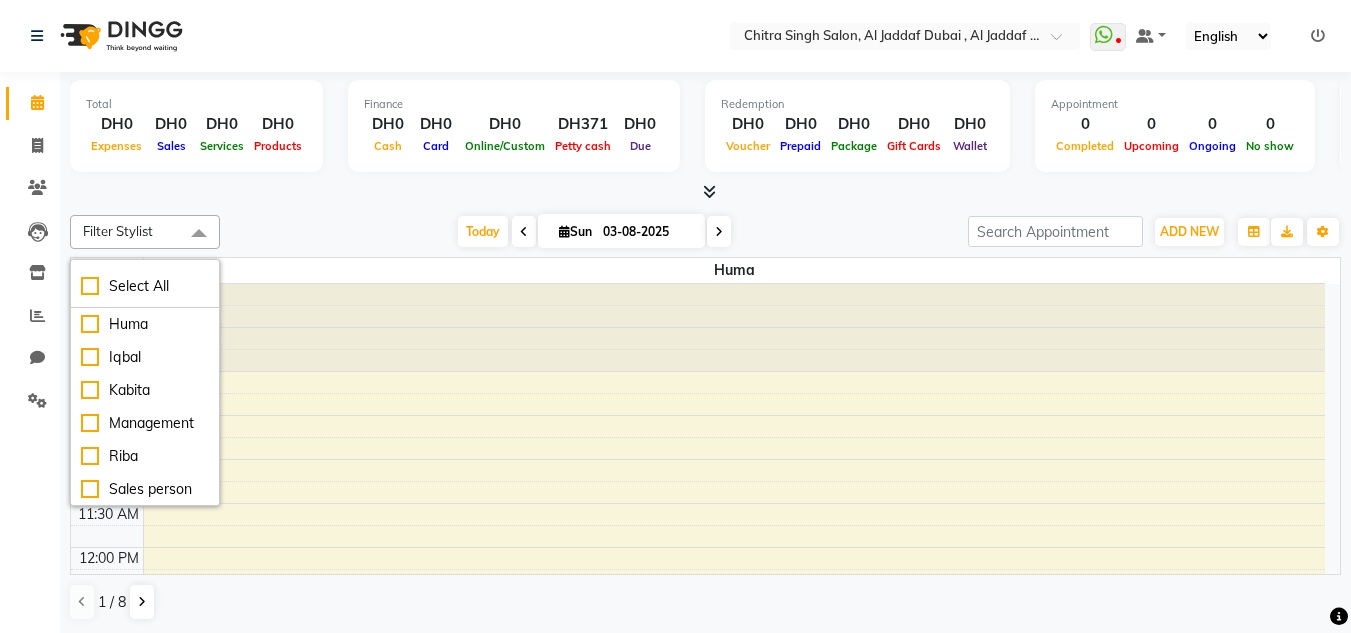scroll, scrollTop: 67, scrollLeft: 0, axis: vertical 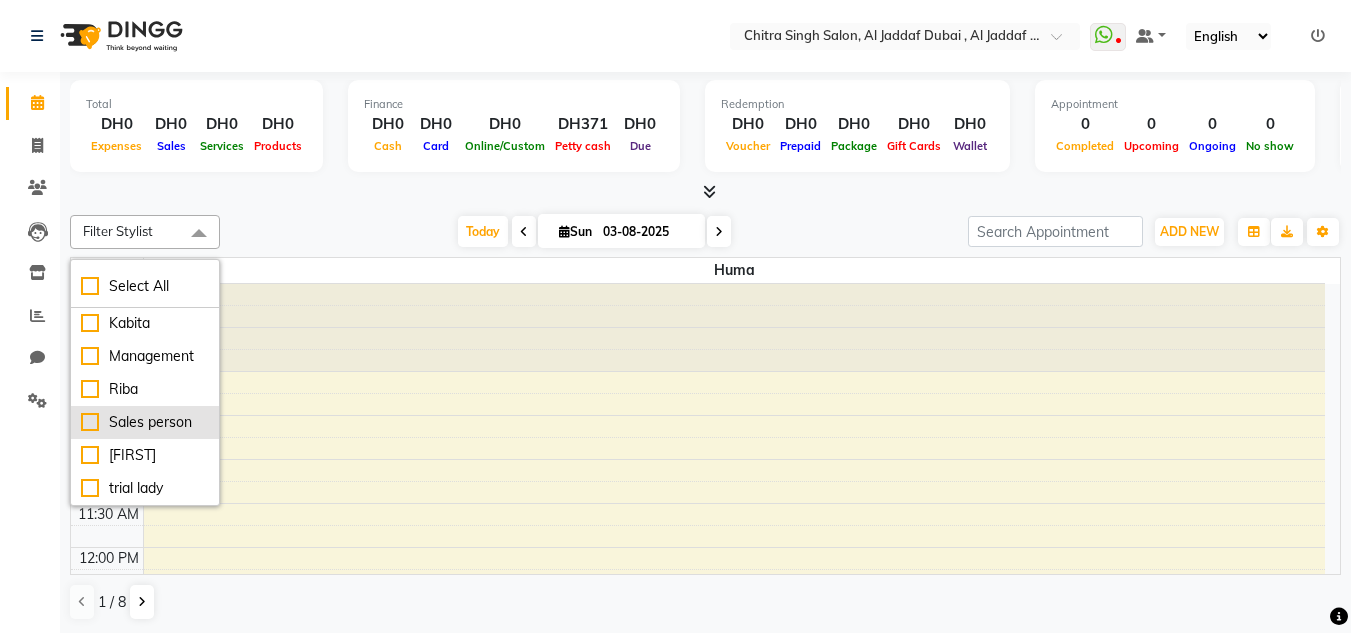 click on "Sales person" at bounding box center (145, 422) 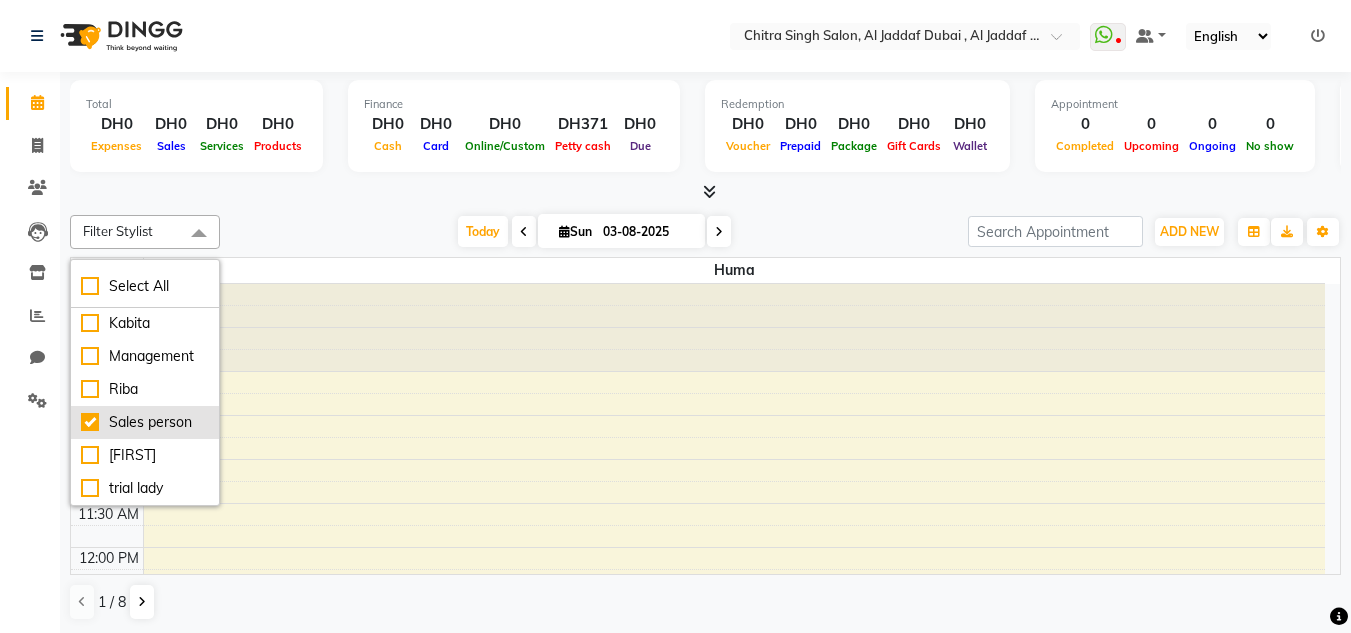 checkbox on "true" 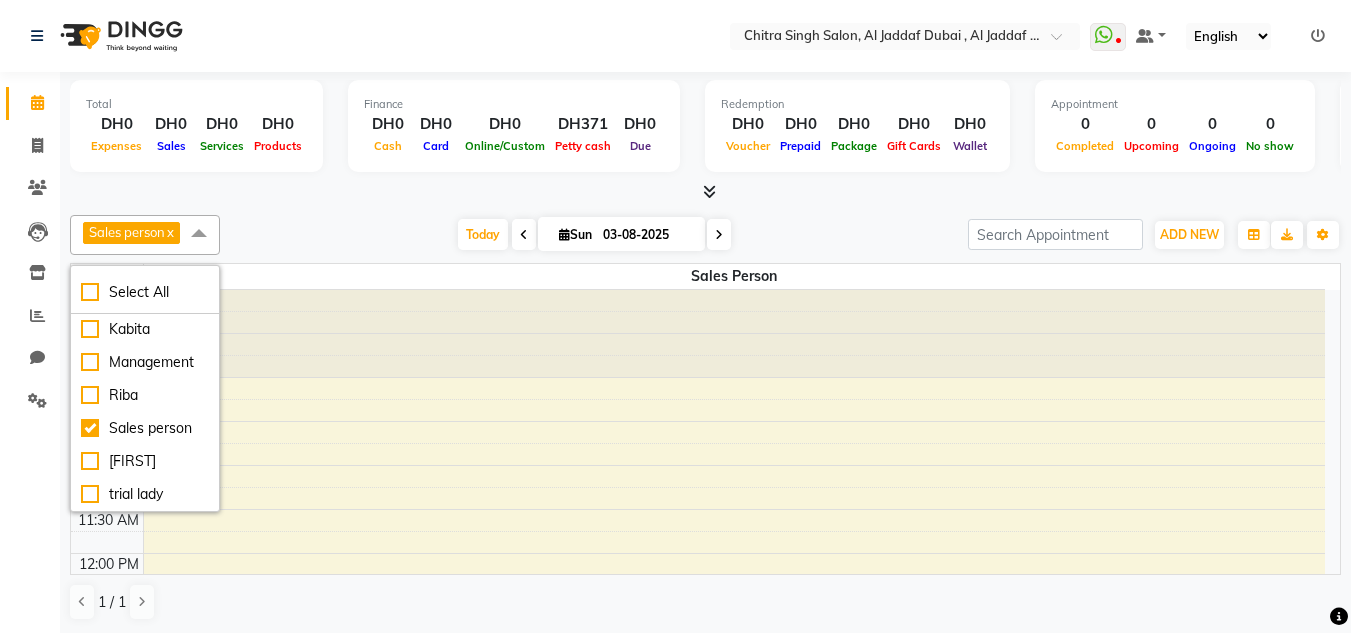 click at bounding box center [735, 334] 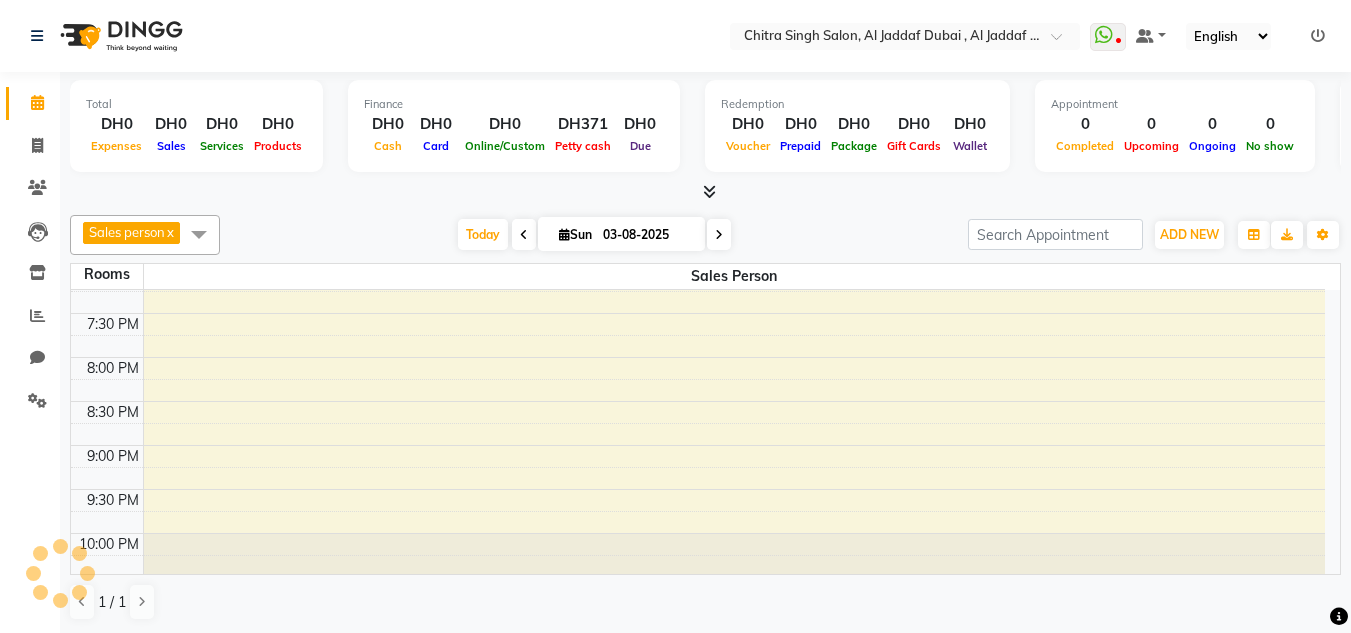 scroll, scrollTop: 947, scrollLeft: 0, axis: vertical 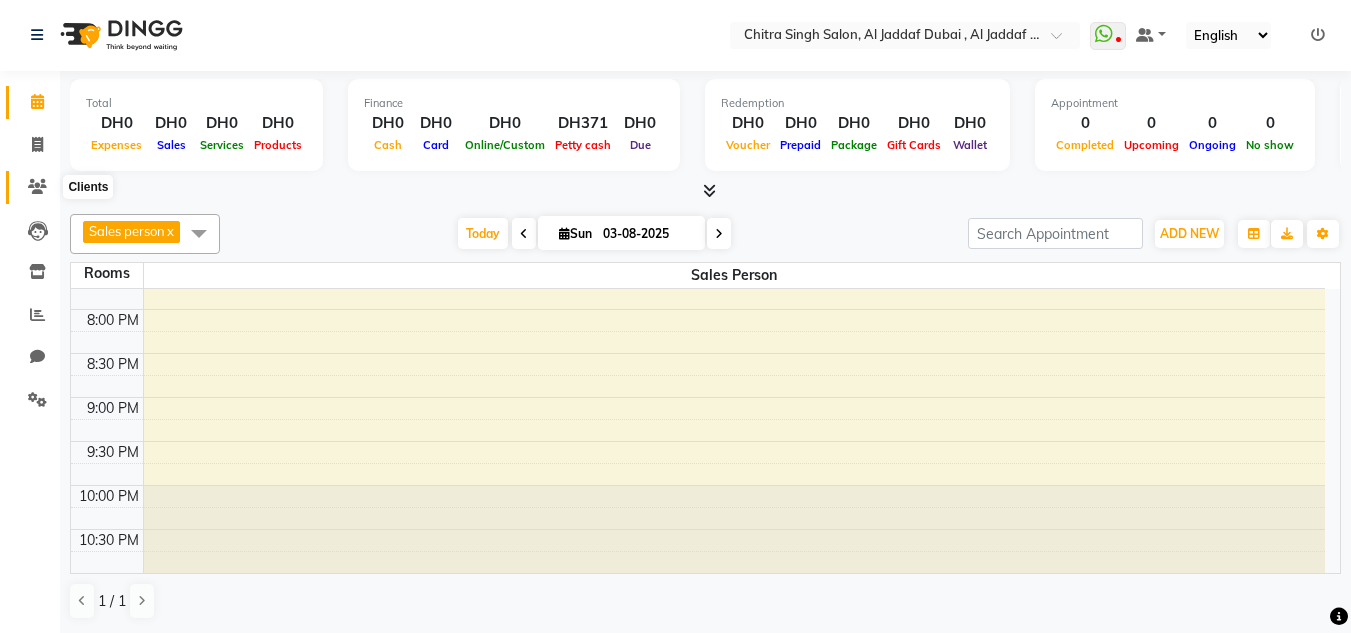 drag, startPoint x: 33, startPoint y: 192, endPoint x: 52, endPoint y: 219, distance: 33.01515 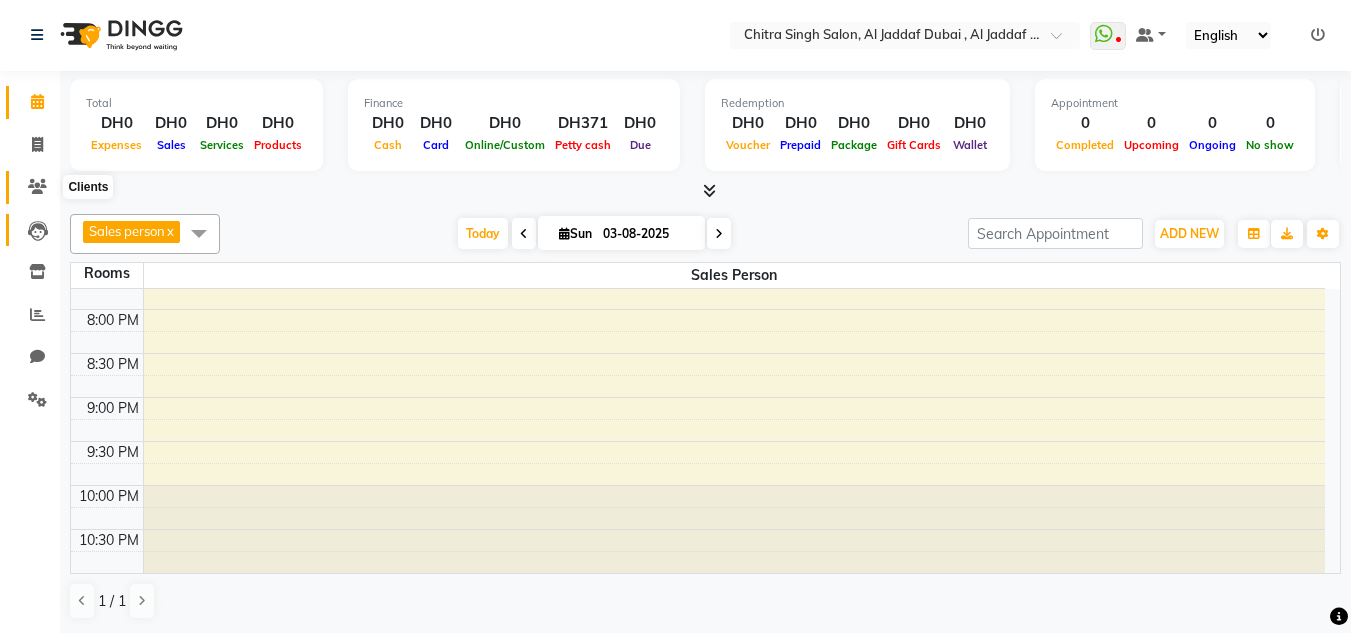 click 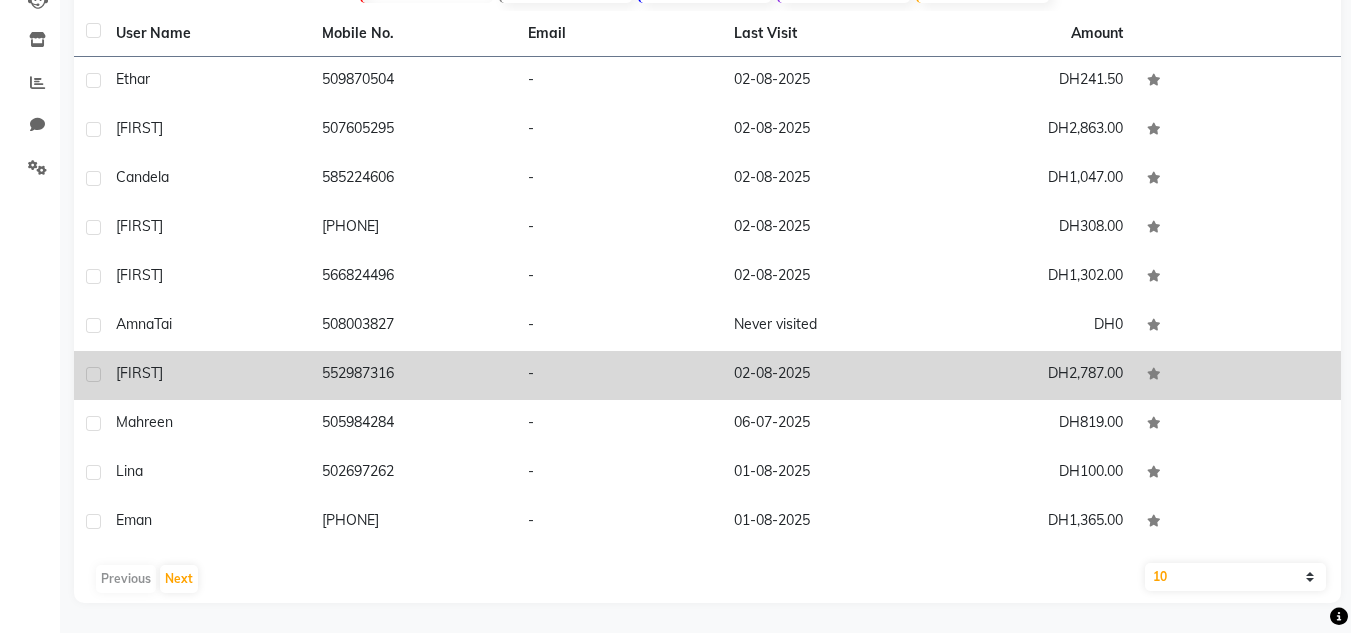 click on "[FIRST]" 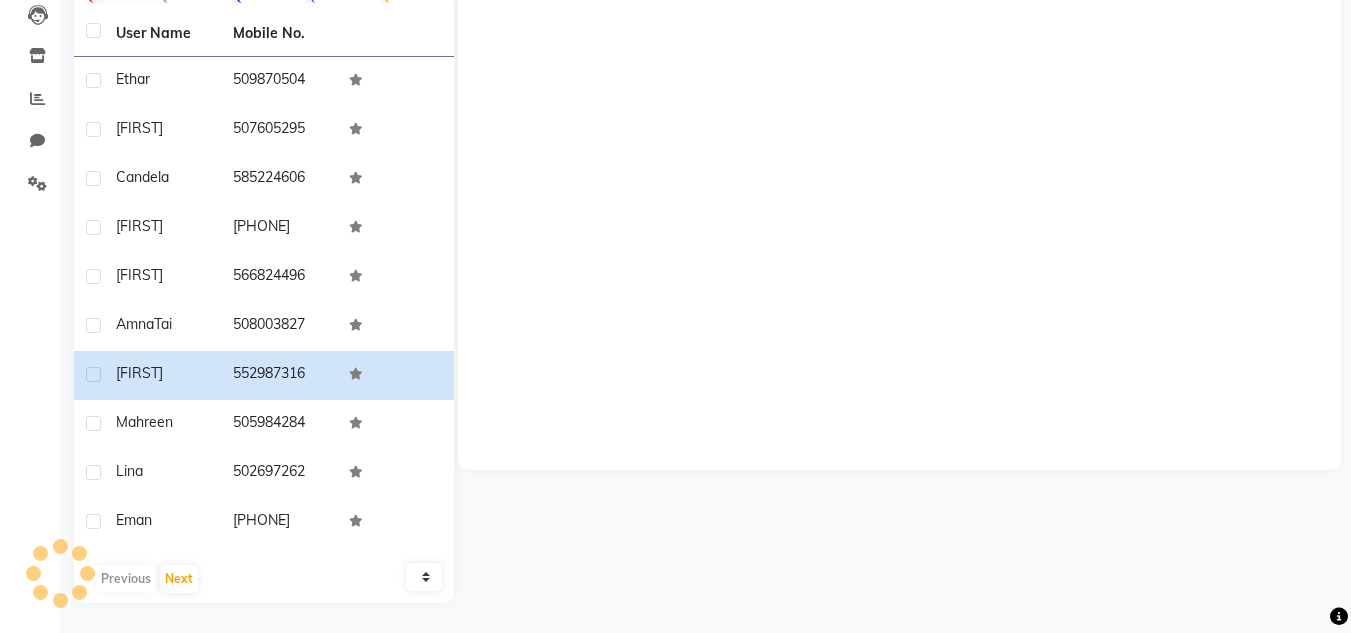 scroll, scrollTop: 217, scrollLeft: 0, axis: vertical 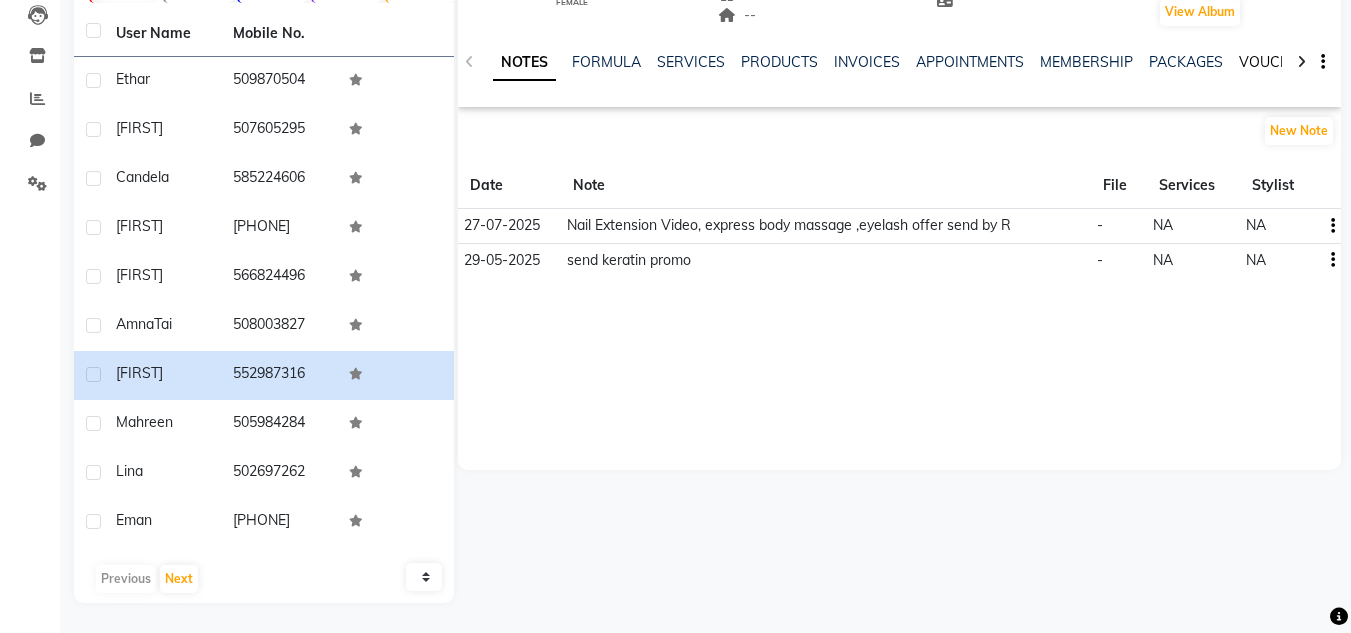 click on "VOUCHERS" 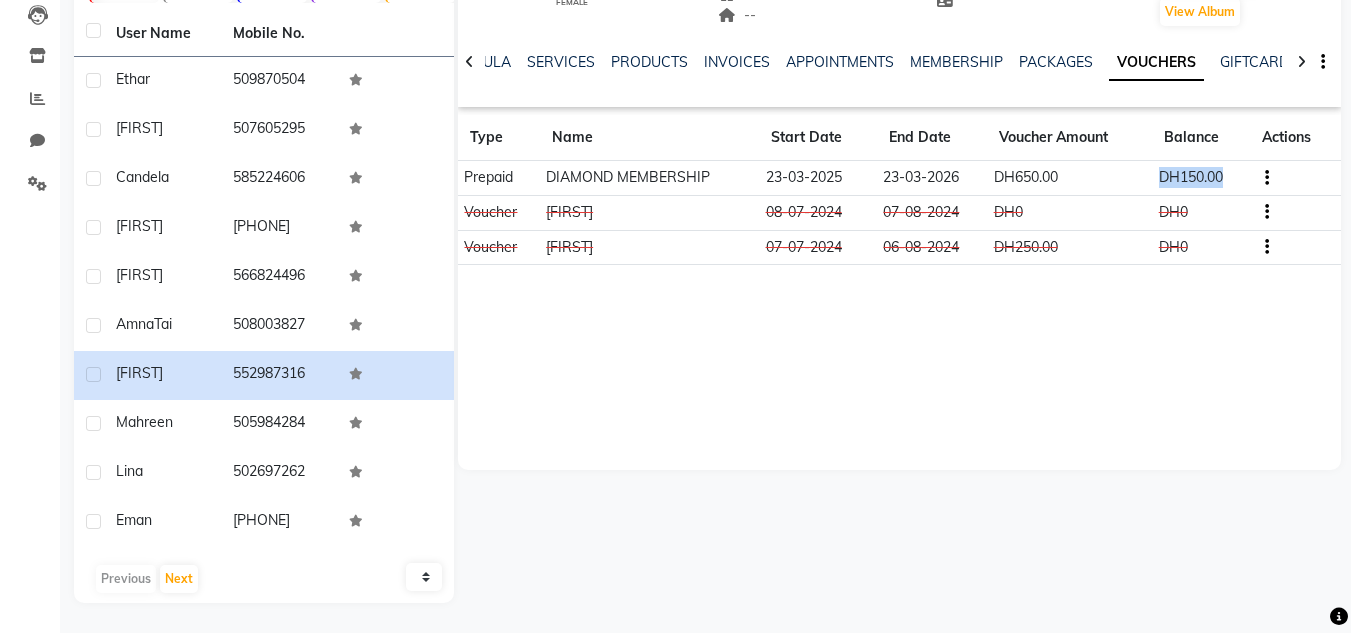 drag, startPoint x: 1161, startPoint y: 175, endPoint x: 1255, endPoint y: 171, distance: 94.08507 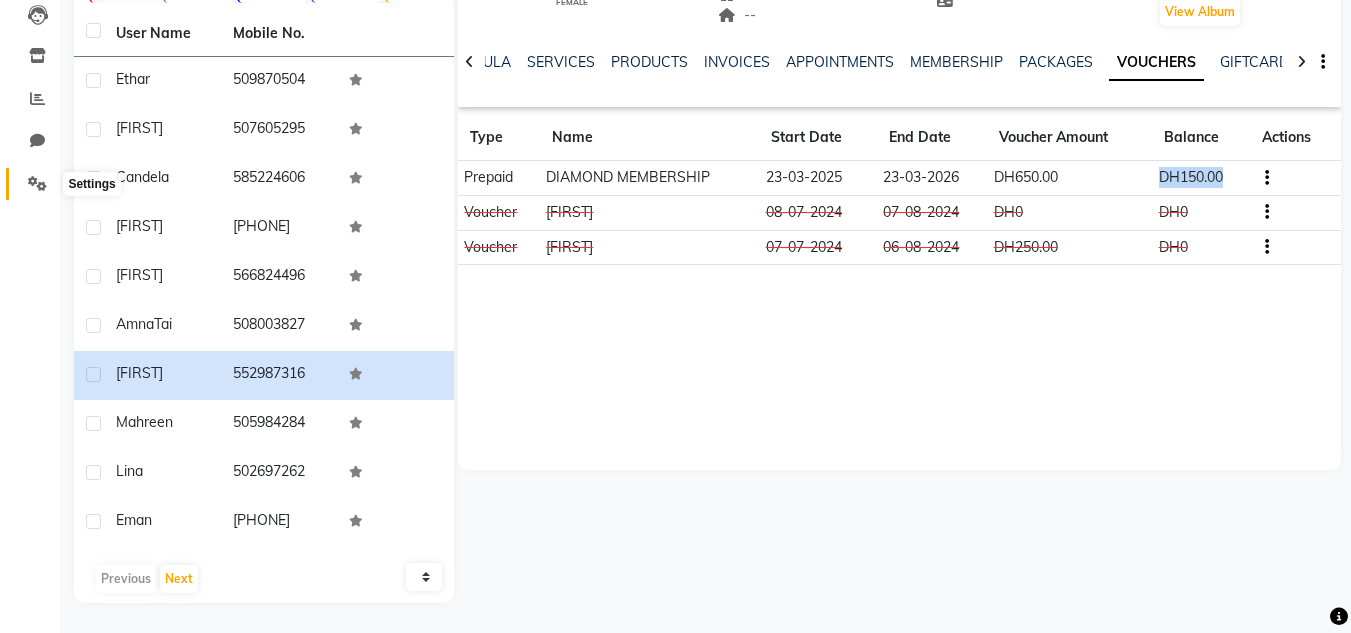 drag, startPoint x: 0, startPoint y: 177, endPoint x: 45, endPoint y: 183, distance: 45.39824 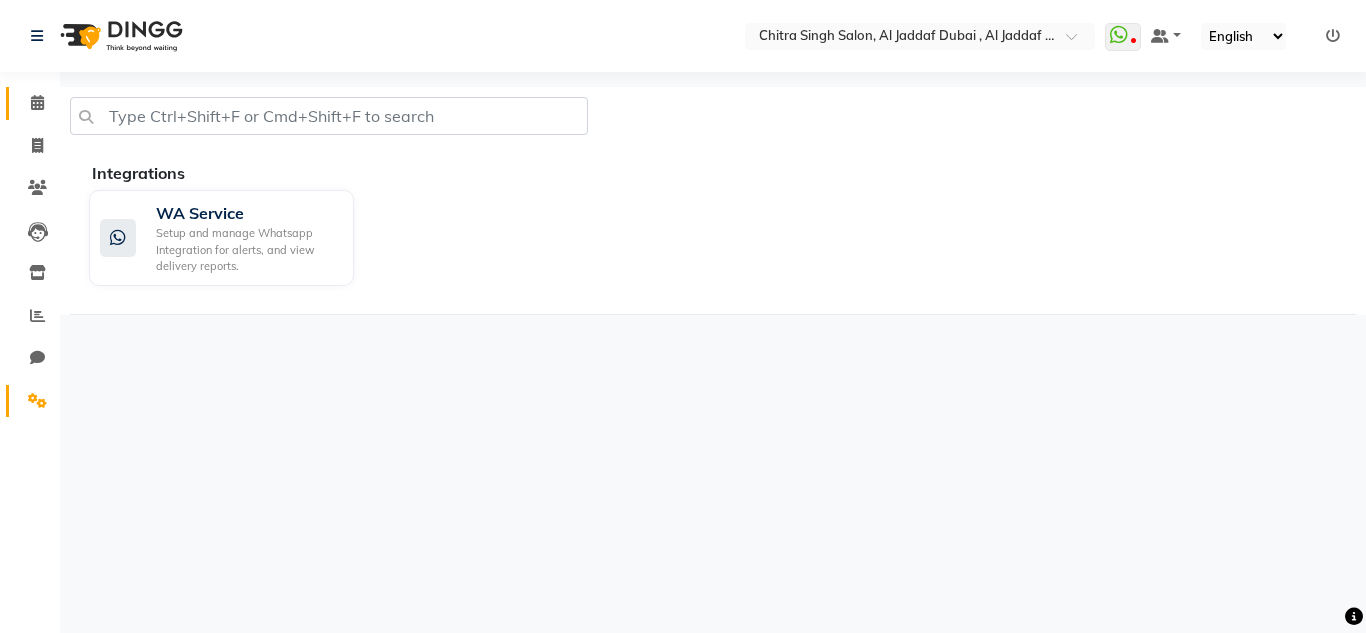 drag, startPoint x: 56, startPoint y: 95, endPoint x: 34, endPoint y: 104, distance: 23.769728 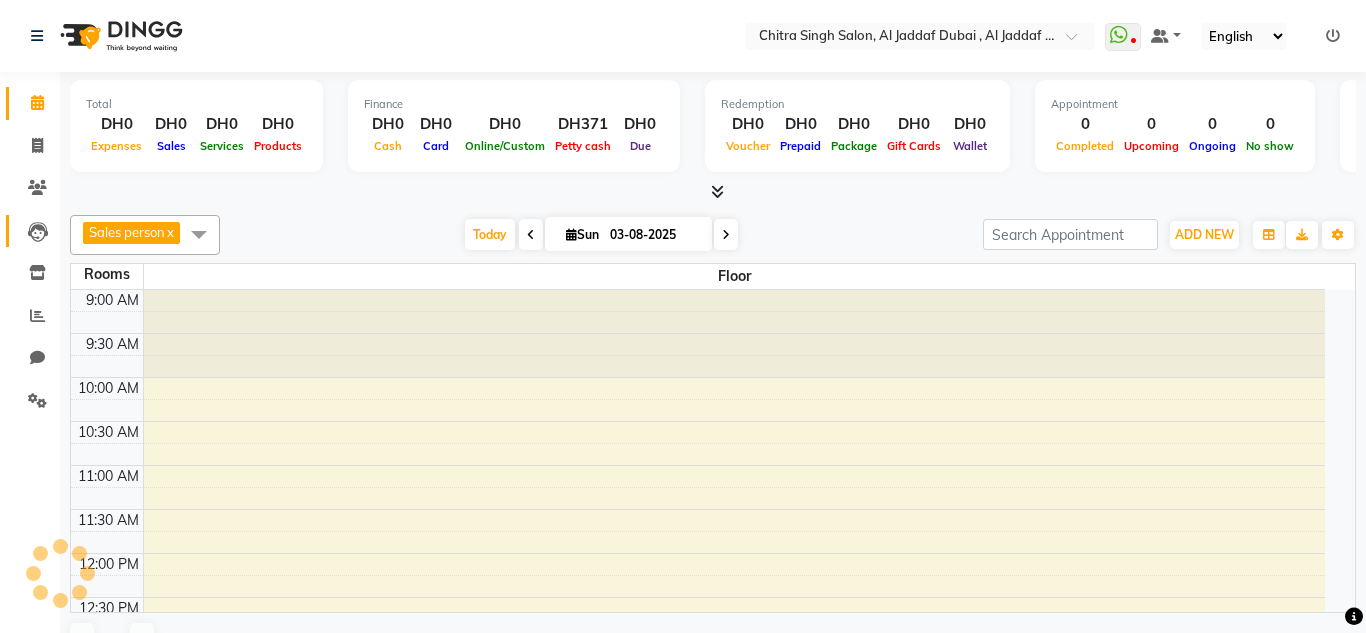 scroll, scrollTop: 0, scrollLeft: 0, axis: both 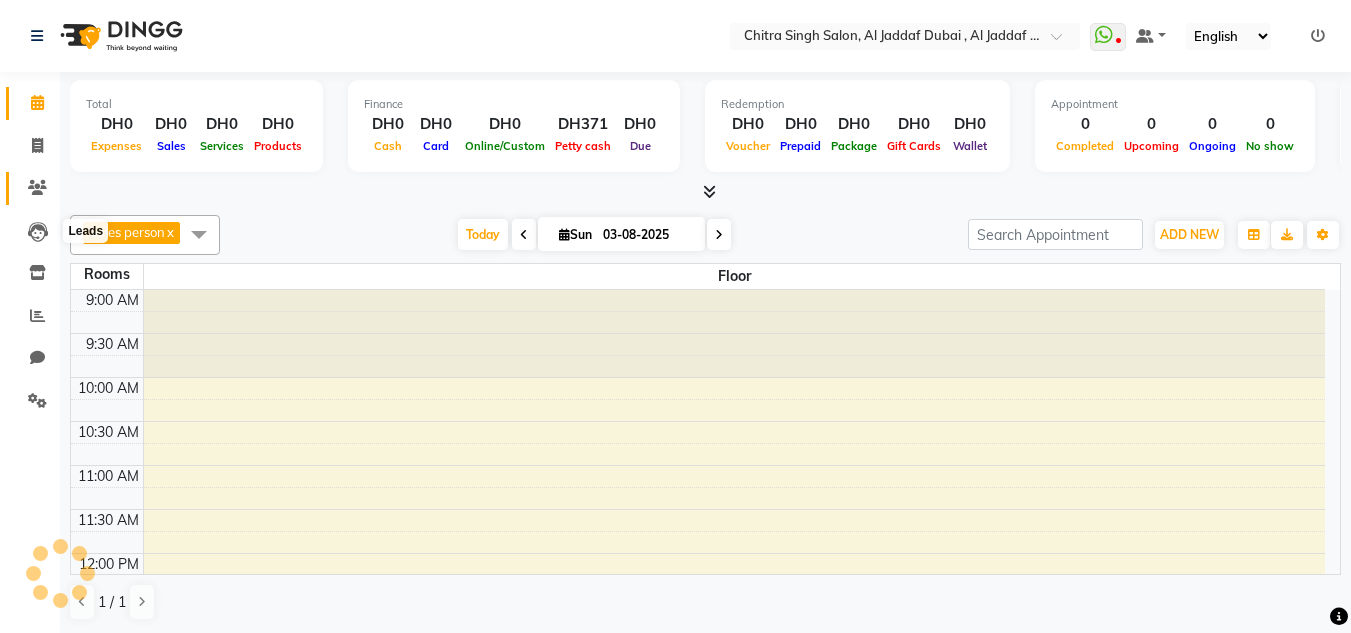 click on "Clients" 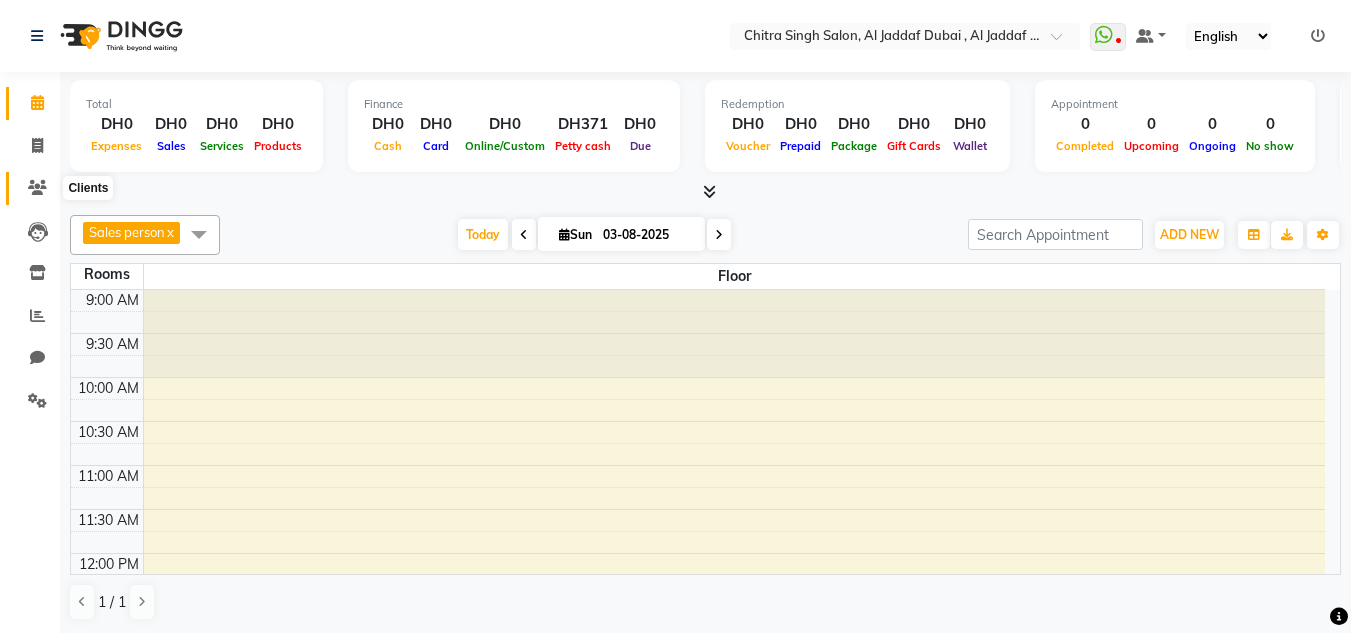 click 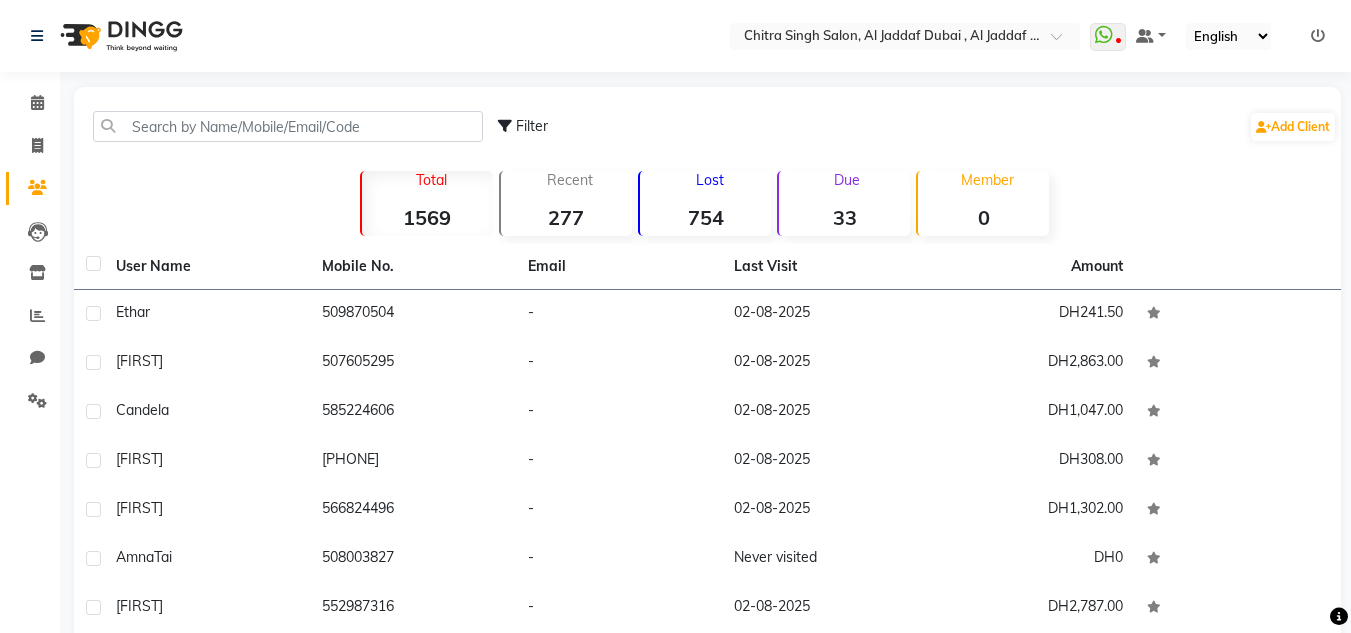 drag, startPoint x: 124, startPoint y: 104, endPoint x: 162, endPoint y: 123, distance: 42.48529 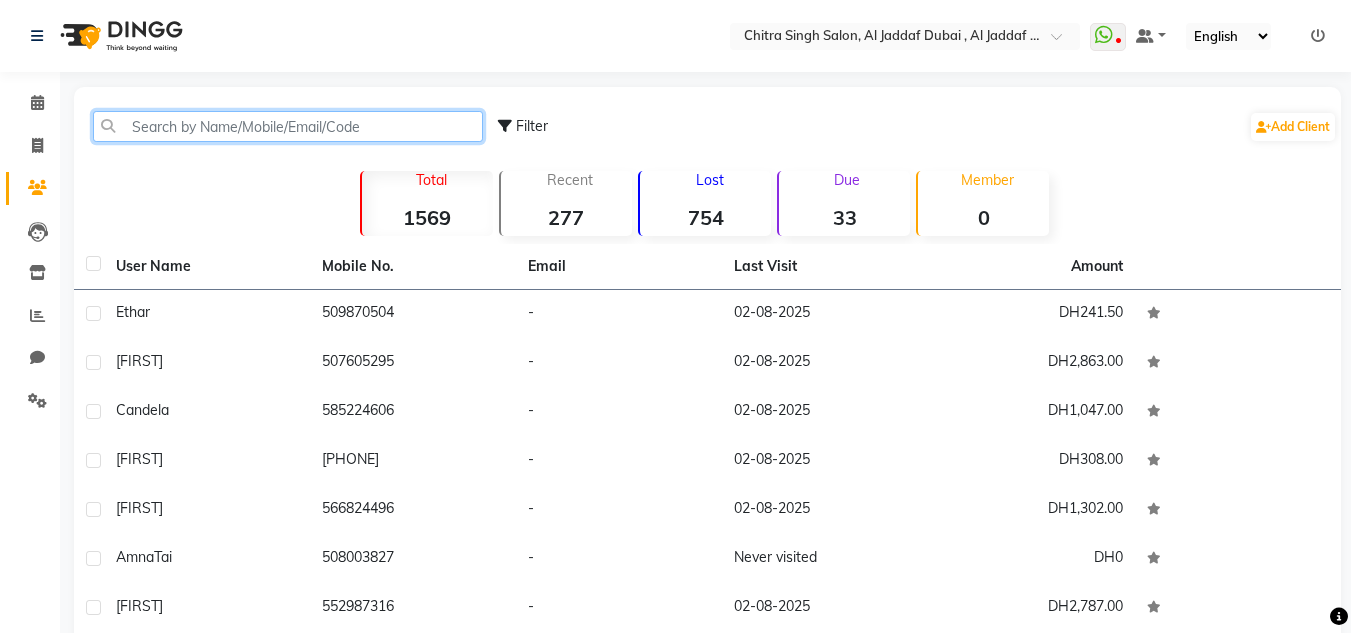 drag, startPoint x: 252, startPoint y: 132, endPoint x: 254, endPoint y: 109, distance: 23.086792 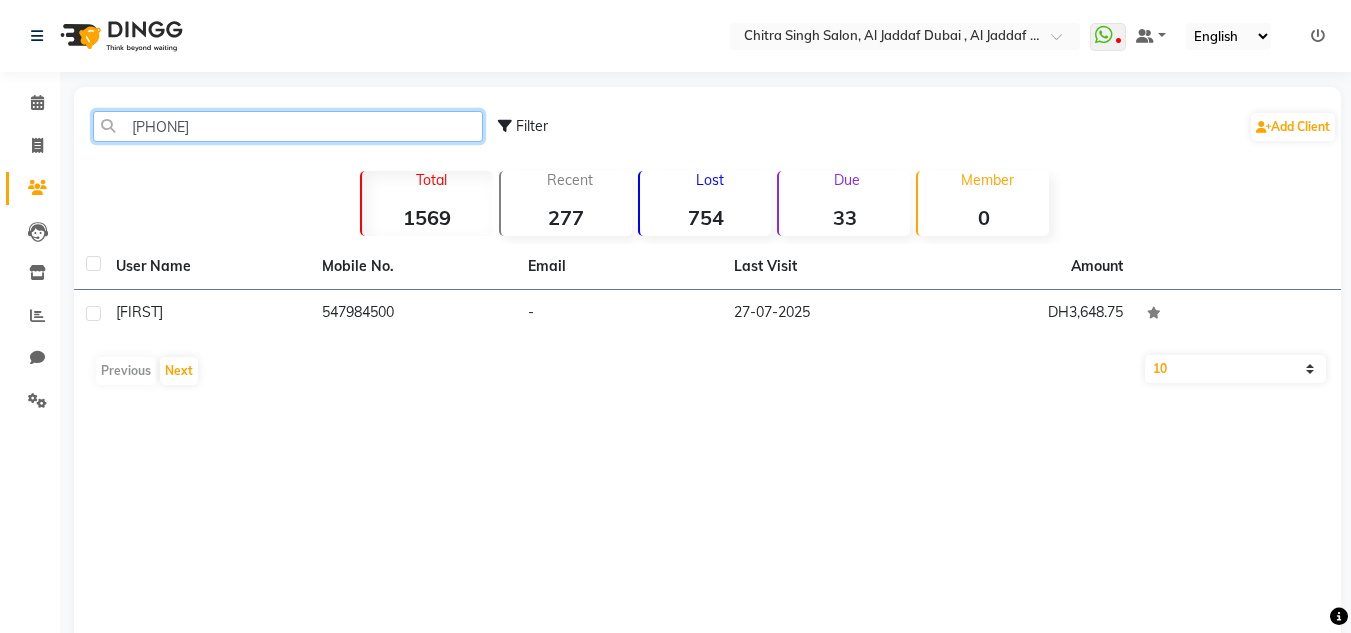 type on "5479845" 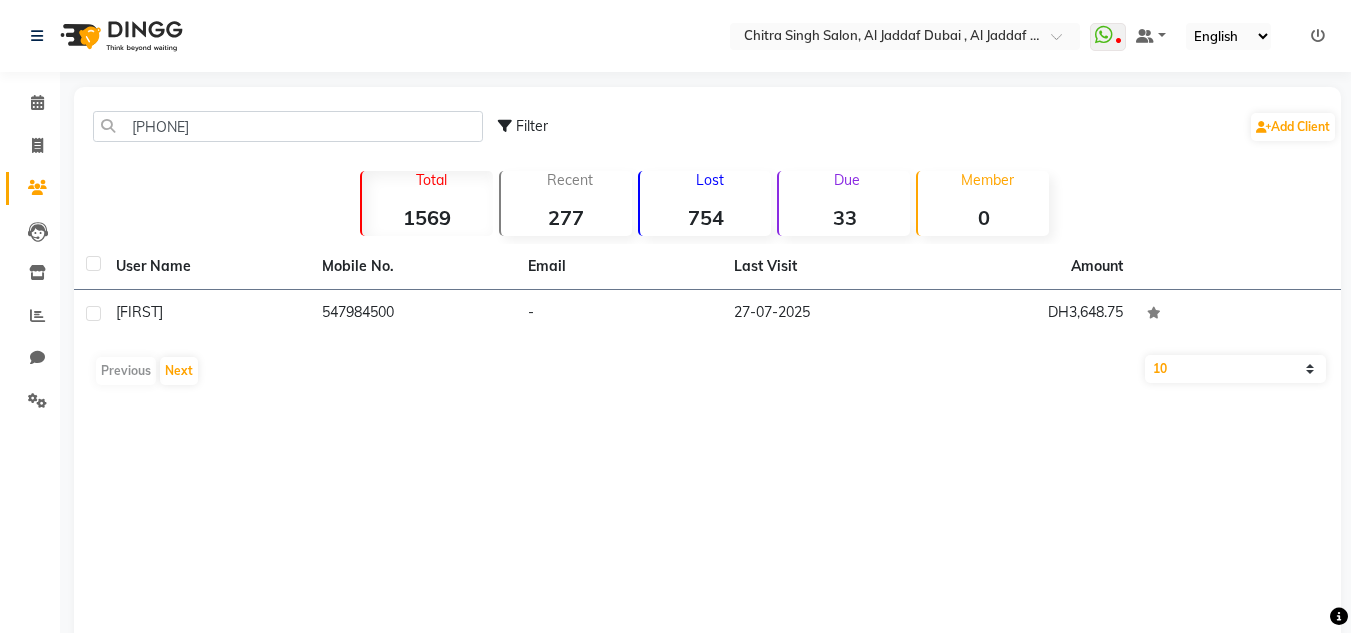click on "User Name Mobile No. Email Last Visit Amount Prathiba     547984500   -   27-07-2025   DH3,648.75   Previous   Next   10   50   100" 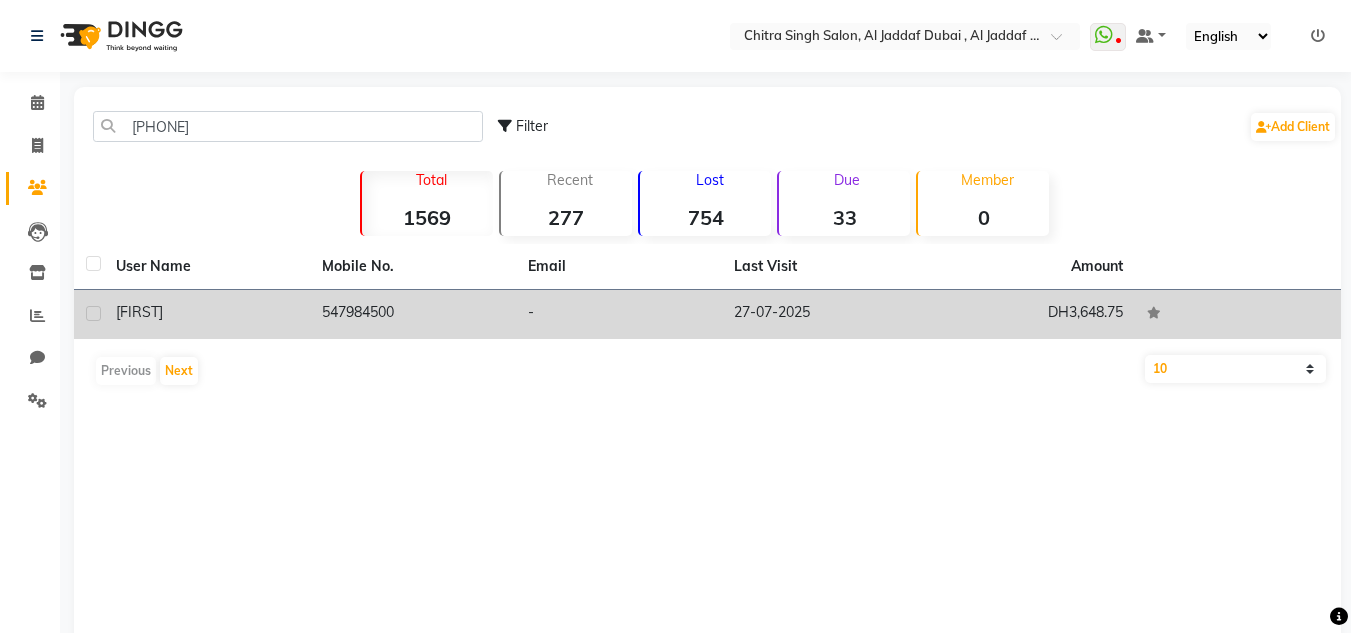 click on "DH3,648.75" 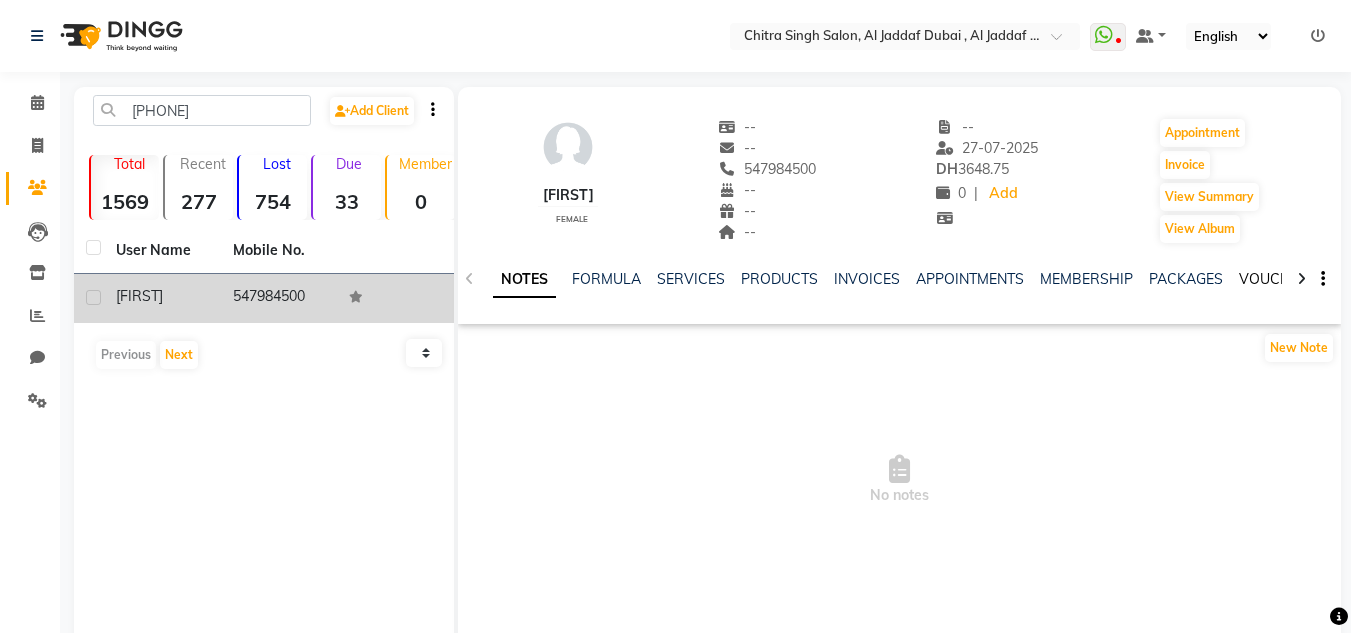 drag, startPoint x: 1258, startPoint y: 281, endPoint x: 1245, endPoint y: 291, distance: 16.40122 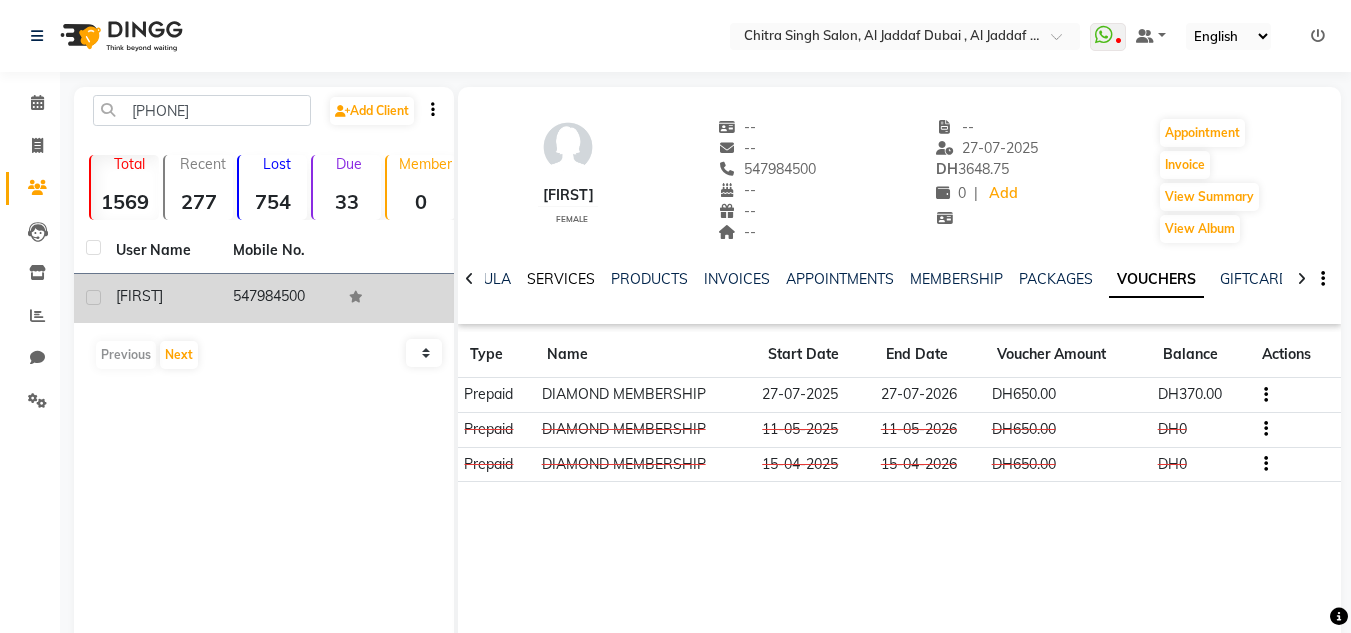 click on "SERVICES" 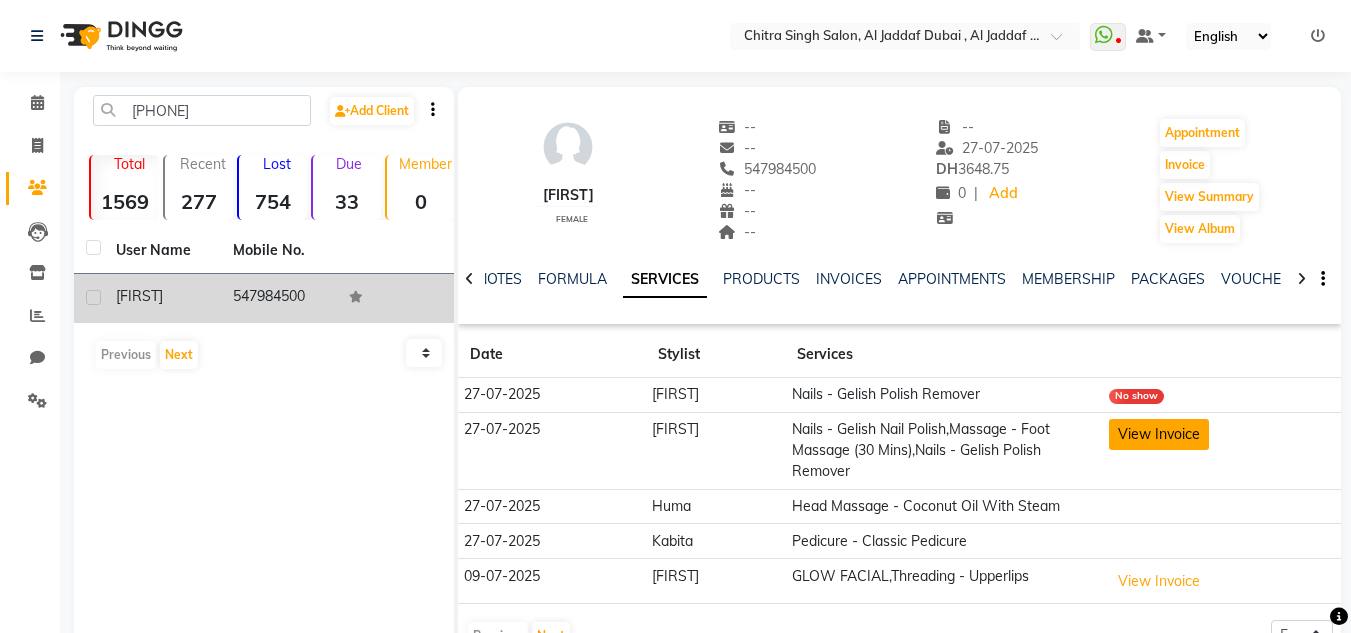 click on "View Invoice" 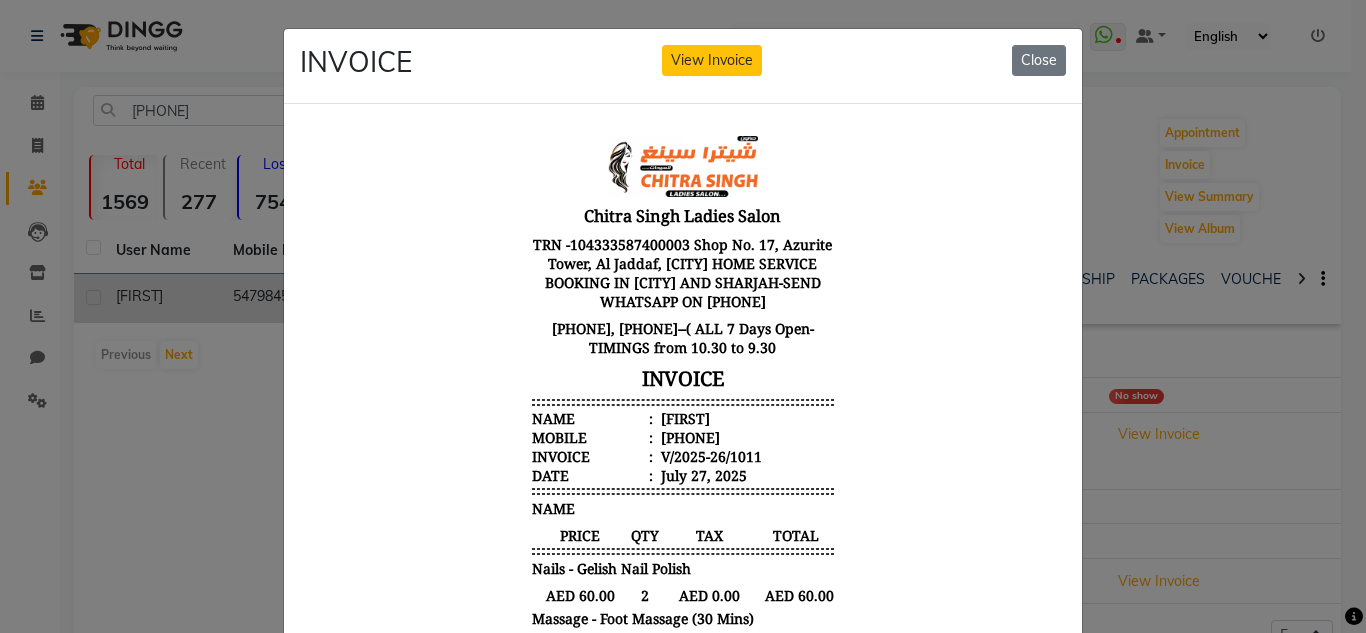 scroll, scrollTop: 16, scrollLeft: 0, axis: vertical 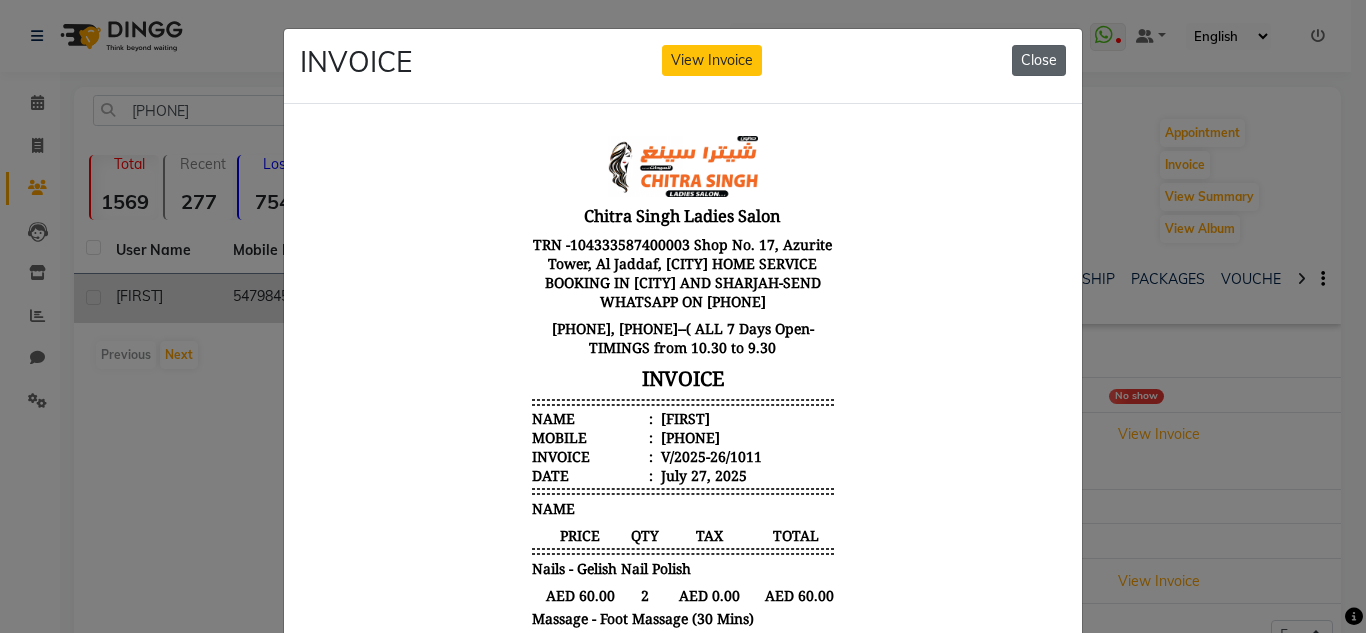 click on "Close" 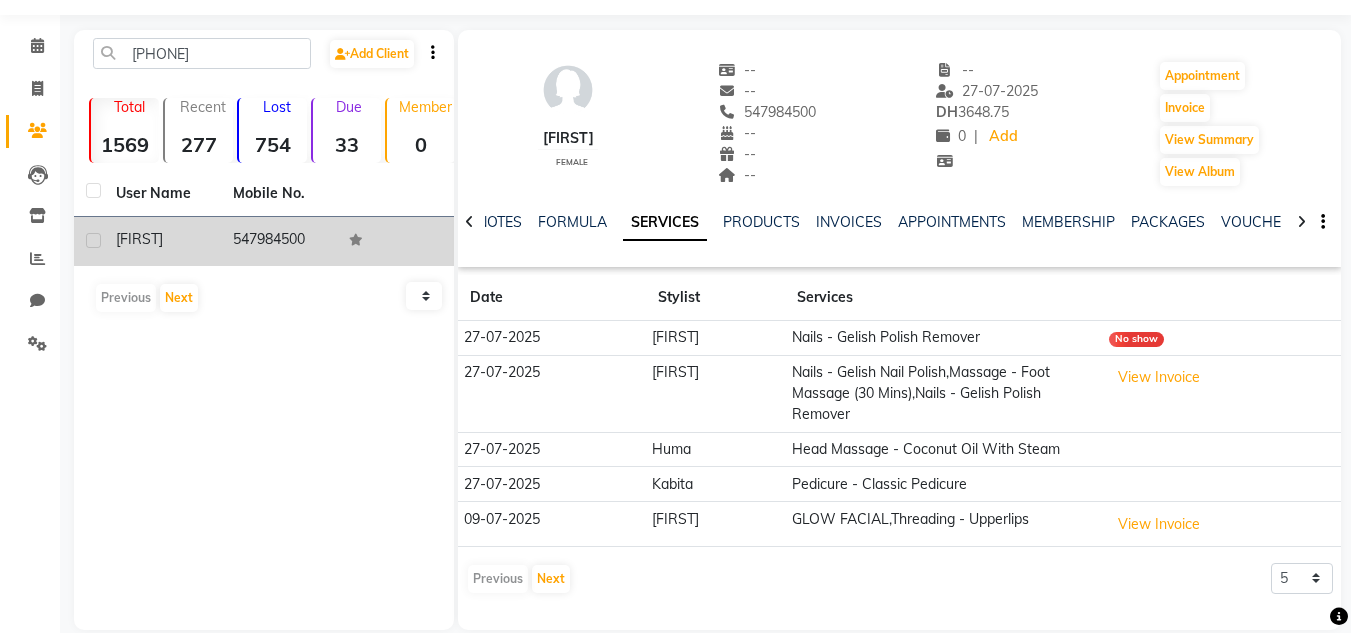 scroll, scrollTop: 84, scrollLeft: 0, axis: vertical 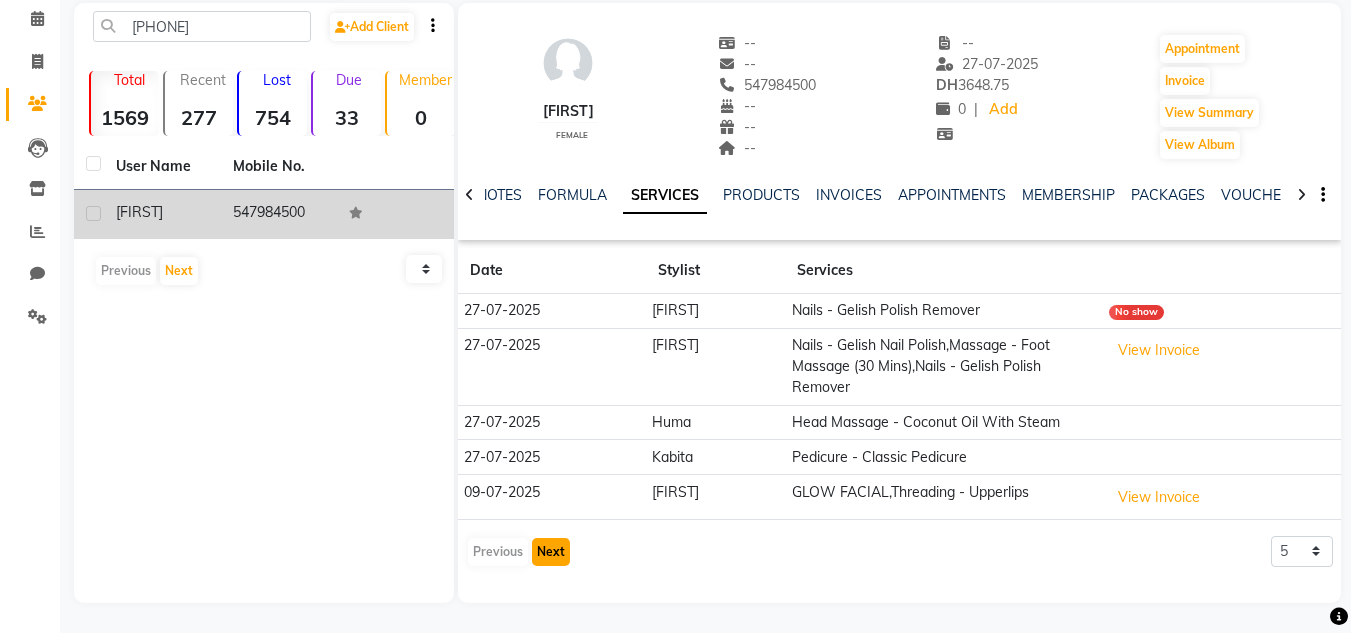 click on "Next" 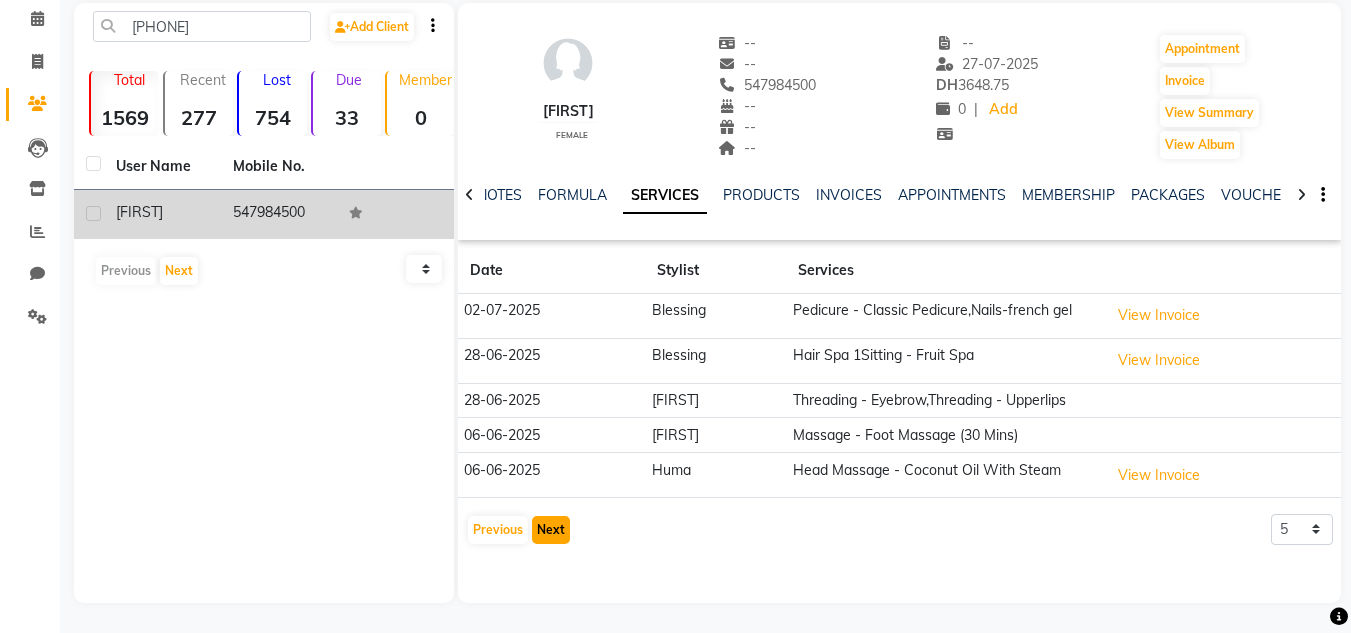 click on "Next" 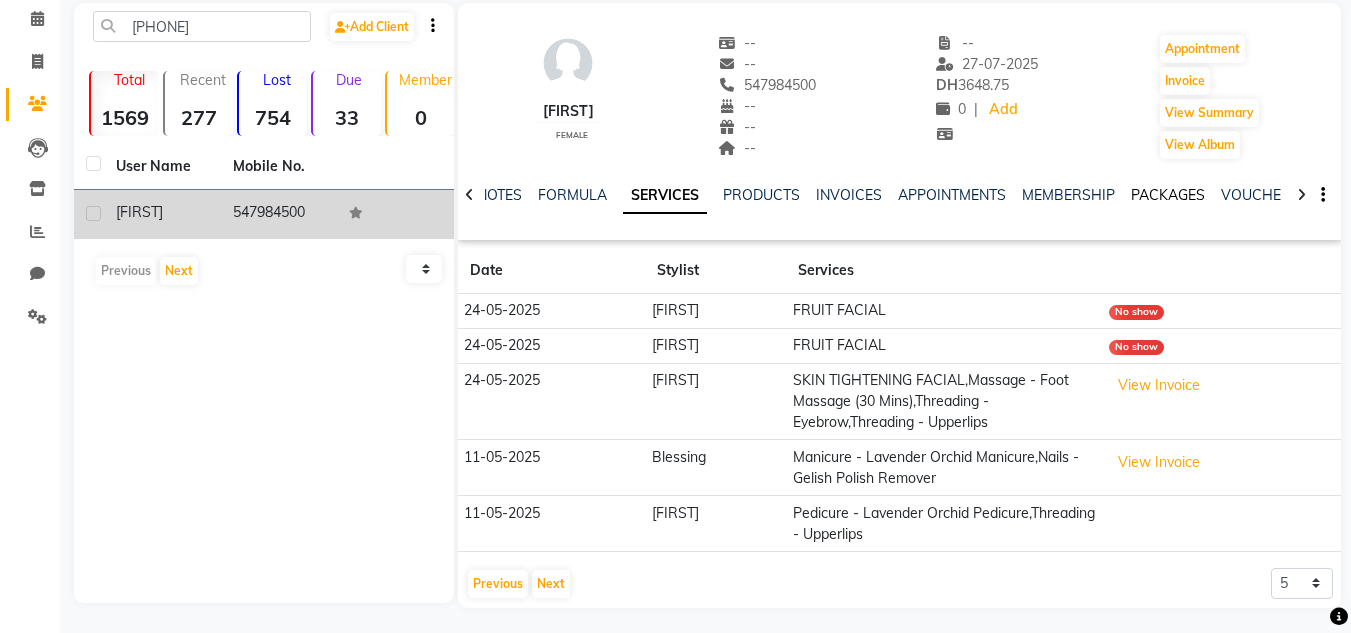 click on "PACKAGES" 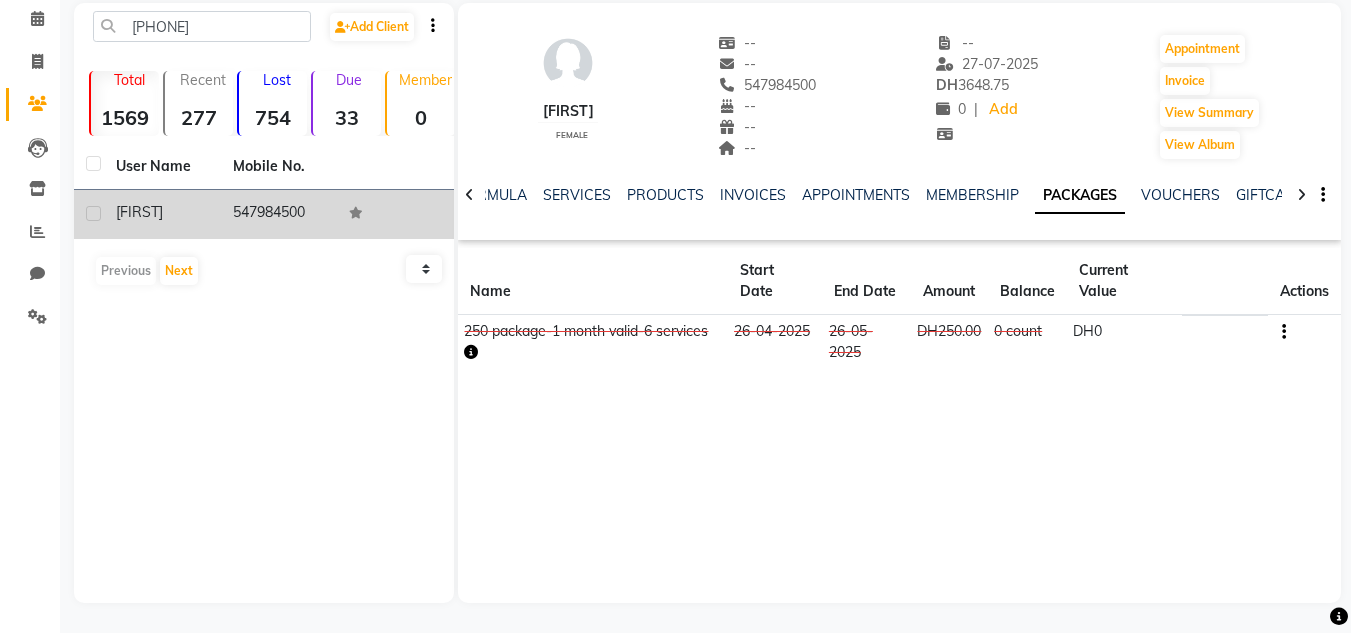 click on "SERVICES" 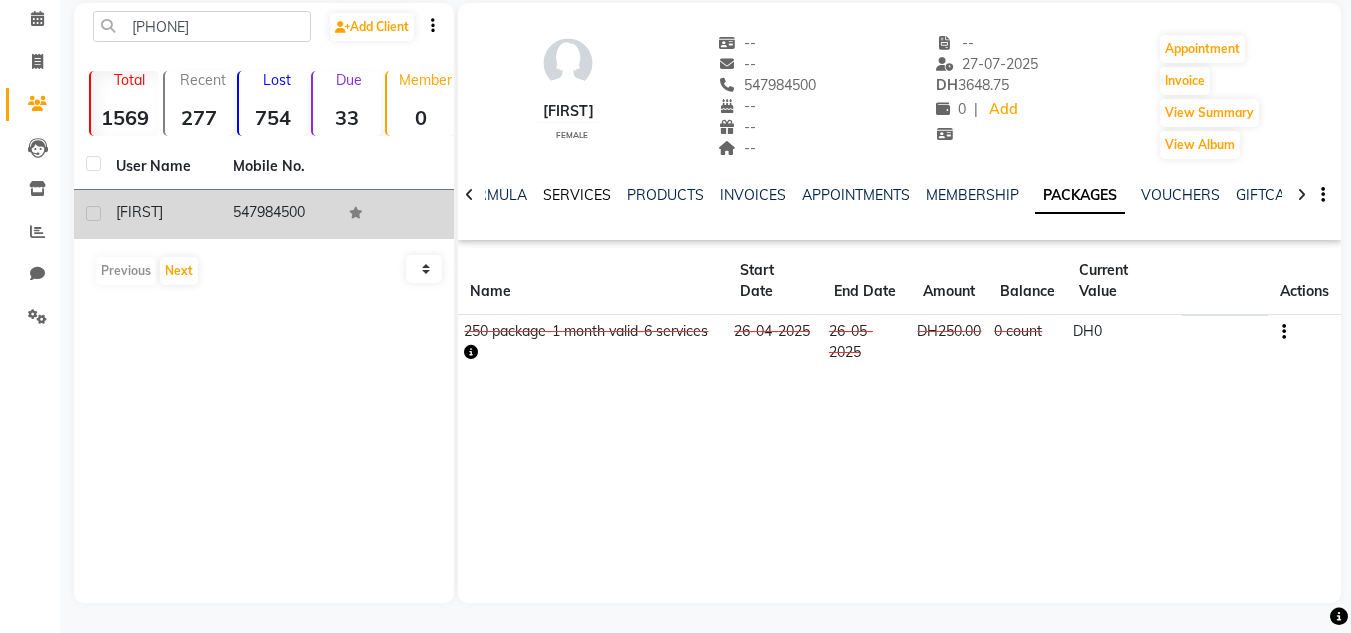 click on "SERVICES" 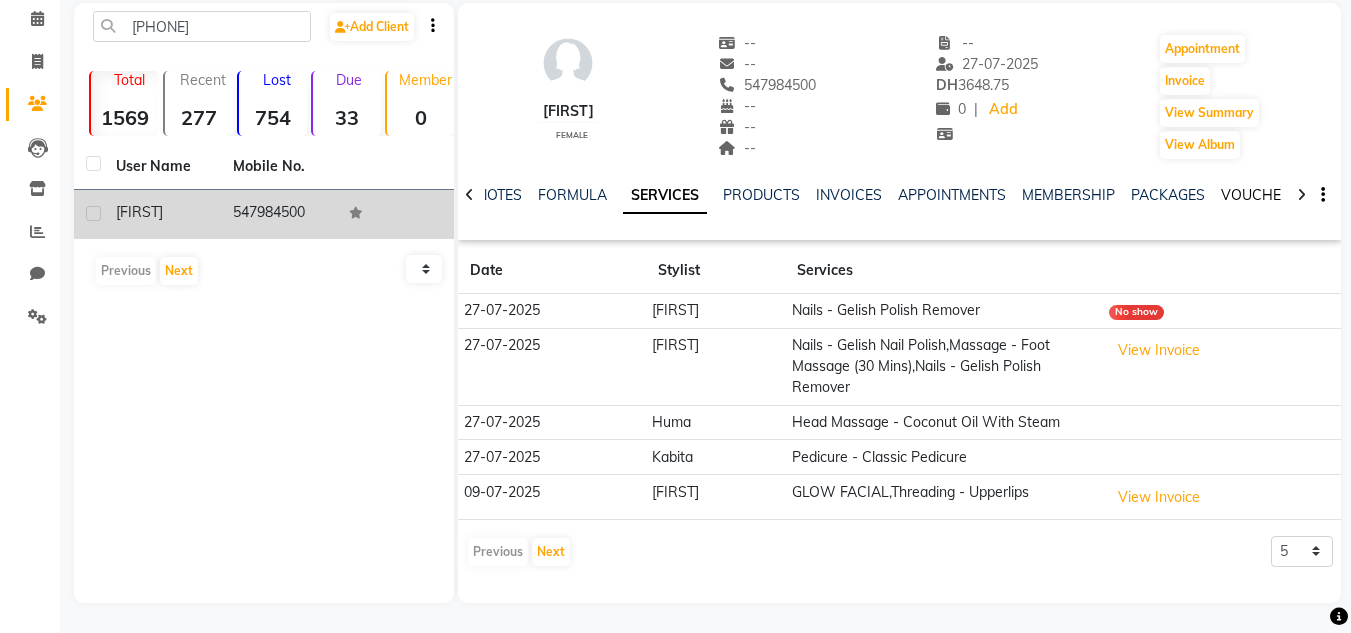 click on "VOUCHERS" 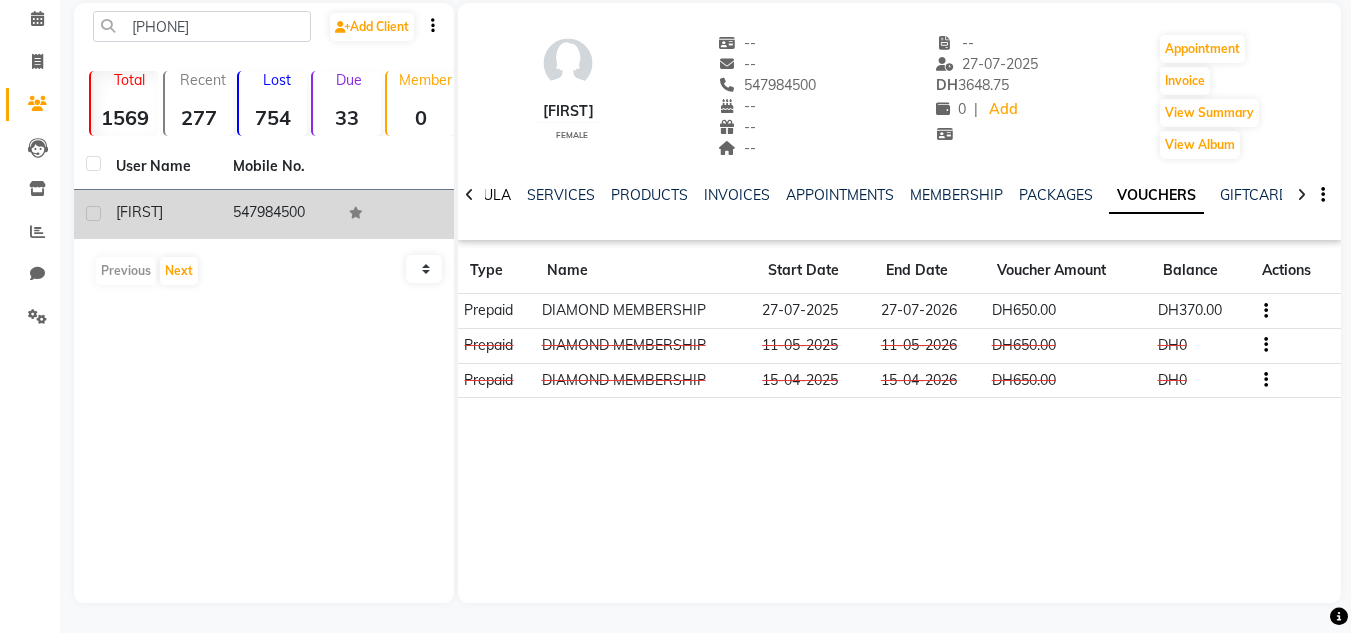 drag, startPoint x: 503, startPoint y: 182, endPoint x: 494, endPoint y: 187, distance: 10.29563 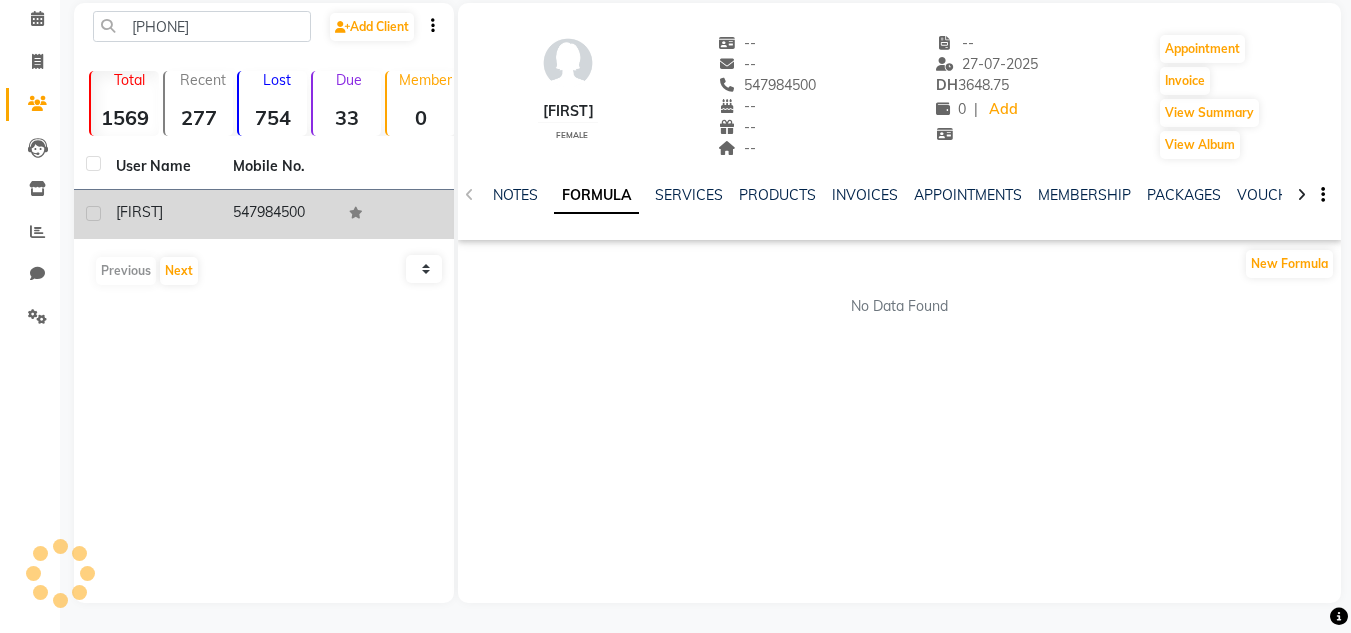 click on "NOTES FORMULA SERVICES PRODUCTS INVOICES APPOINTMENTS MEMBERSHIP PACKAGES VOUCHERS GIFTCARDS POINTS FORMS FAMILY CARDS WALLET" 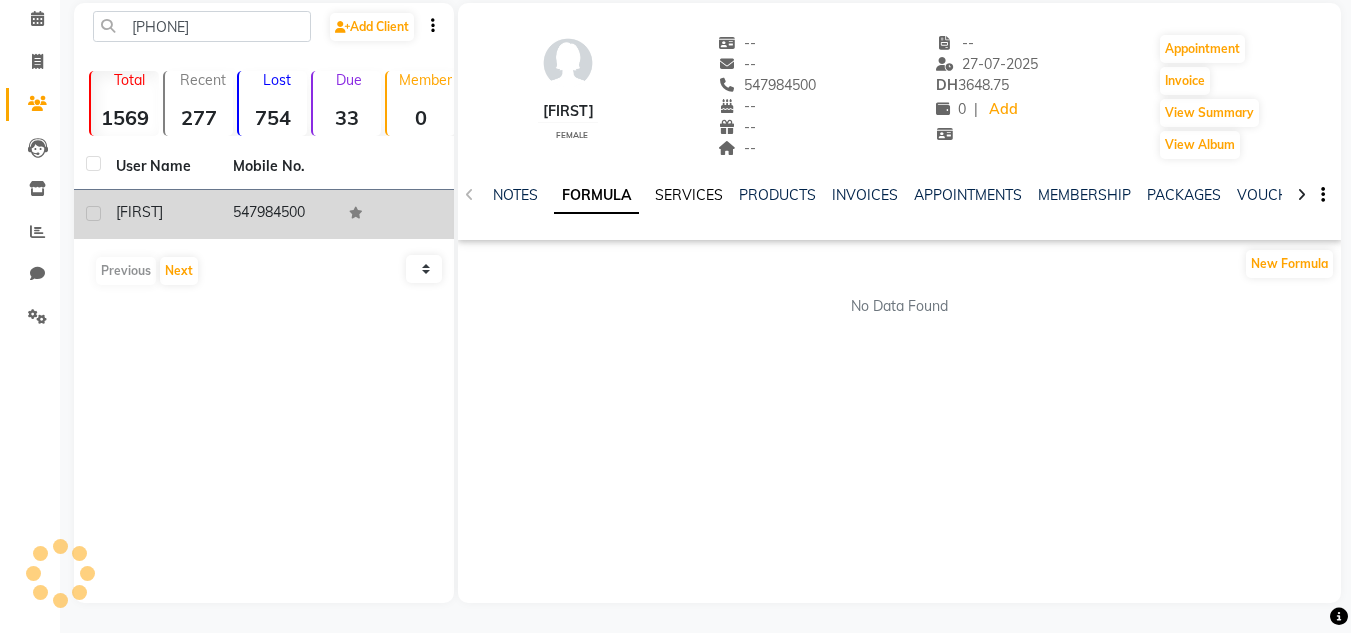 click on "SERVICES" 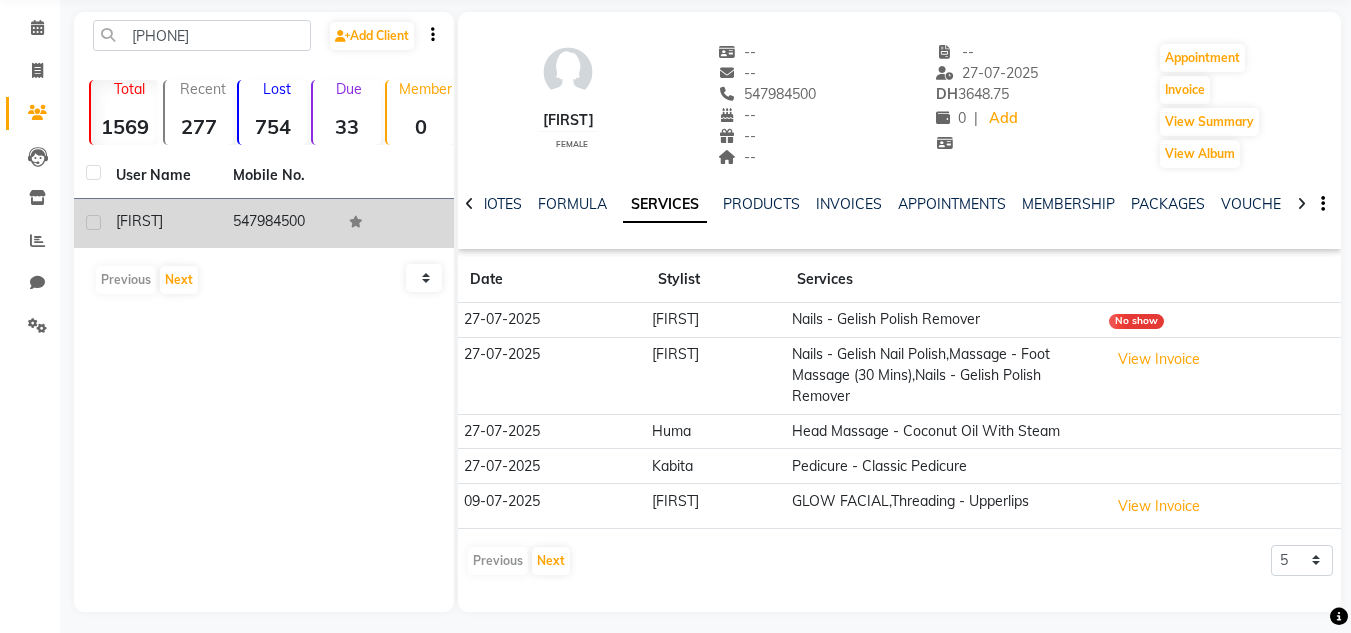 scroll, scrollTop: 84, scrollLeft: 0, axis: vertical 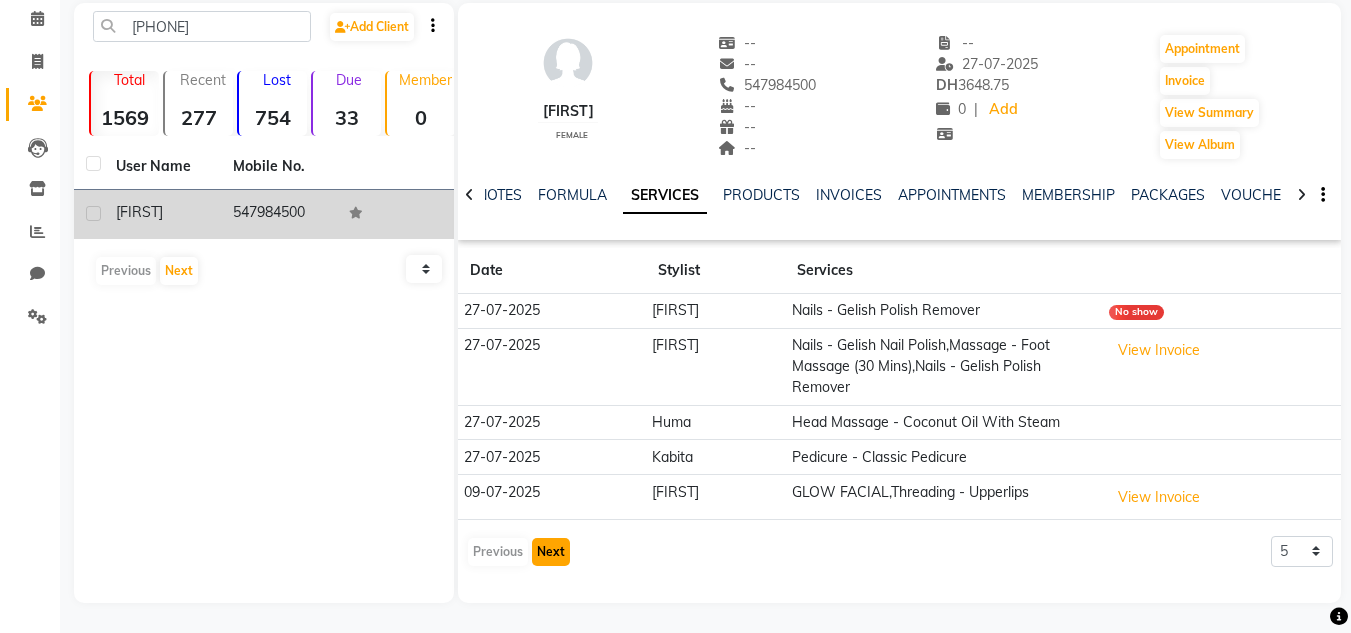 click on "Next" 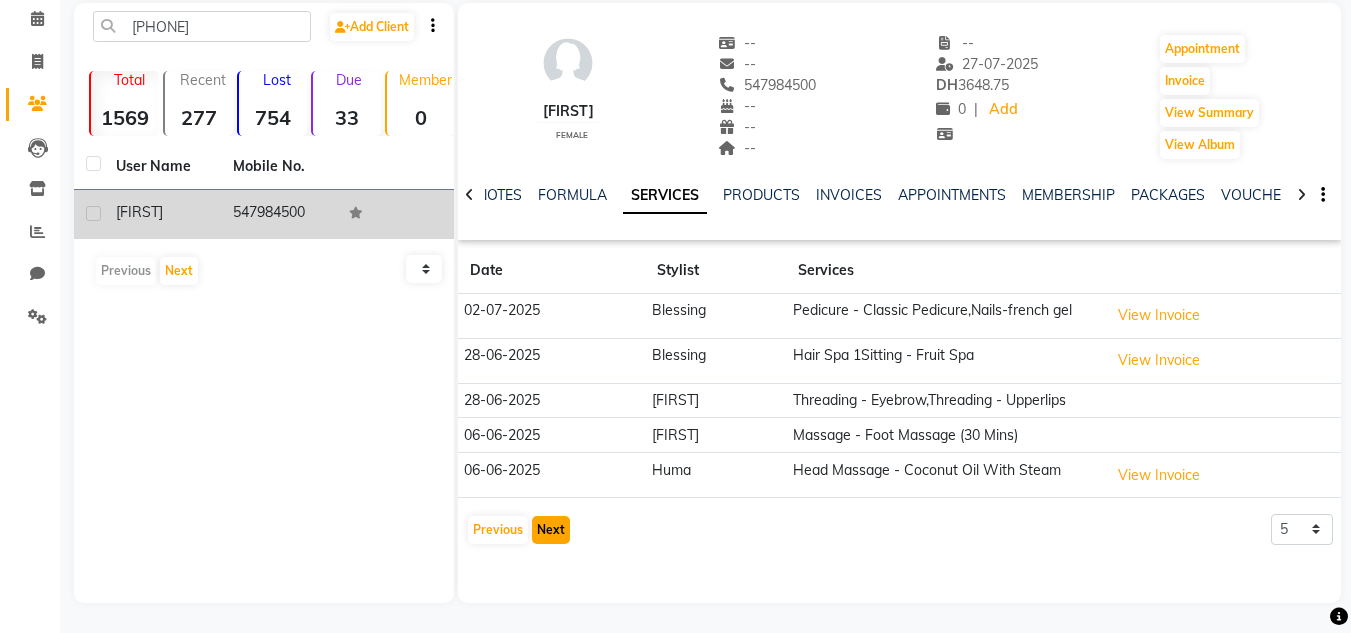 click on "Next" 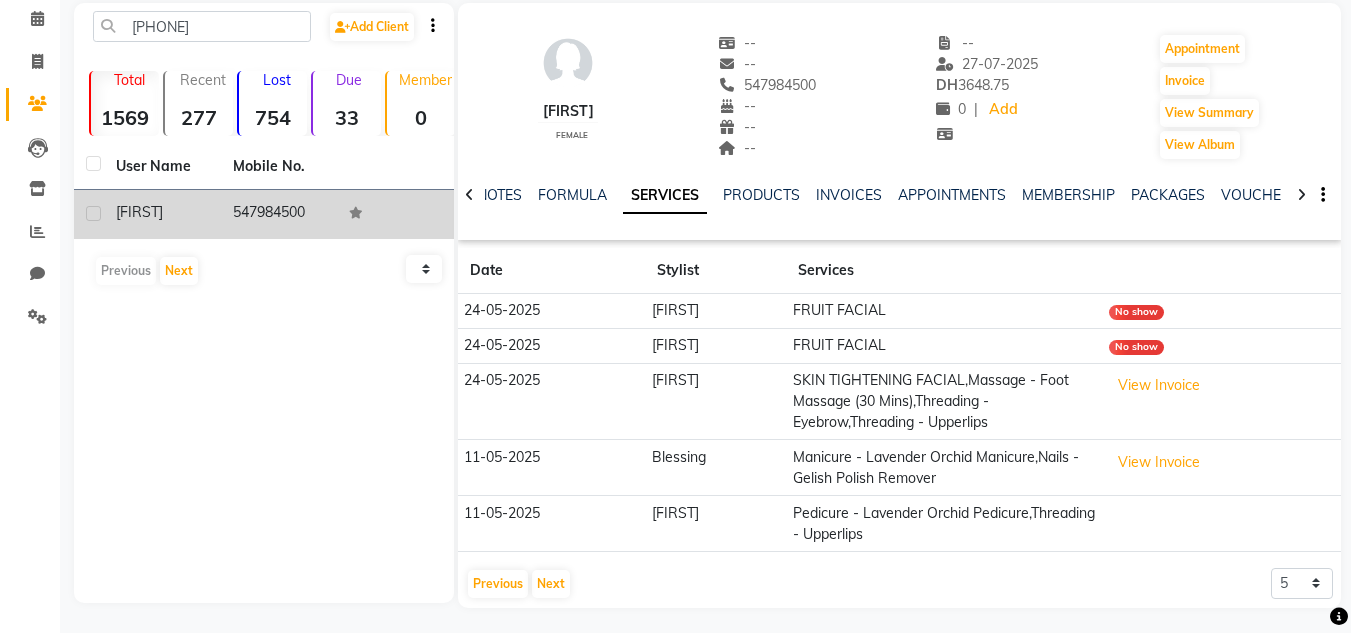 click on "11-05-2025" 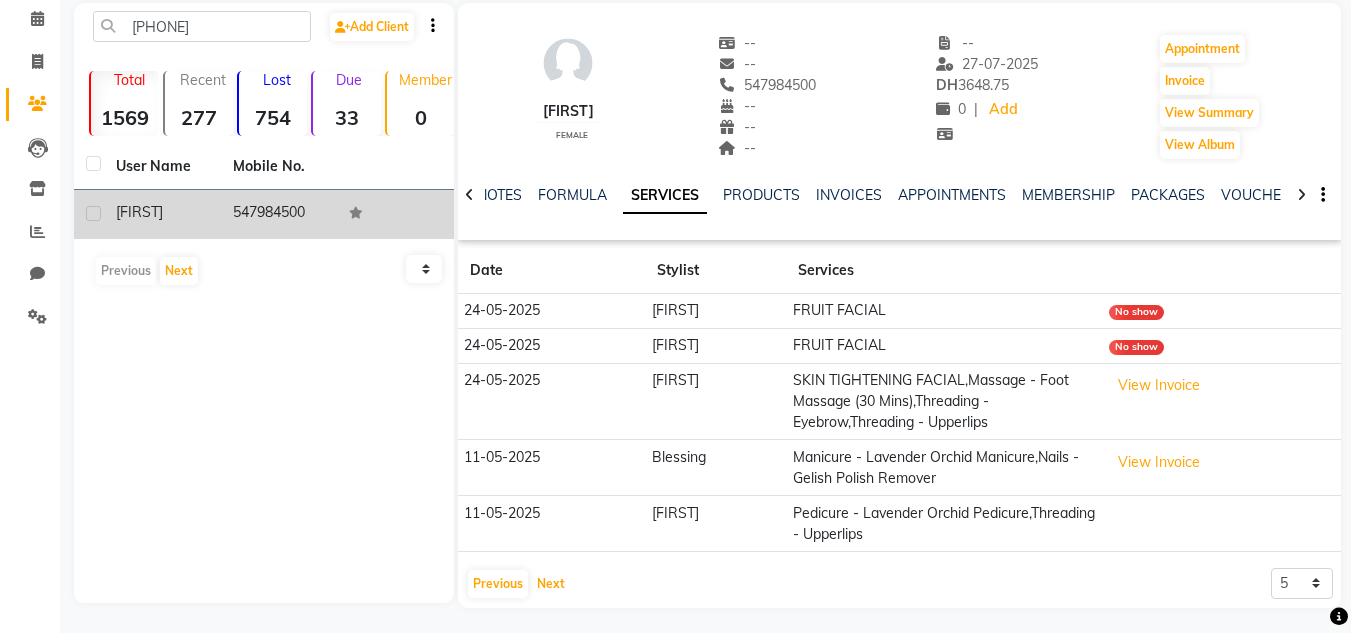 click on "Prathiba    female  --   --   547984500  --  --  --  -- 27-07-2025 DH    3648.75 0 |  Add   Appointment   Invoice  View Summary  View Album  NOTES FORMULA SERVICES PRODUCTS INVOICES APPOINTMENTS MEMBERSHIP PACKAGES VOUCHERS GIFTCARDS POINTS FORMS FAMILY CARDS WALLET Date Stylist Services 24-05-2025 Srijana FRUIT FACIAL No show 24-05-2025 Srijana FRUIT FACIAL No show 24-05-2025 Srijana SKIN TIGHTENING FACIAL,Massage - Foot Massage (30 Mins),Threading - Eyebrow,Threading - Upperlips  View Invoice  11-05-2025 Blessing Manicure - Lavender Orchid Manicure,Nails - Gelish Polish Remover  View Invoice  11-05-2025 Srijana Pedicure - Lavender Orchid Pedicure,Threading - Upperlips  Previous   Next  5 10 50 100 500" 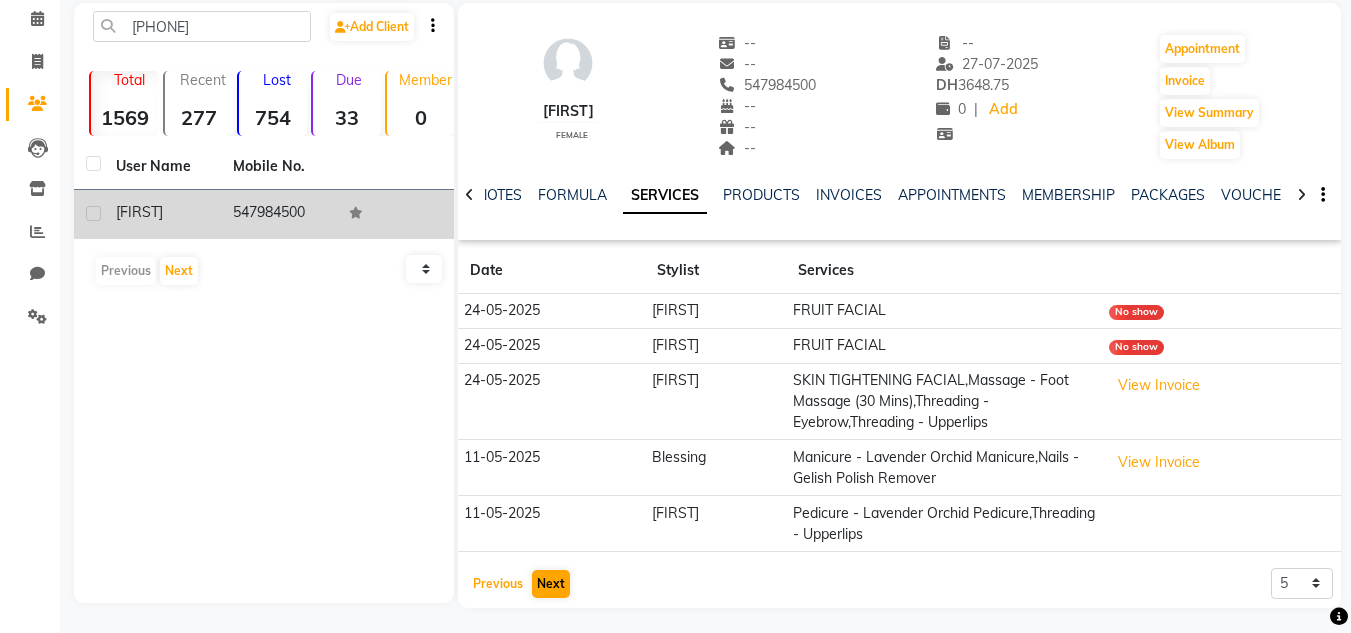 click on "Previous" 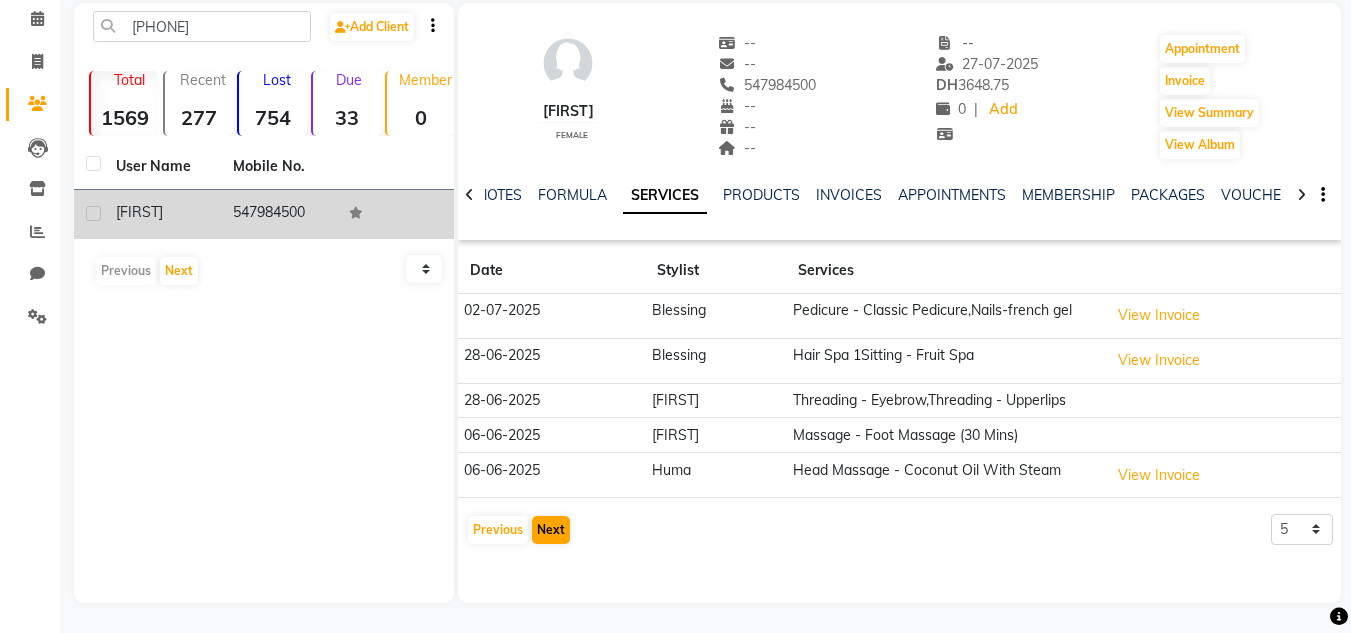 click on "Prathiba    female  --   --   547984500  --  --  --  -- 27-07-2025 DH    3648.75 0 |  Add   Appointment   Invoice  View Summary  View Album  NOTES FORMULA SERVICES PRODUCTS INVOICES APPOINTMENTS MEMBERSHIP PACKAGES VOUCHERS GIFTCARDS POINTS FORMS FAMILY CARDS WALLET Date Stylist Services 02-07-2025 Blessing Pedicure - Classic Pedicure,Nails-french gel  View Invoice  28-06-2025 Blessing Hair Spa 1Sitting - Fruit Spa  View Invoice  28-06-2025 Srijana Threading - Eyebrow,Threading - Upperlips 06-06-2025 Srijana Massage - Foot Massage (30 Mins) 06-06-2025 Huma Head Massage - Coconut Oil With Steam  View Invoice   Previous   Next  5 10 50 100 500" 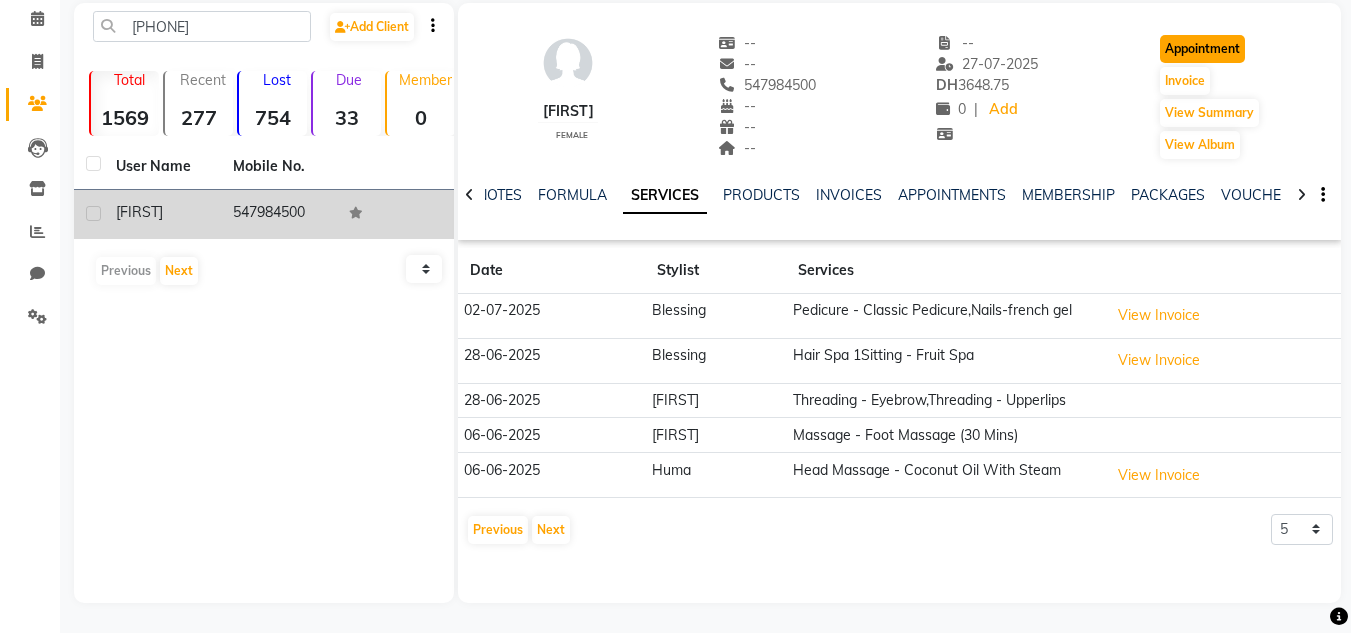 click on "Appointment" 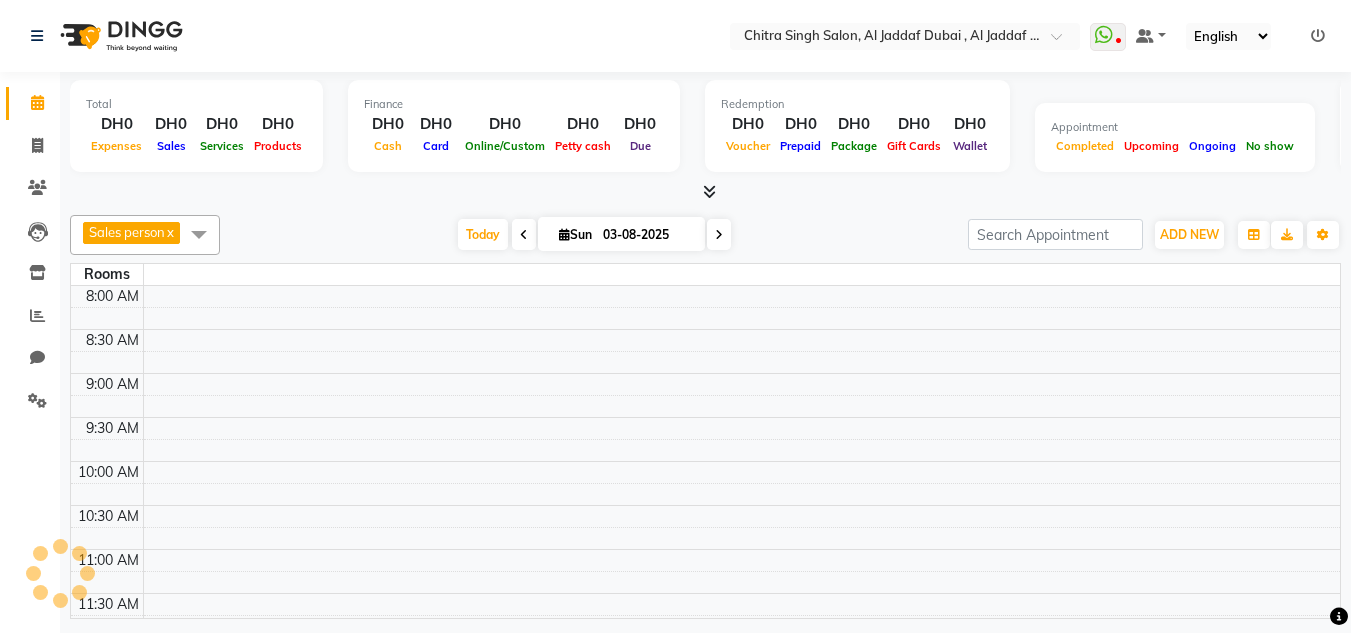 scroll, scrollTop: 0, scrollLeft: 0, axis: both 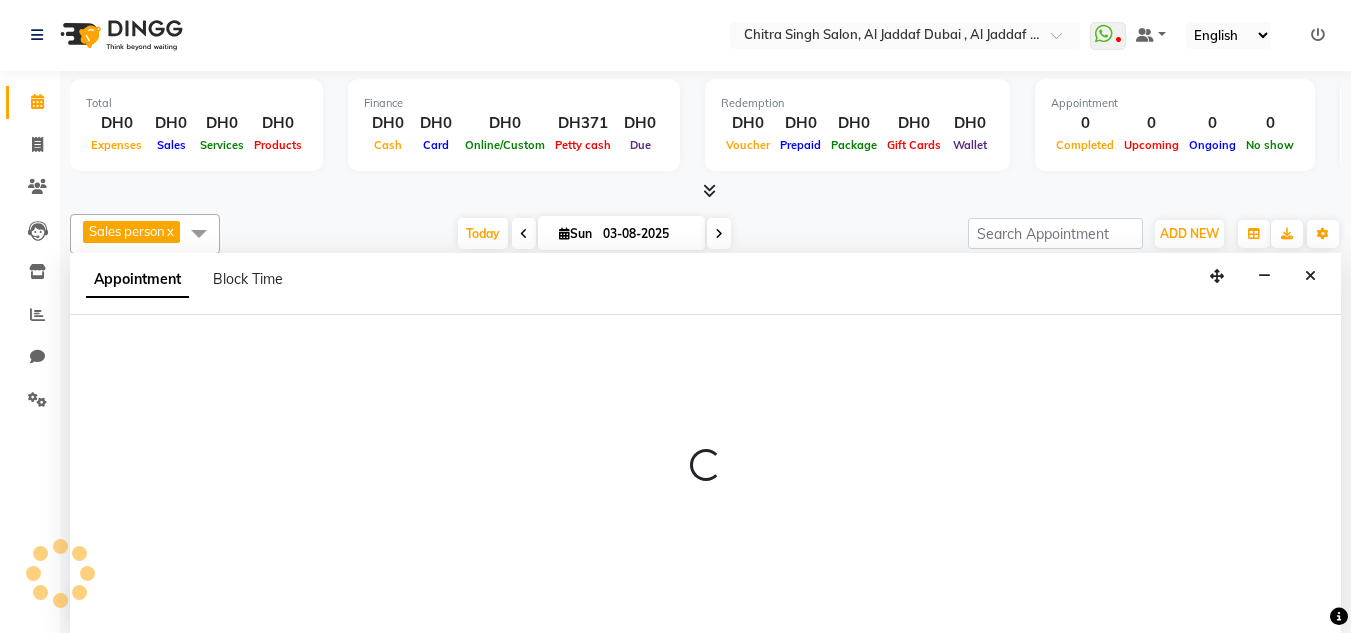 select on "600" 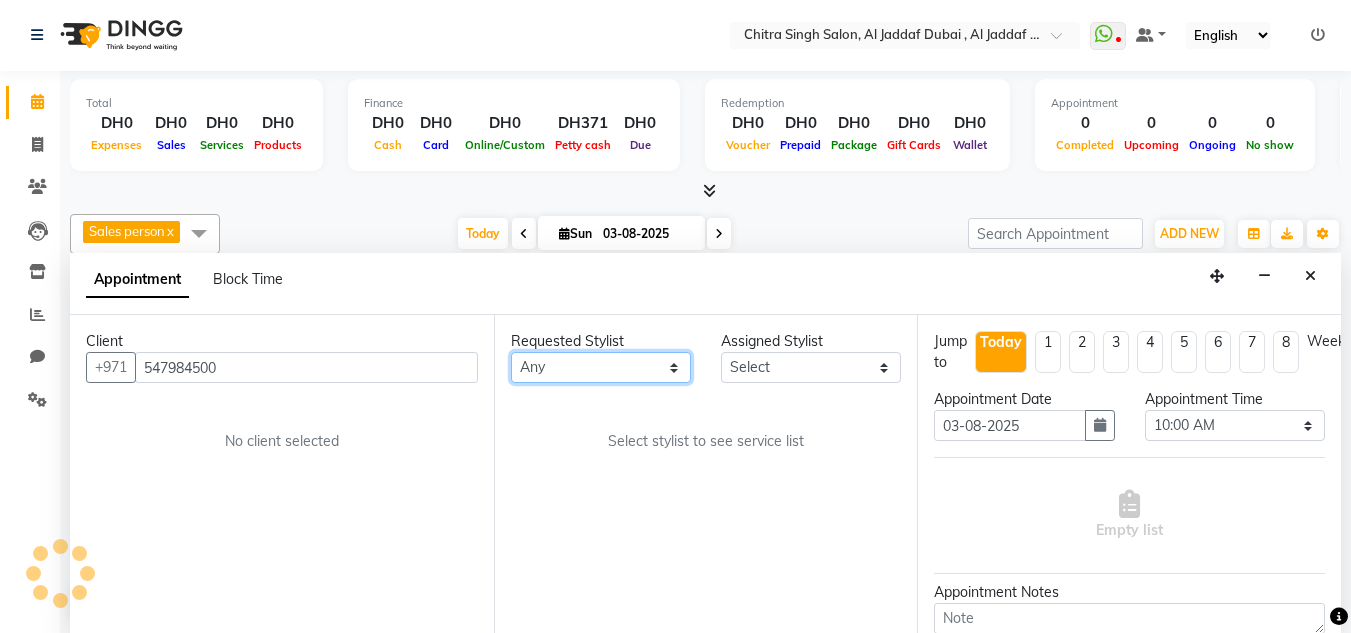 drag, startPoint x: 679, startPoint y: 369, endPoint x: 680, endPoint y: 379, distance: 10.049875 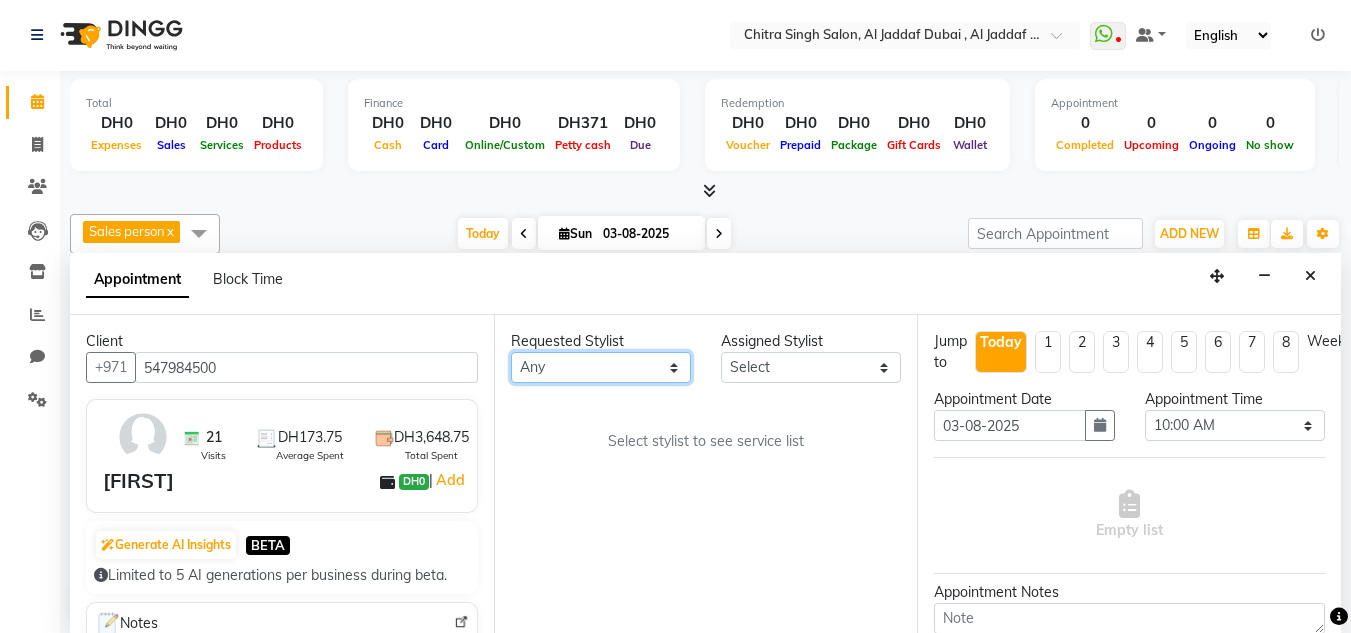 select on "86370" 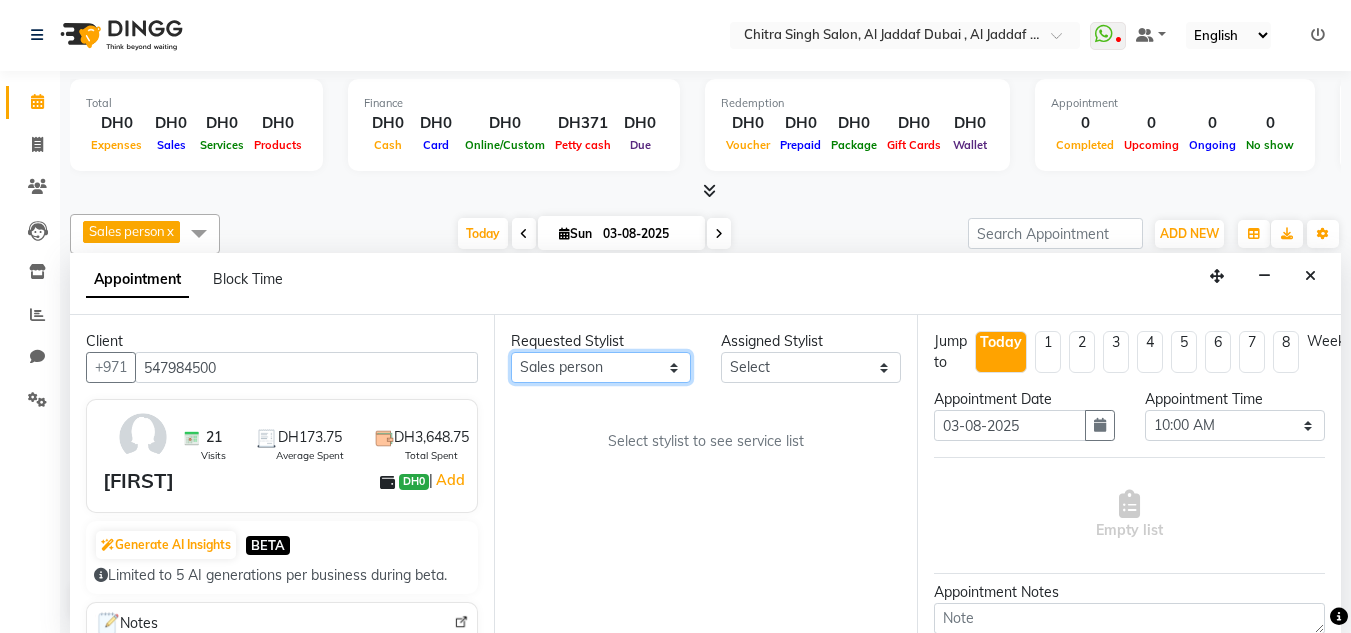 click on "Any [FIRST] [FIRST] [FIRST] Management [FIRST] Sales person [FIRST] trial lady" at bounding box center (601, 367) 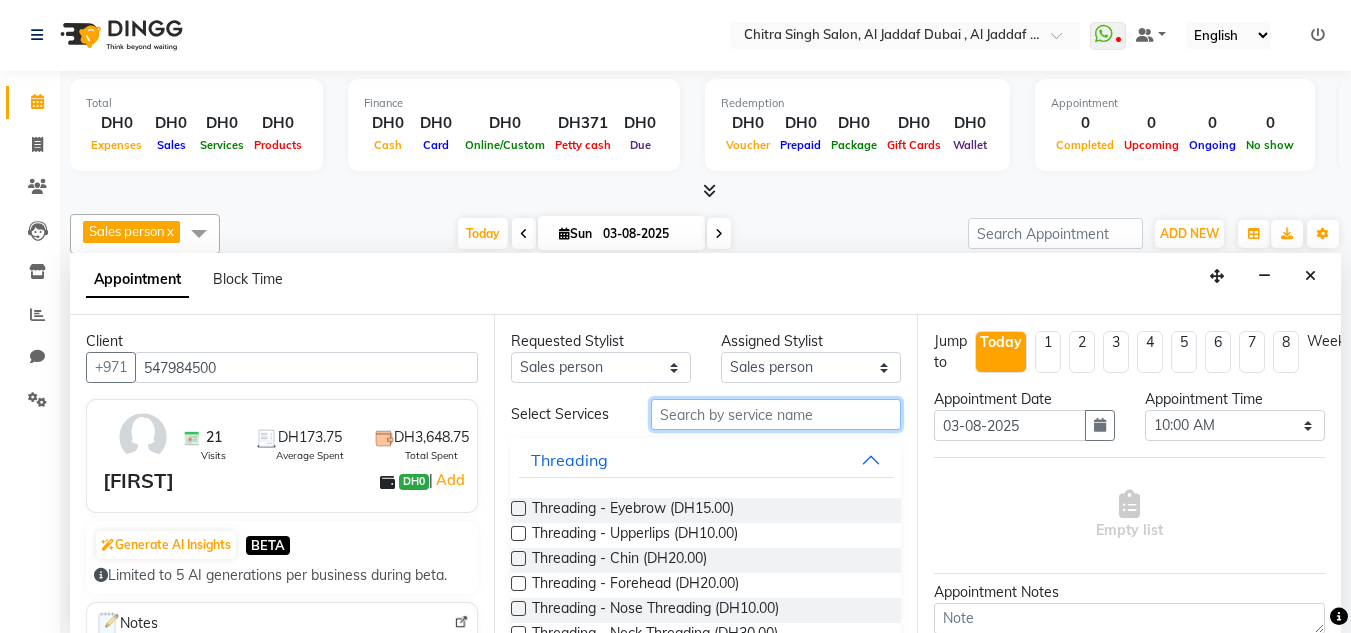 click at bounding box center [776, 414] 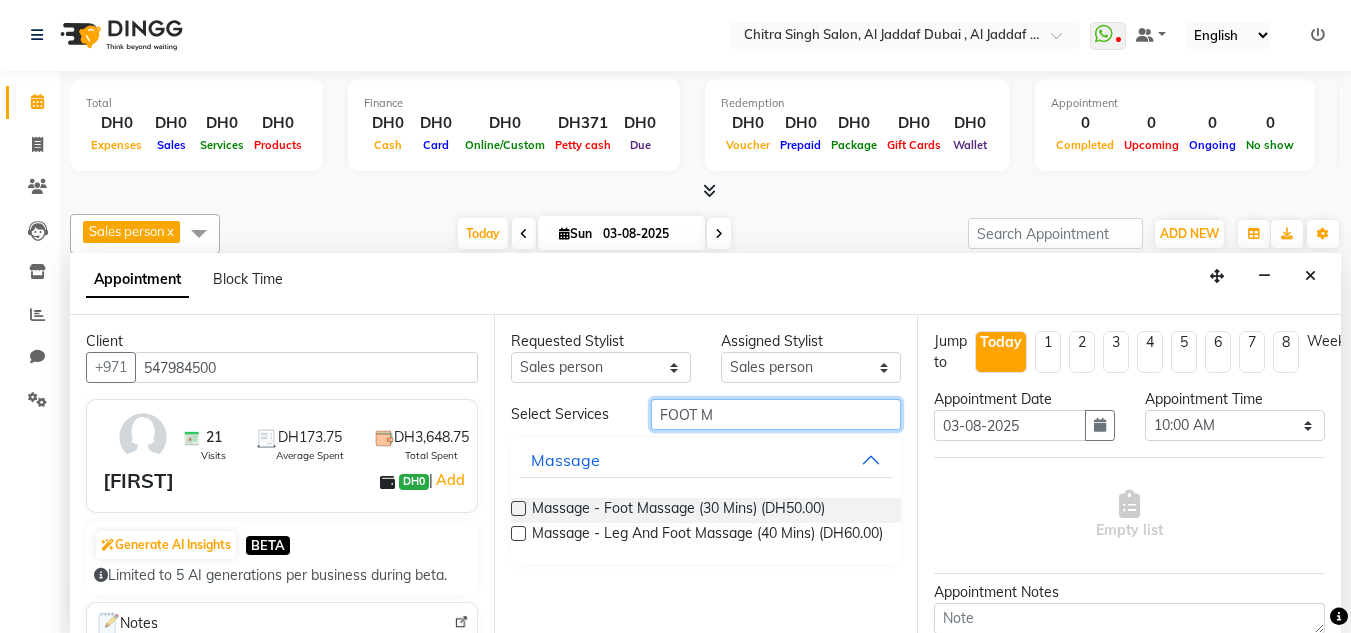 type on "FOOT M" 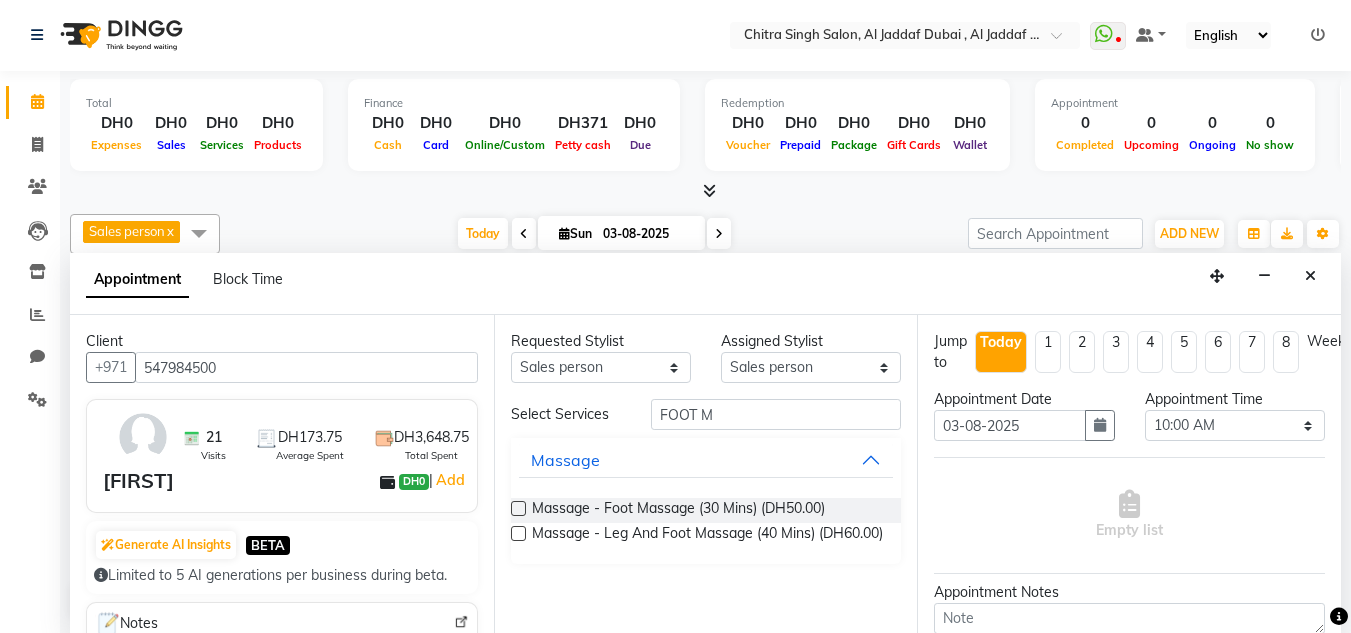 click at bounding box center (518, 533) 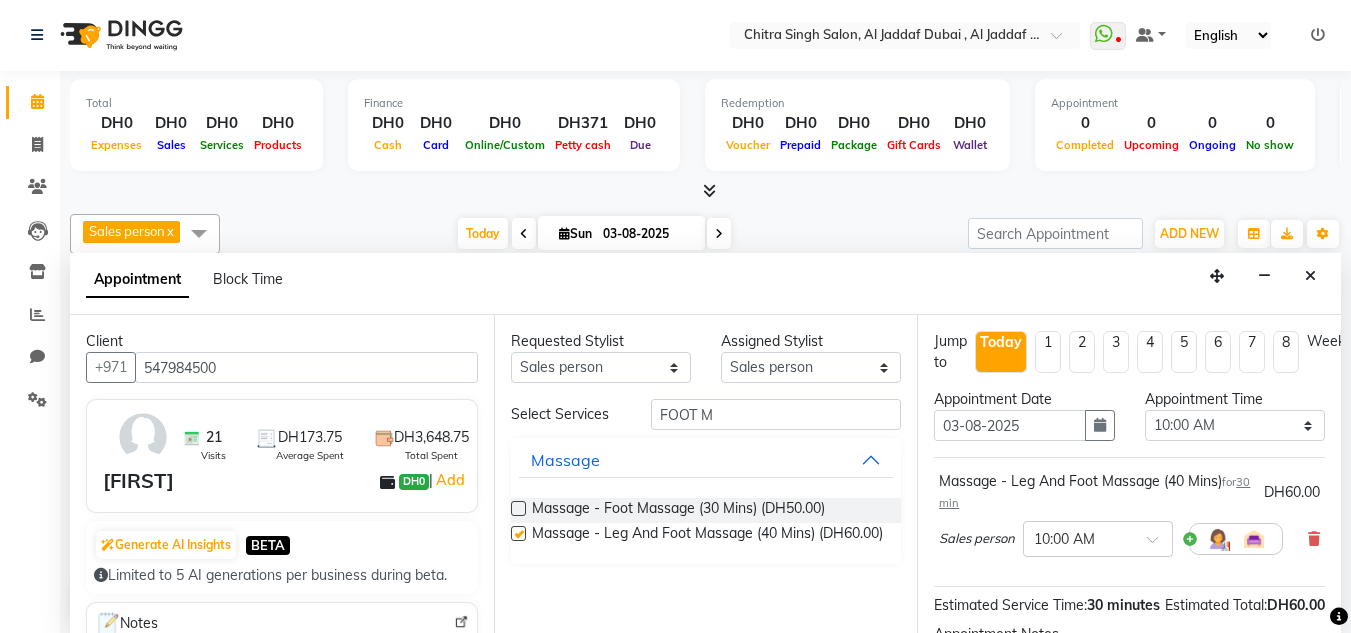 checkbox on "false" 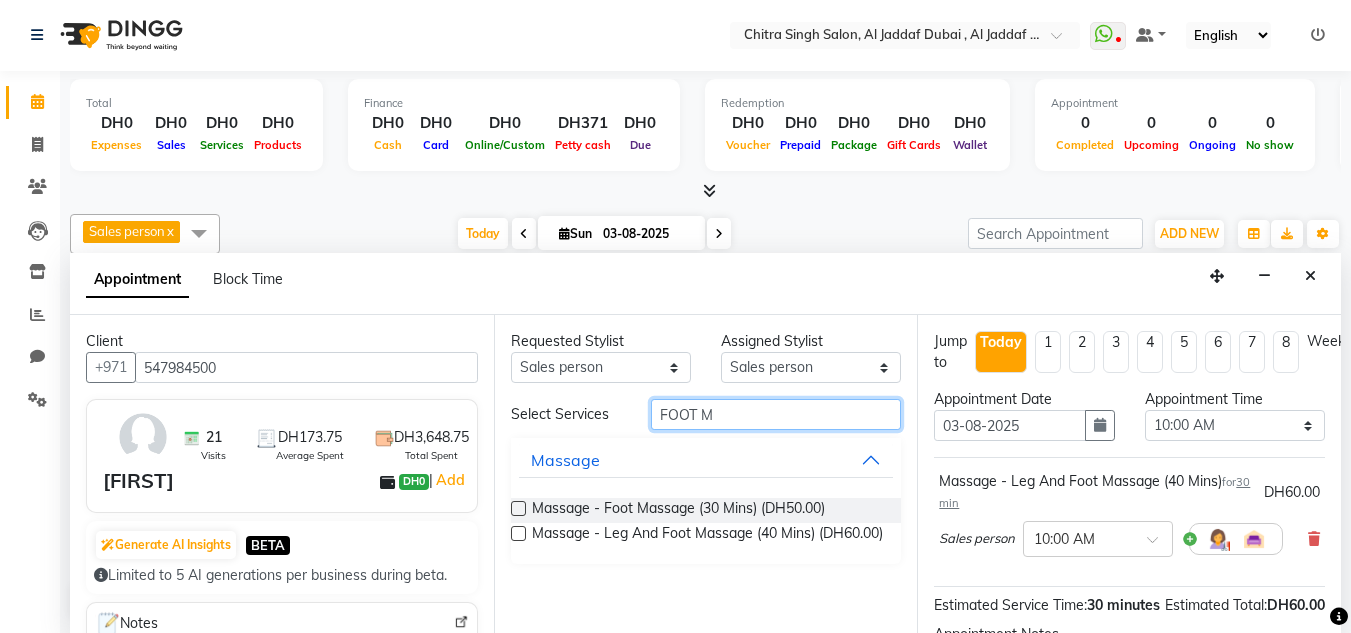 drag, startPoint x: 759, startPoint y: 402, endPoint x: 578, endPoint y: 411, distance: 181.22362 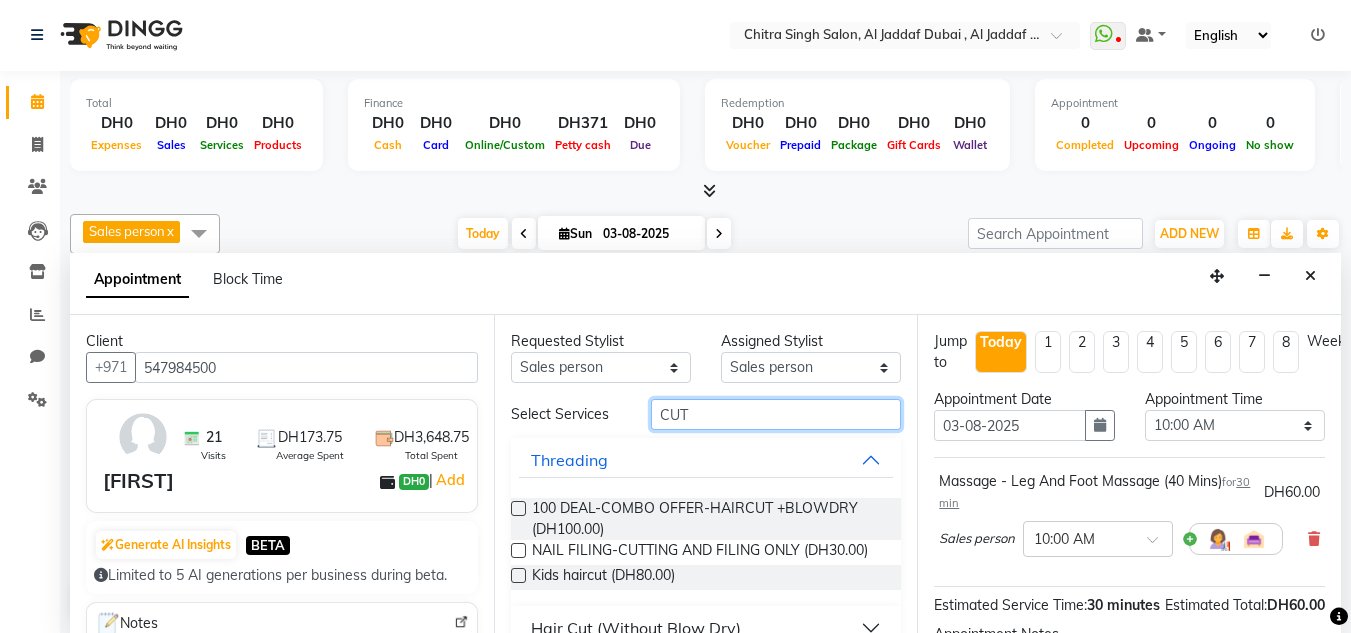 scroll, scrollTop: 77, scrollLeft: 0, axis: vertical 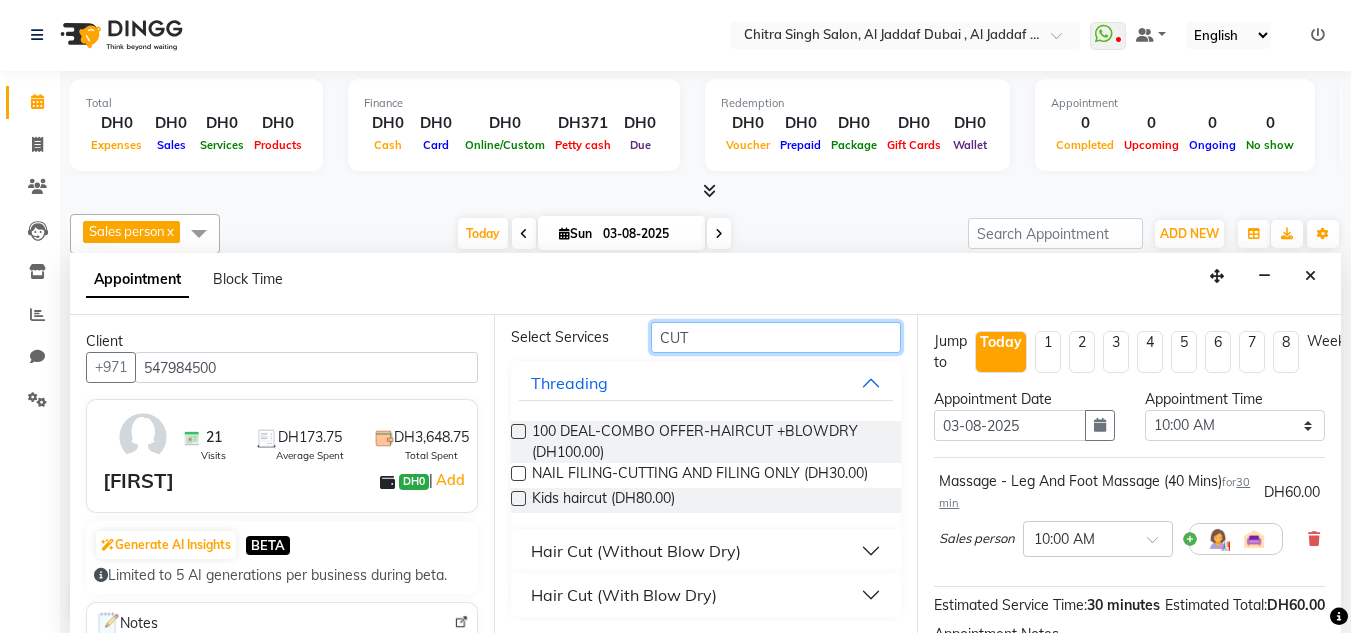 type on "CUT" 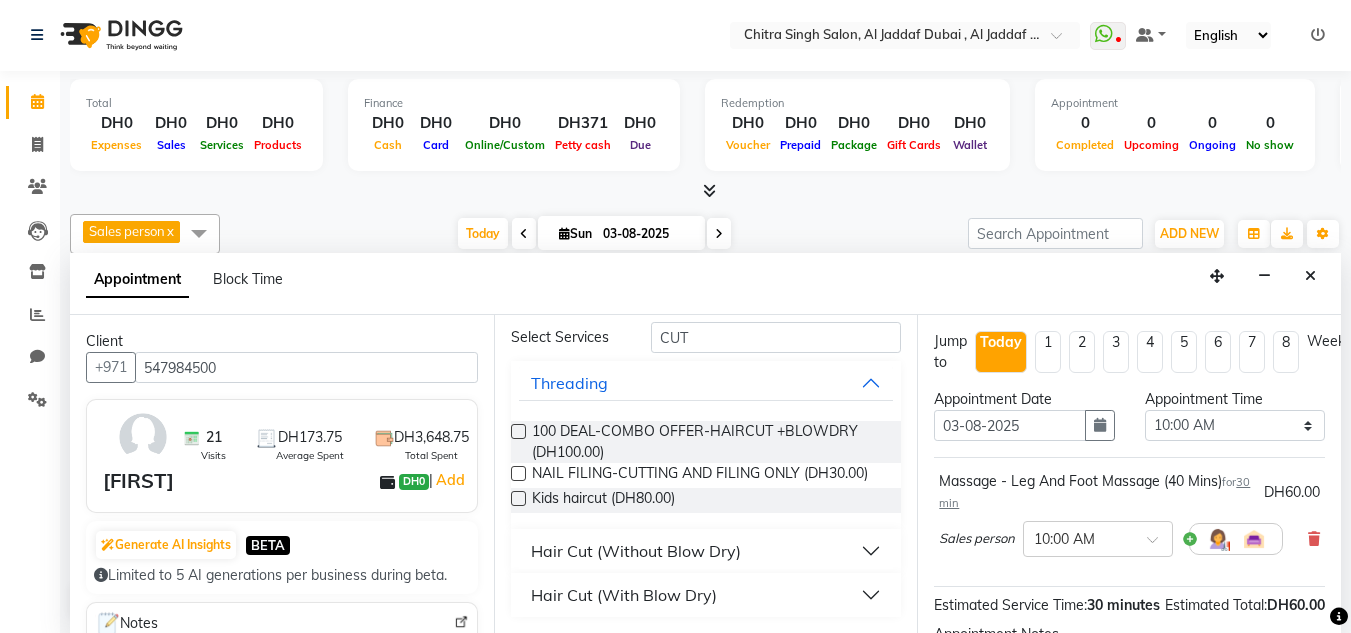 click on "Hair Cut (With Blow Dry)" at bounding box center [706, 595] 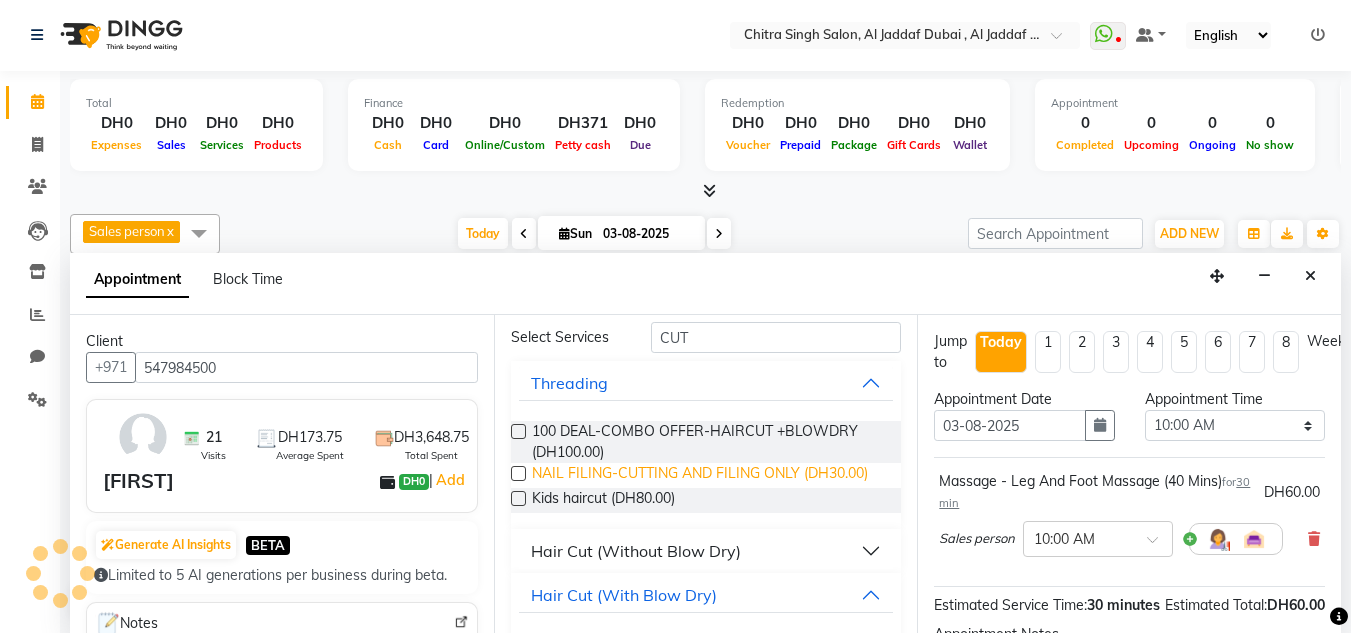 click on "NAIL FILING-CUTTING AND FILING ONLY (DH30.00)" at bounding box center [700, 475] 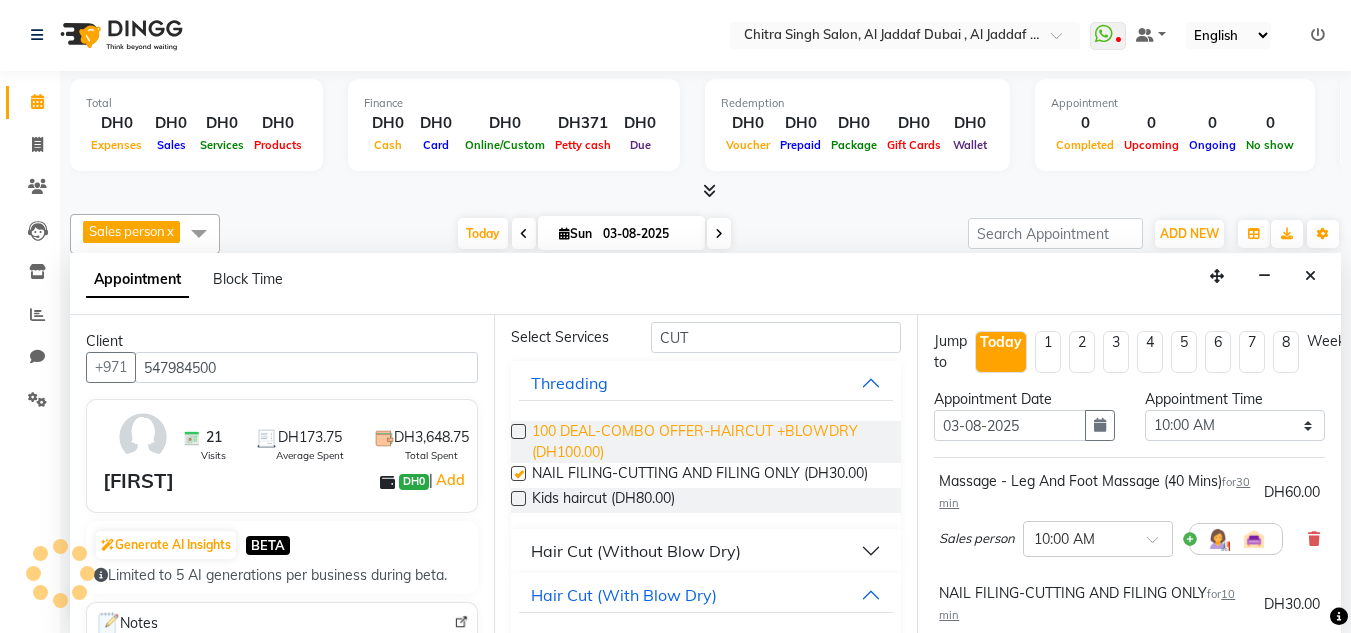 checkbox on "false" 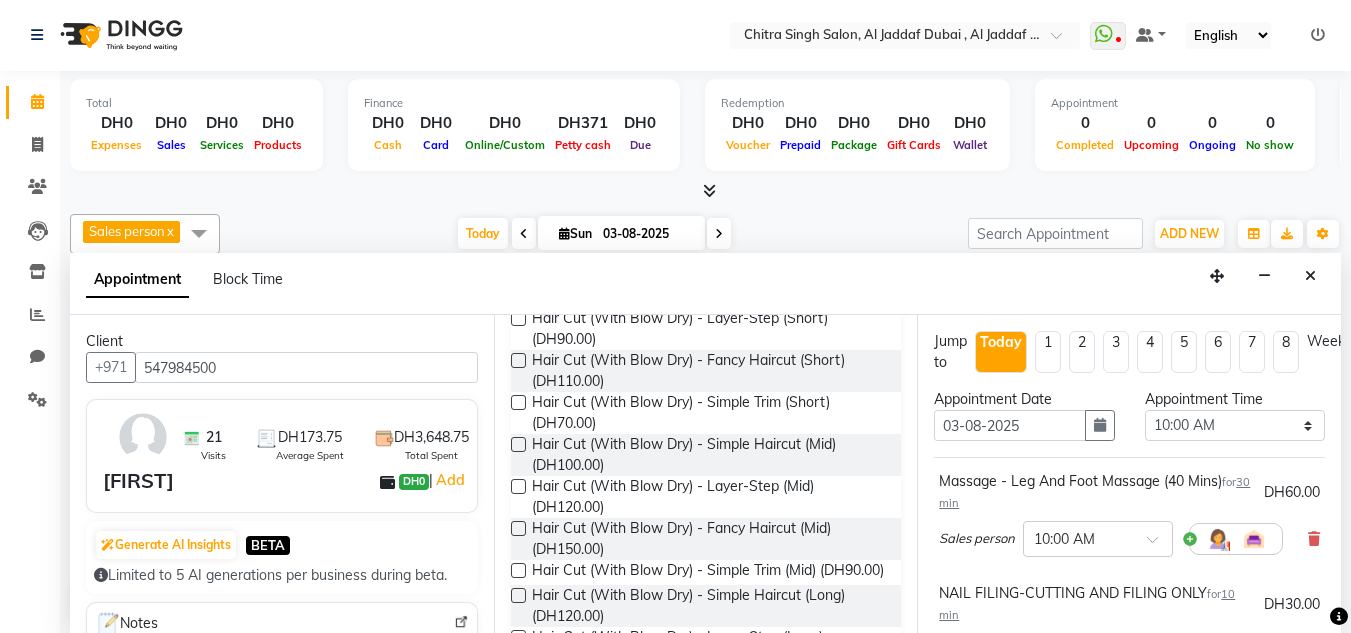 scroll, scrollTop: 319, scrollLeft: 0, axis: vertical 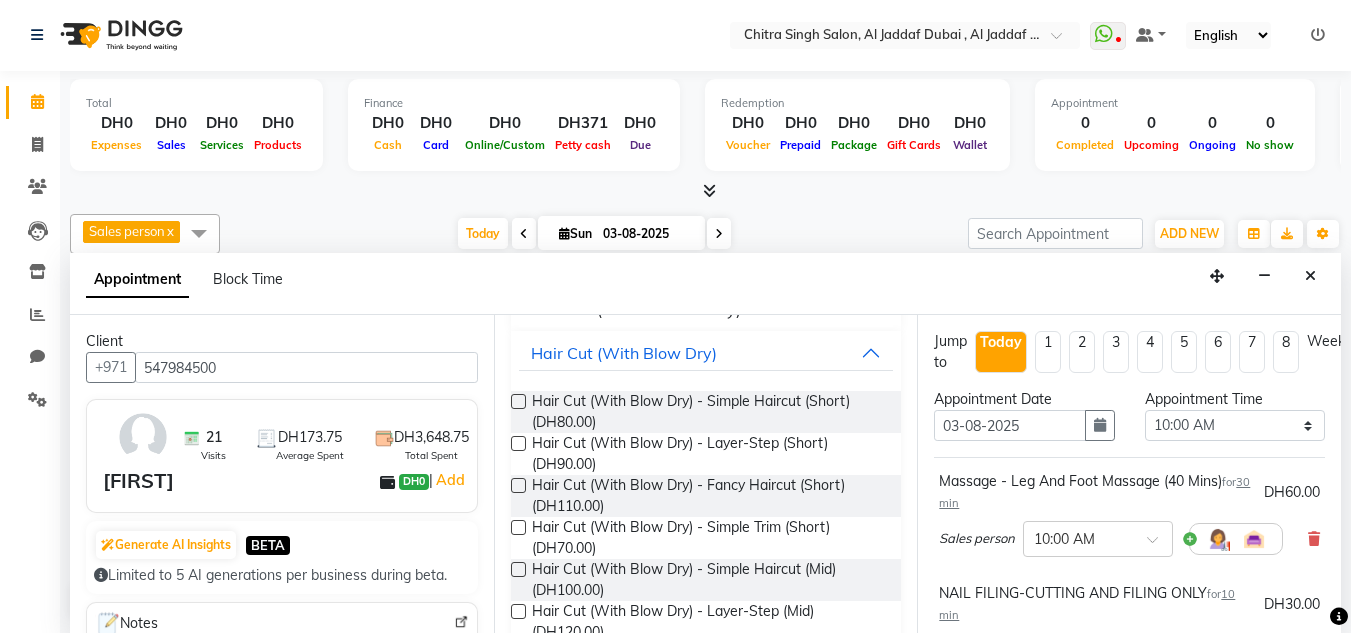 click at bounding box center [517, 498] 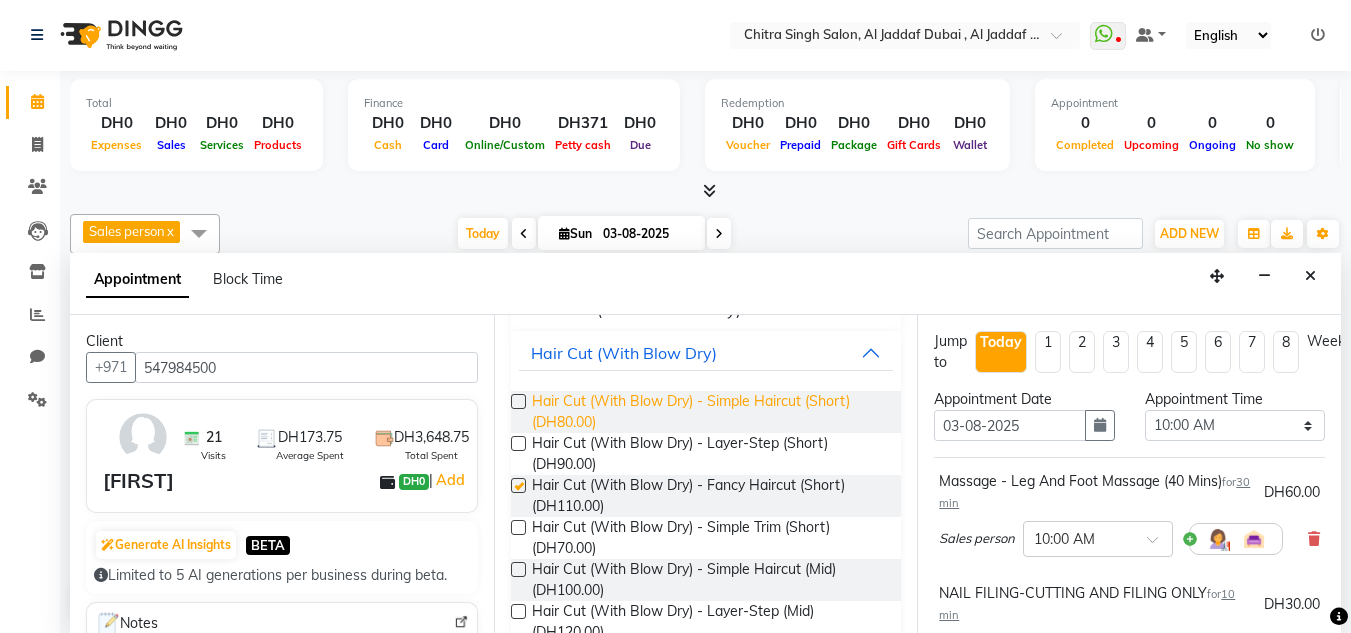 checkbox on "false" 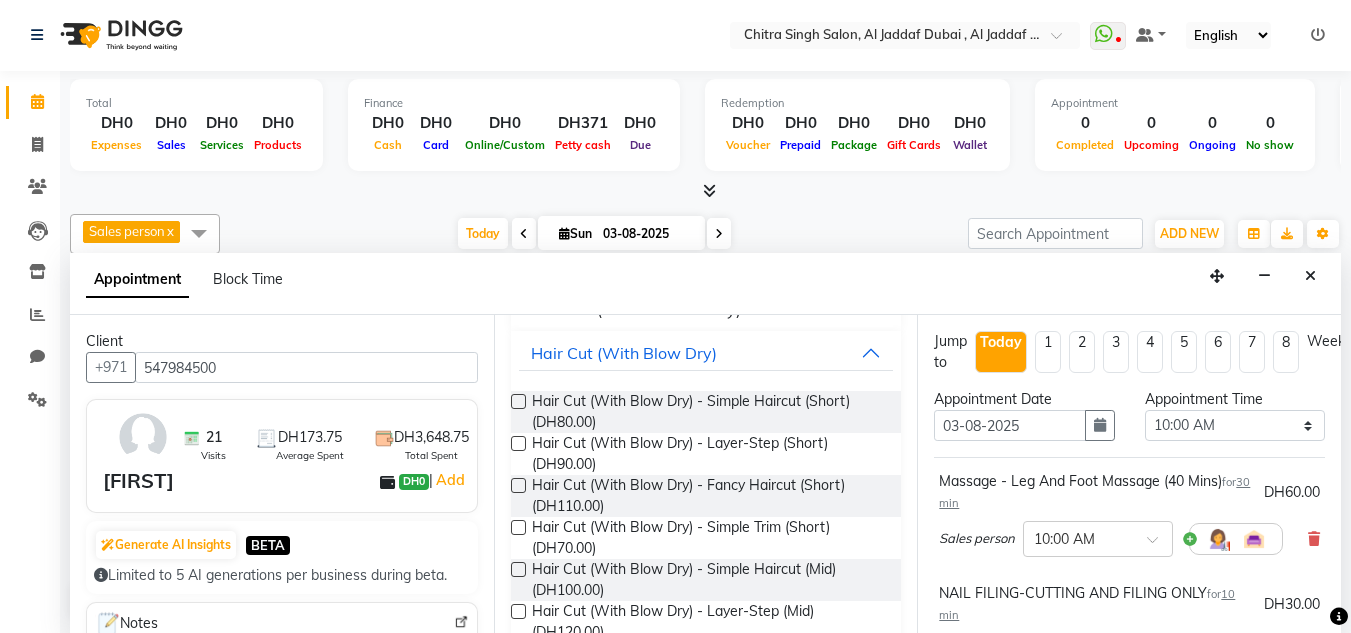 scroll, scrollTop: 0, scrollLeft: 0, axis: both 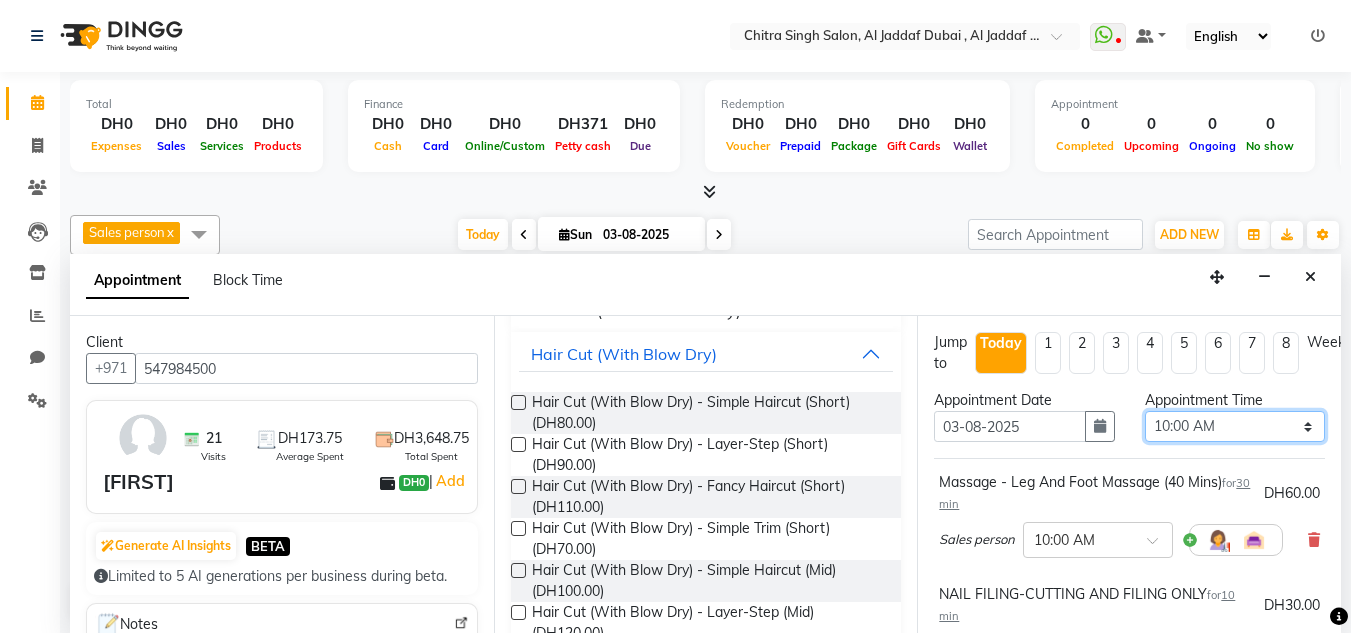 drag, startPoint x: 1245, startPoint y: 435, endPoint x: 1242, endPoint y: 413, distance: 22.203604 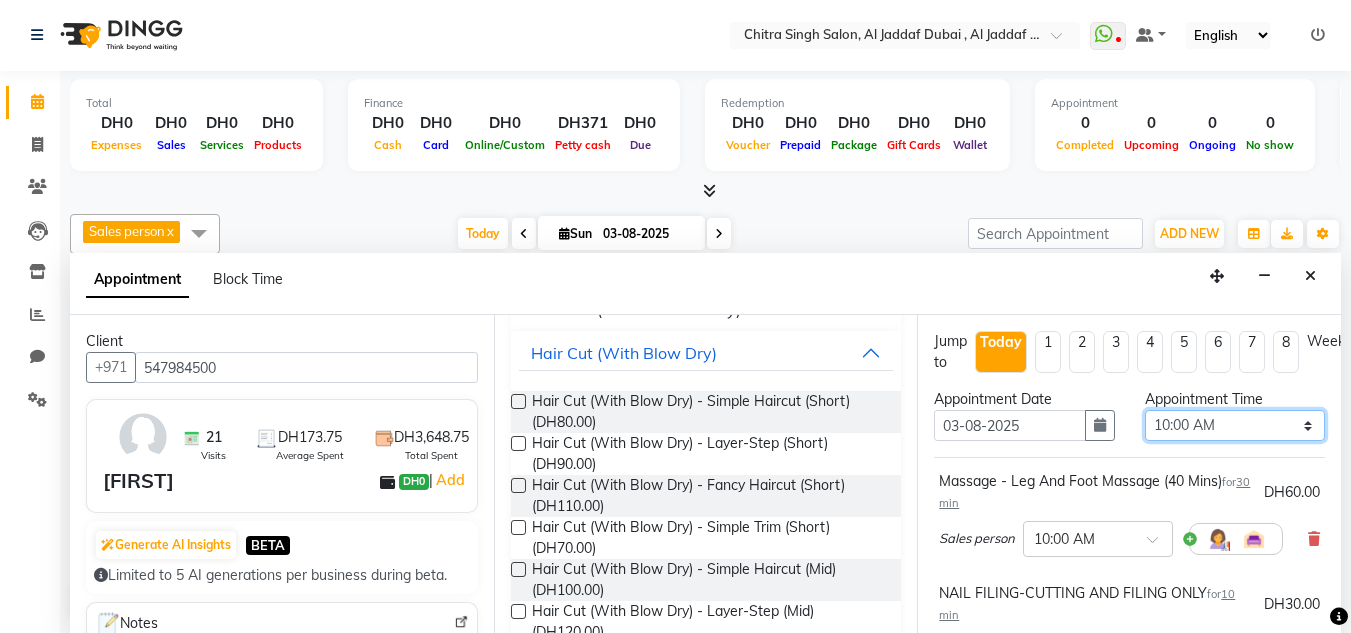 click on "Select 10:00 AM 10:15 AM 10:30 AM 10:45 AM 11:00 AM 11:15 AM 11:30 AM 11:45 AM 12:00 PM 12:15 PM 12:30 PM 12:45 PM 01:00 PM 01:15 PM 01:30 PM 01:45 PM 02:00 PM 02:15 PM 02:30 PM 02:45 PM 03:00 PM 03:15 PM 03:30 PM 03:45 PM 04:00 PM 04:15 PM 04:30 PM 04:45 PM 05:00 PM 05:15 PM 05:30 PM 05:45 PM 06:00 PM 06:15 PM 06:30 PM 06:45 PM 07:00 PM 07:15 PM 07:30 PM 07:45 PM 08:00 PM 08:15 PM 08:30 PM 08:45 PM 09:00 PM 09:15 PM 09:30 PM 09:45 PM 10:00 PM" at bounding box center [1235, 425] 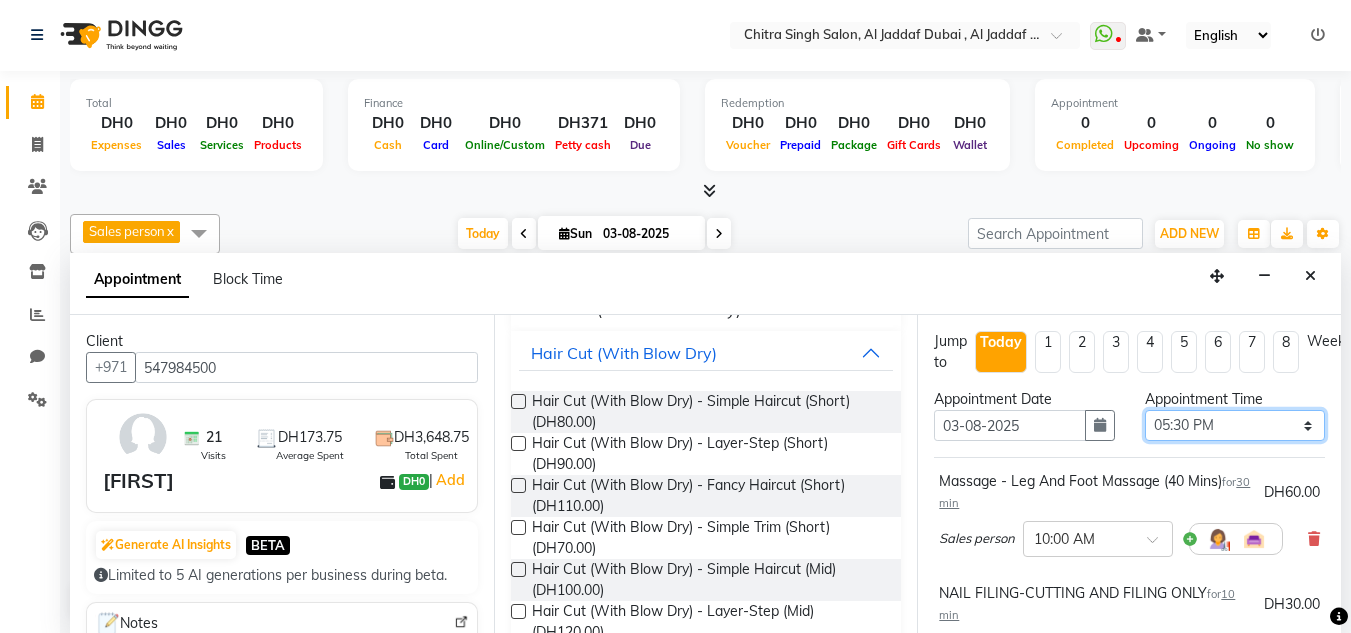click on "Select 10:00 AM 10:15 AM 10:30 AM 10:45 AM 11:00 AM 11:15 AM 11:30 AM 11:45 AM 12:00 PM 12:15 PM 12:30 PM 12:45 PM 01:00 PM 01:15 PM 01:30 PM 01:45 PM 02:00 PM 02:15 PM 02:30 PM 02:45 PM 03:00 PM 03:15 PM 03:30 PM 03:45 PM 04:00 PM 04:15 PM 04:30 PM 04:45 PM 05:00 PM 05:15 PM 05:30 PM 05:45 PM 06:00 PM 06:15 PM 06:30 PM 06:45 PM 07:00 PM 07:15 PM 07:30 PM 07:45 PM 08:00 PM 08:15 PM 08:30 PM 08:45 PM 09:00 PM 09:15 PM 09:30 PM 09:45 PM 10:00 PM" at bounding box center [1235, 425] 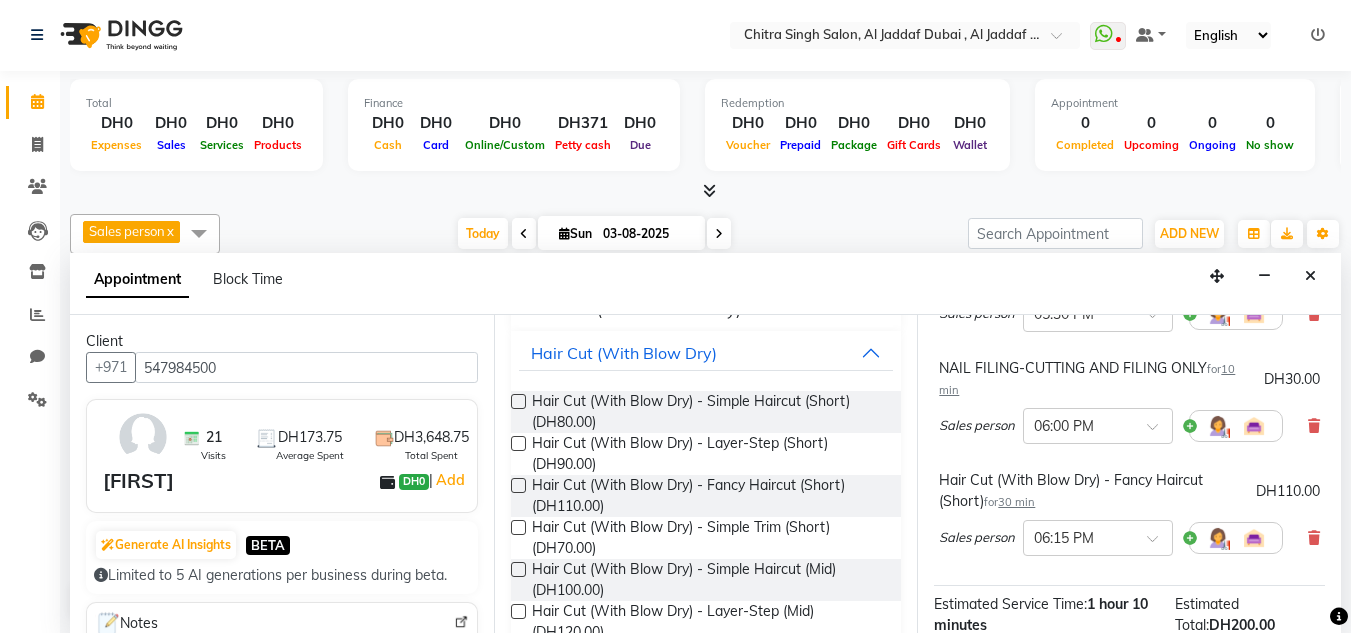 scroll, scrollTop: 204, scrollLeft: 0, axis: vertical 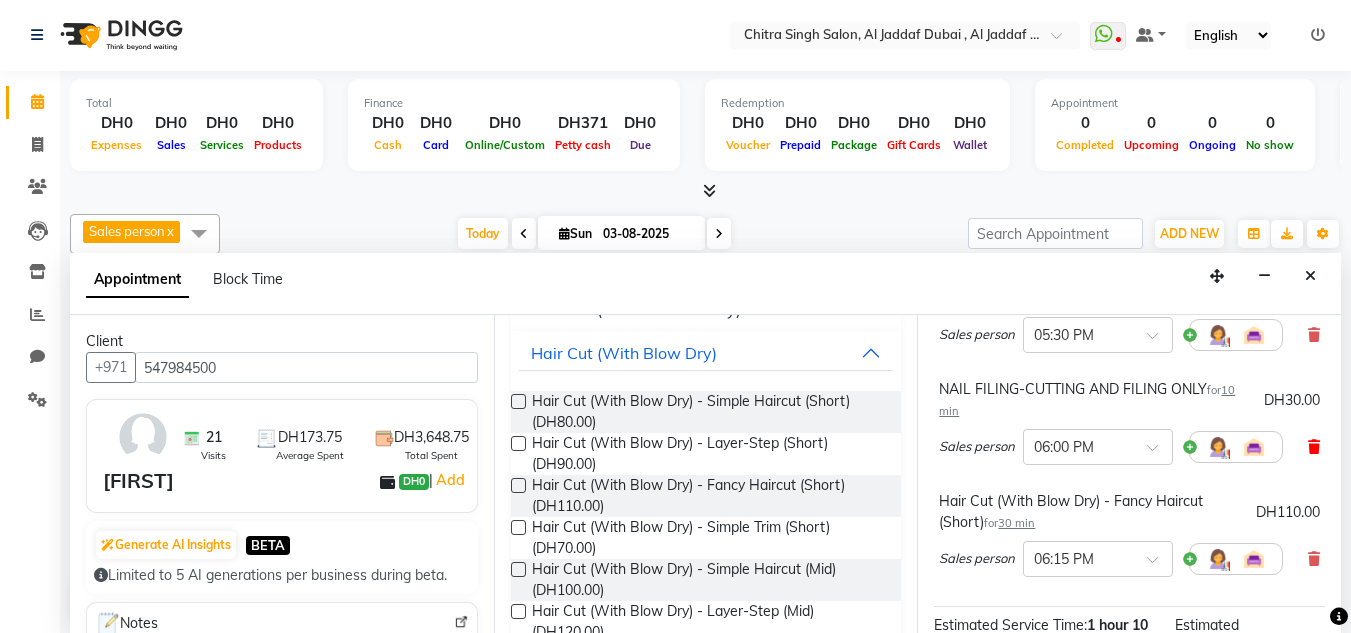 click at bounding box center [1314, 447] 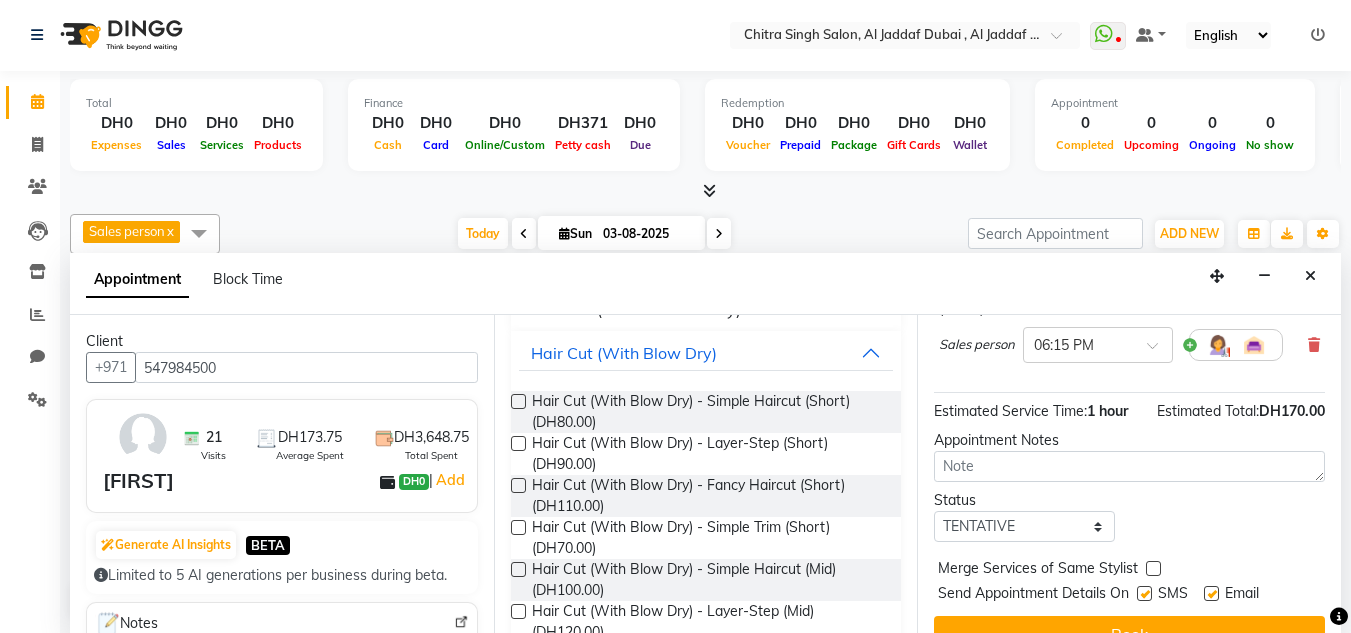 scroll, scrollTop: 356, scrollLeft: 0, axis: vertical 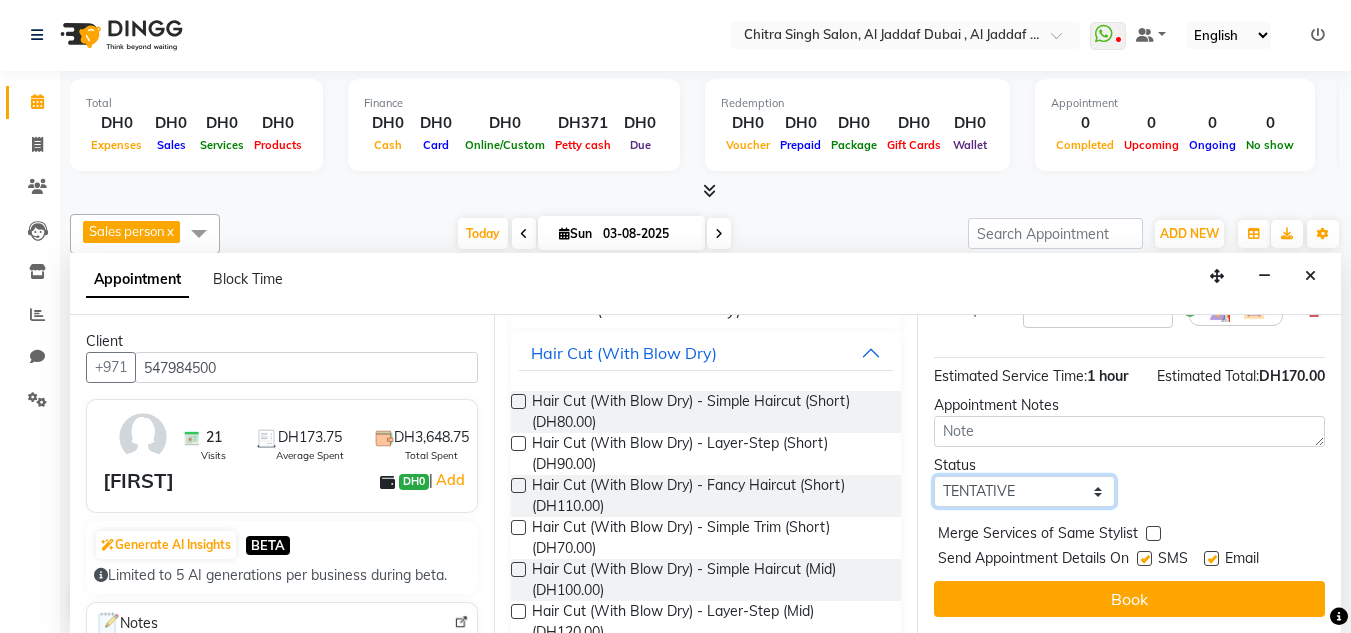 click on "Select TENTATIVE CONFIRM CHECK-IN UPCOMING" at bounding box center (1024, 491) 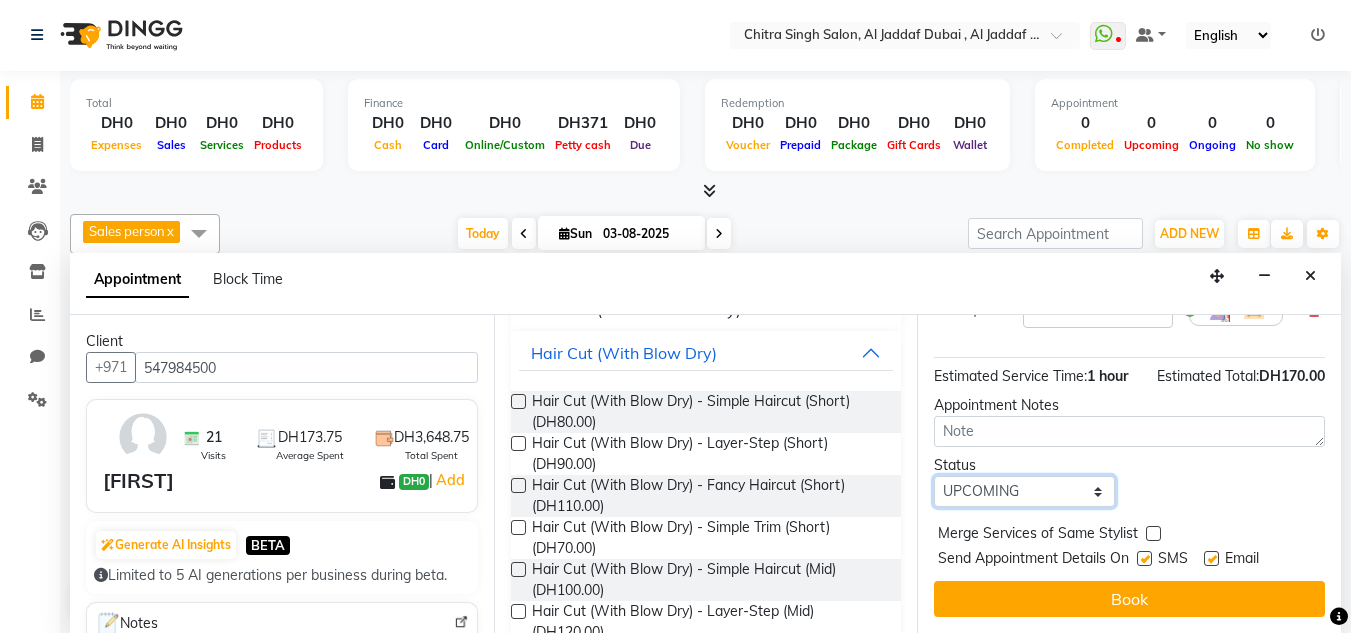 click on "Select TENTATIVE CONFIRM CHECK-IN UPCOMING" at bounding box center (1024, 491) 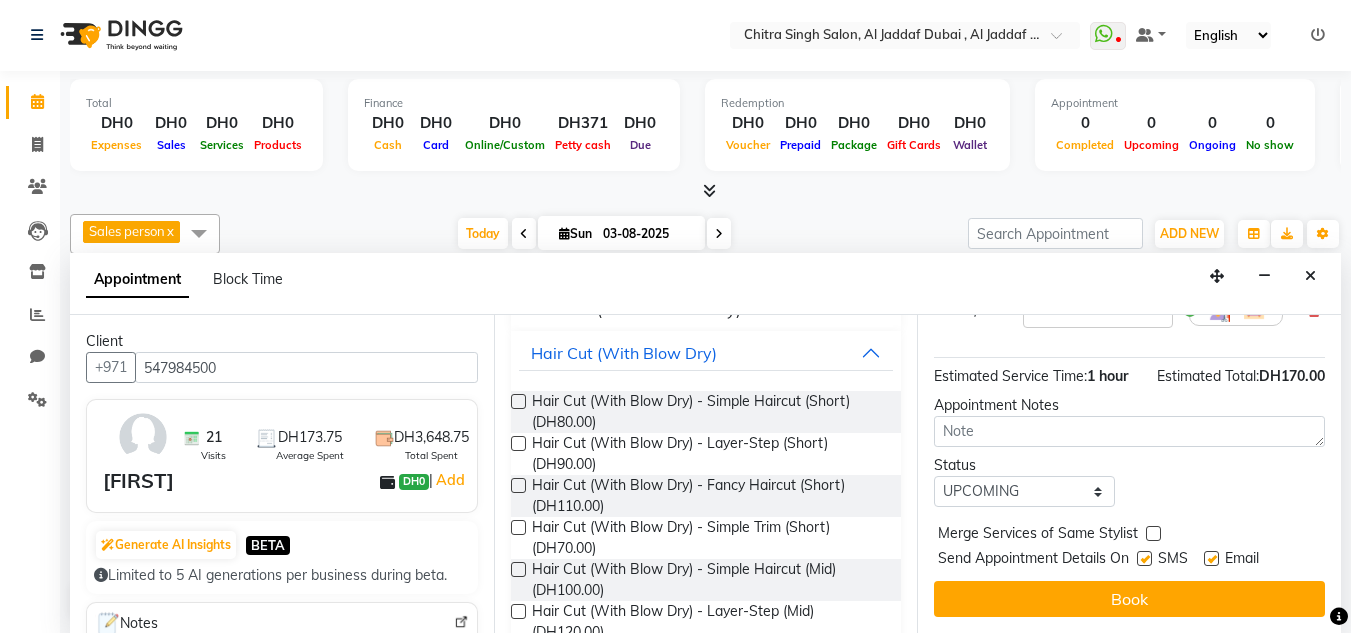 click on "Book" at bounding box center [1129, 599] 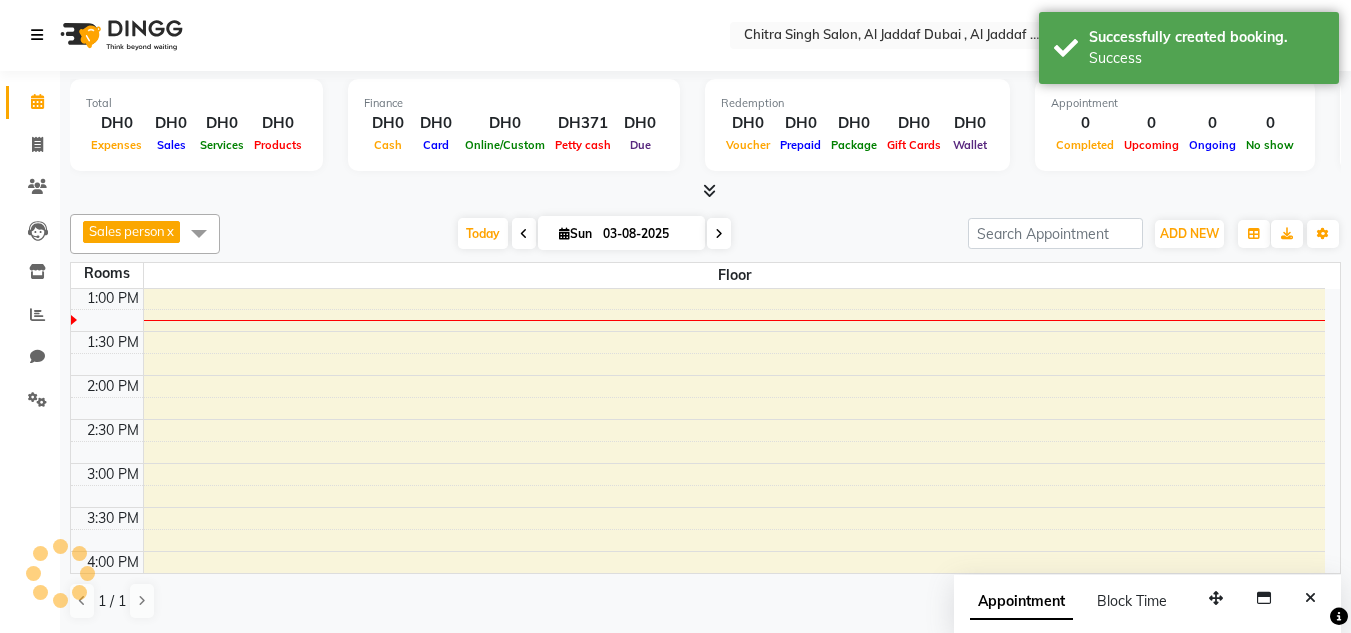 scroll, scrollTop: 0, scrollLeft: 0, axis: both 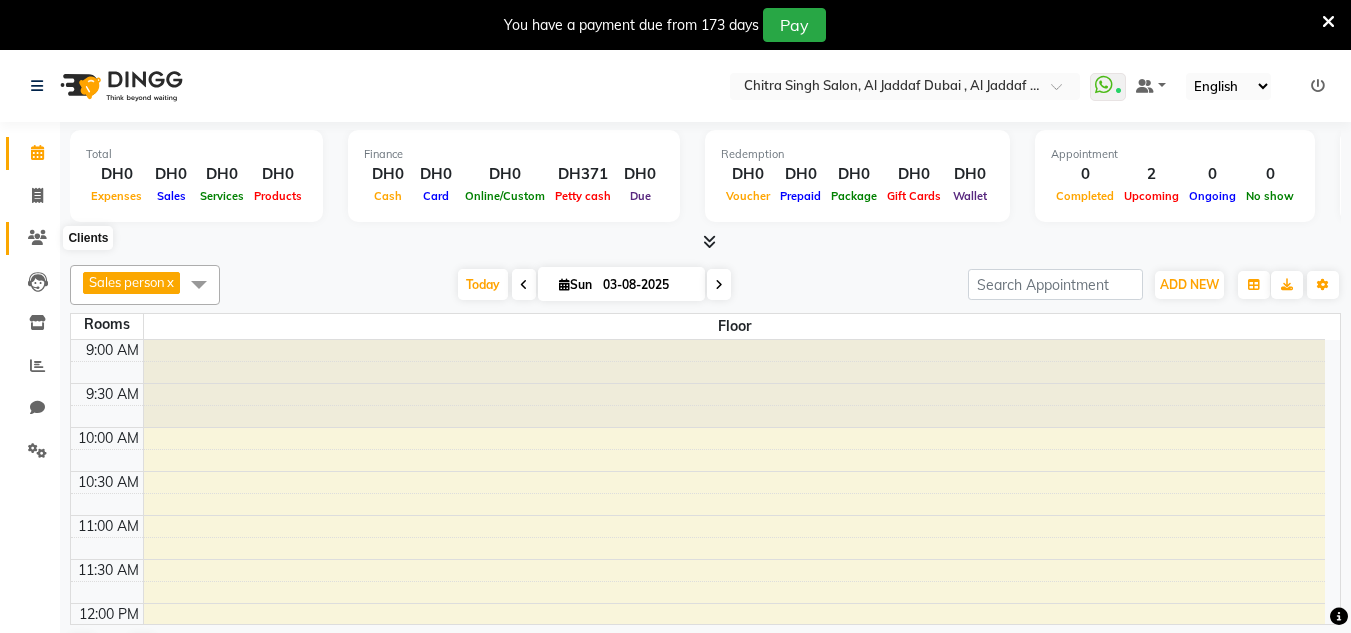 click 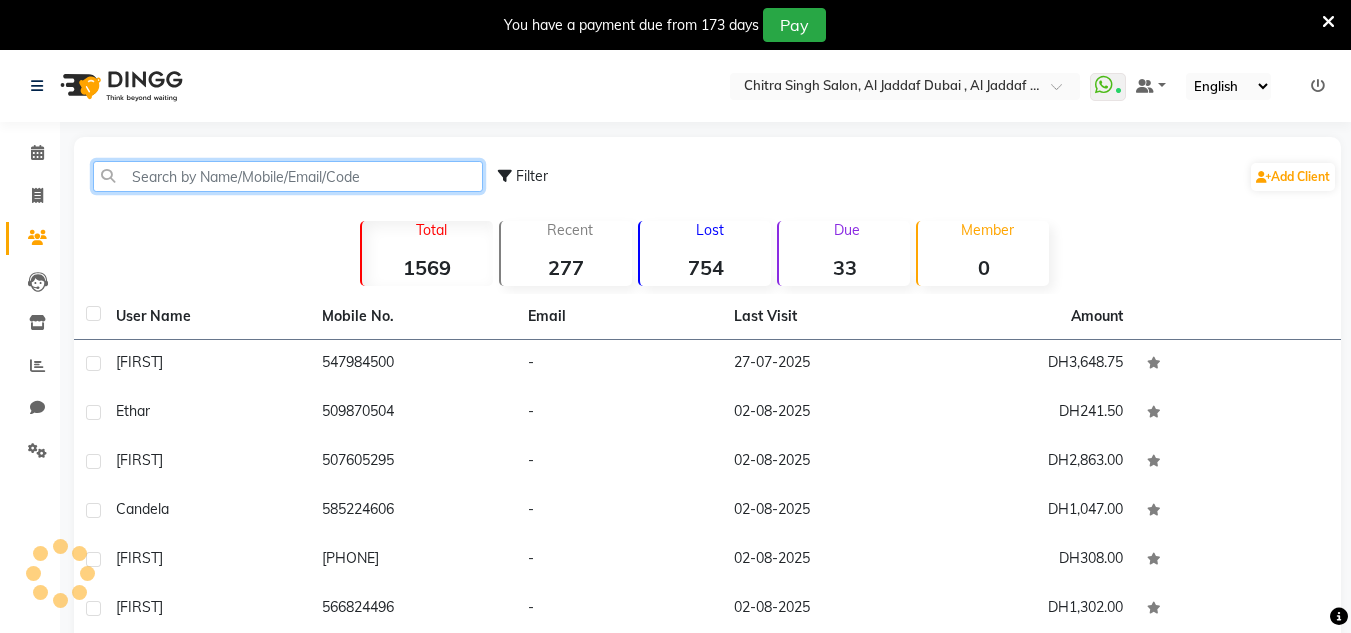 click 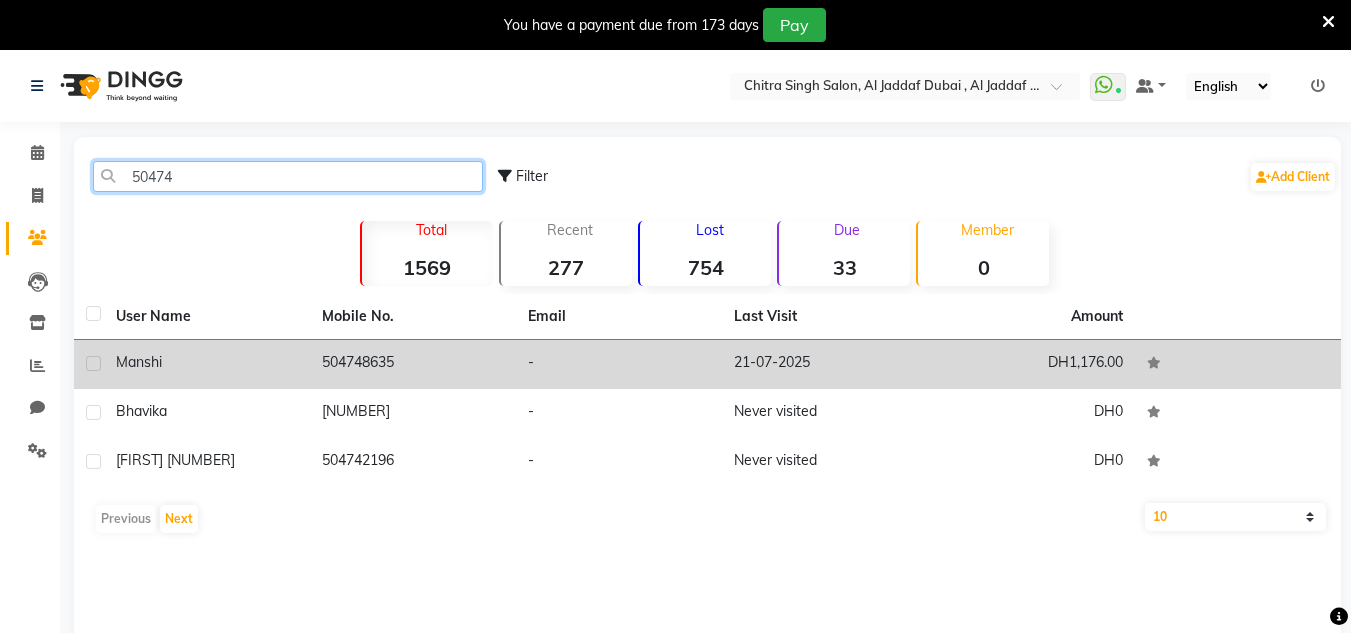 type on "50474" 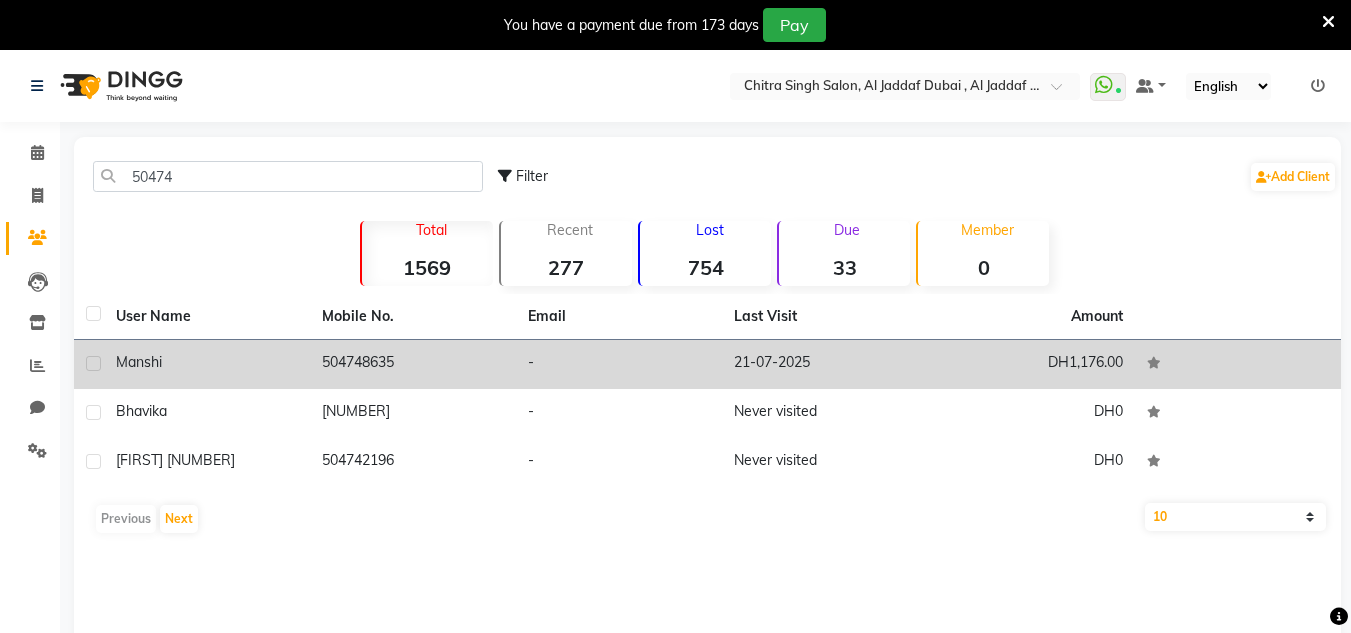 click on "DH1,176.00" 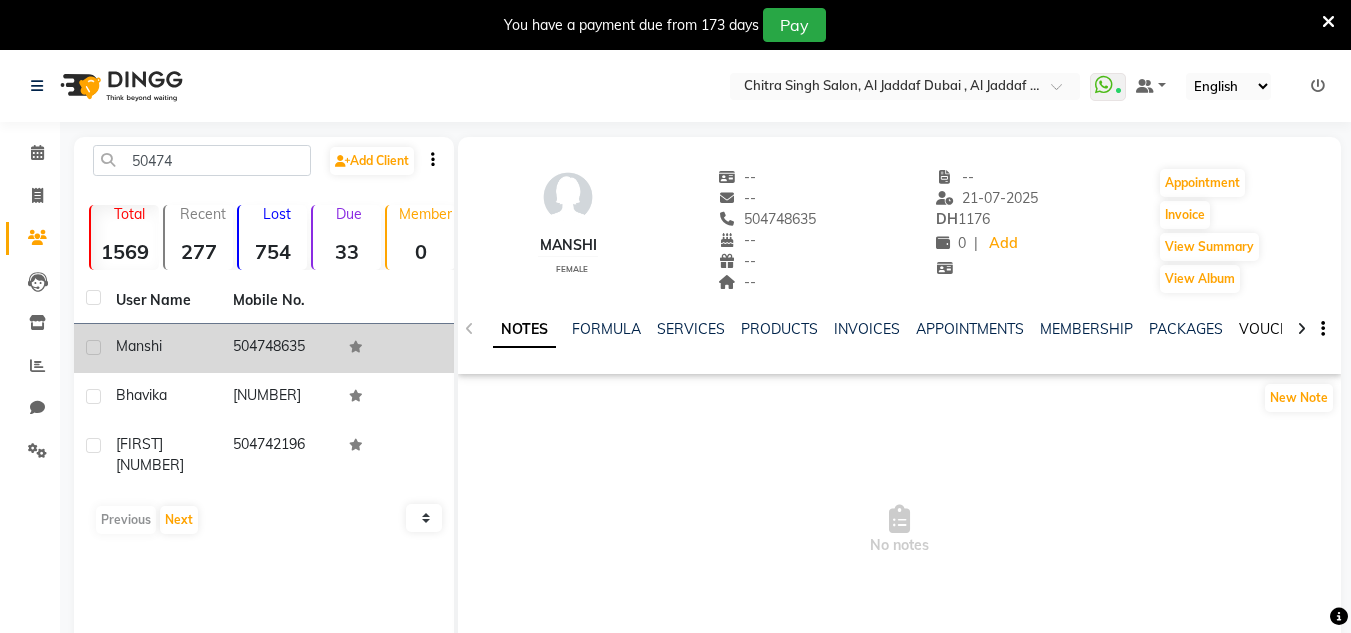 click on "VOUCHERS" 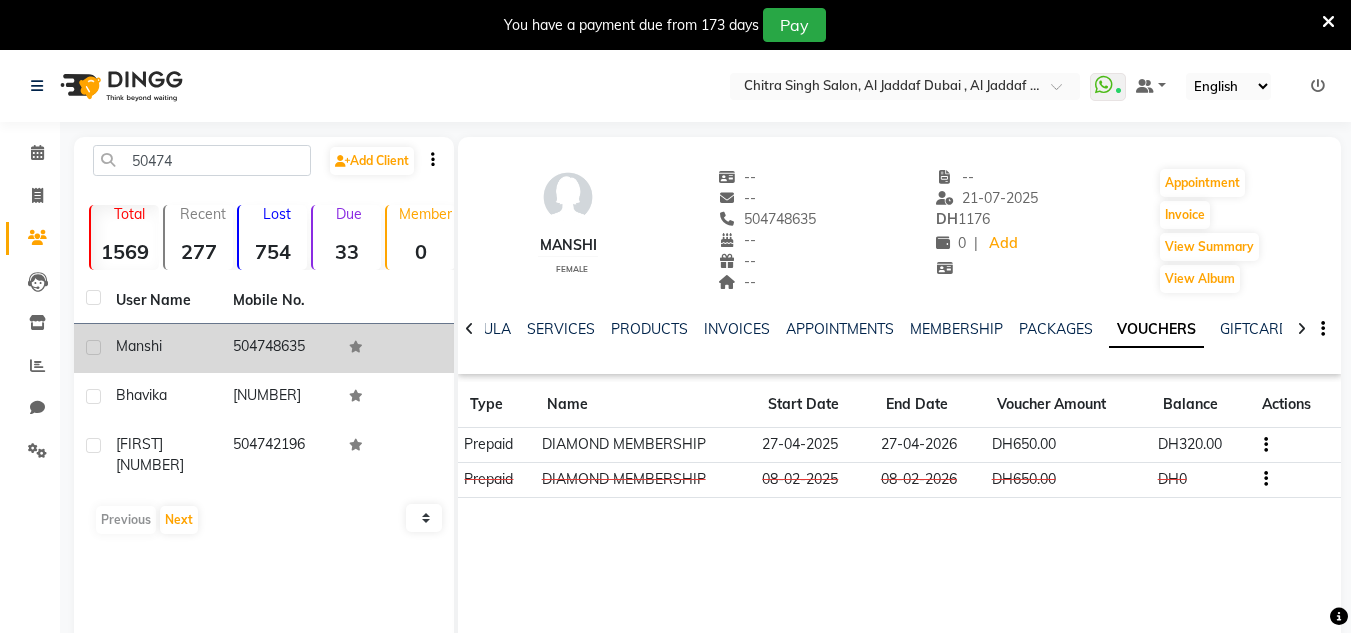 drag, startPoint x: 1330, startPoint y: 24, endPoint x: 1311, endPoint y: 28, distance: 19.416489 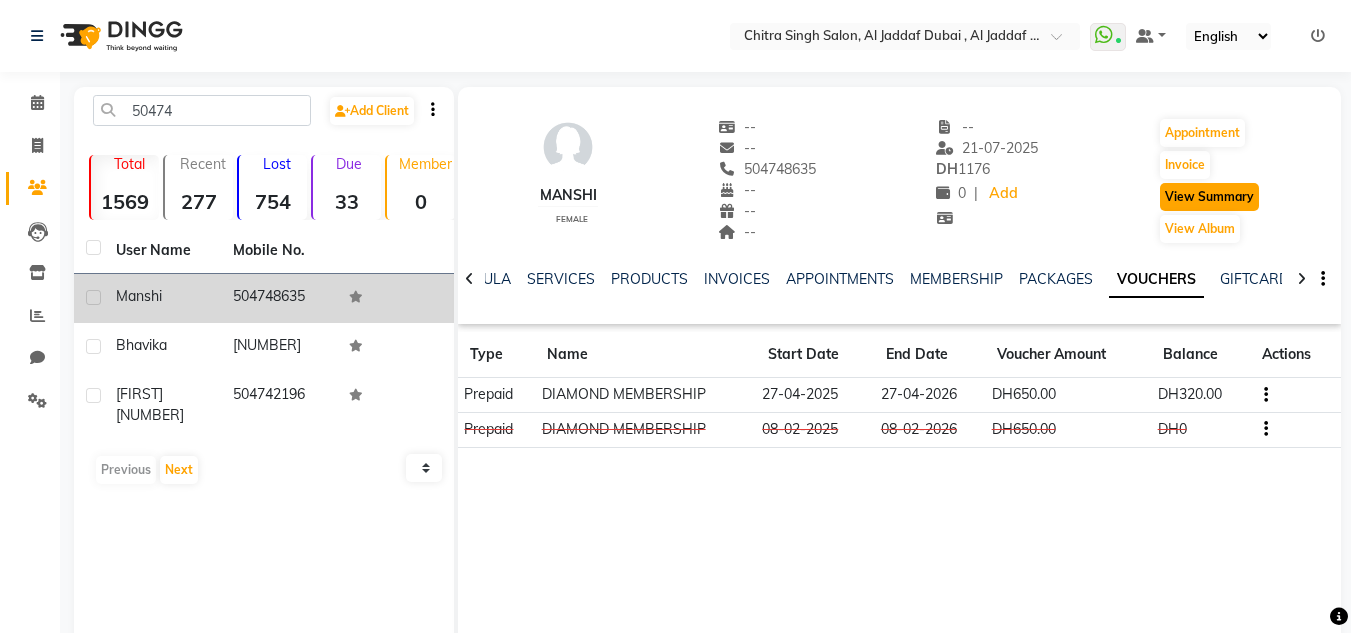 drag, startPoint x: 1194, startPoint y: 188, endPoint x: 1204, endPoint y: 212, distance: 26 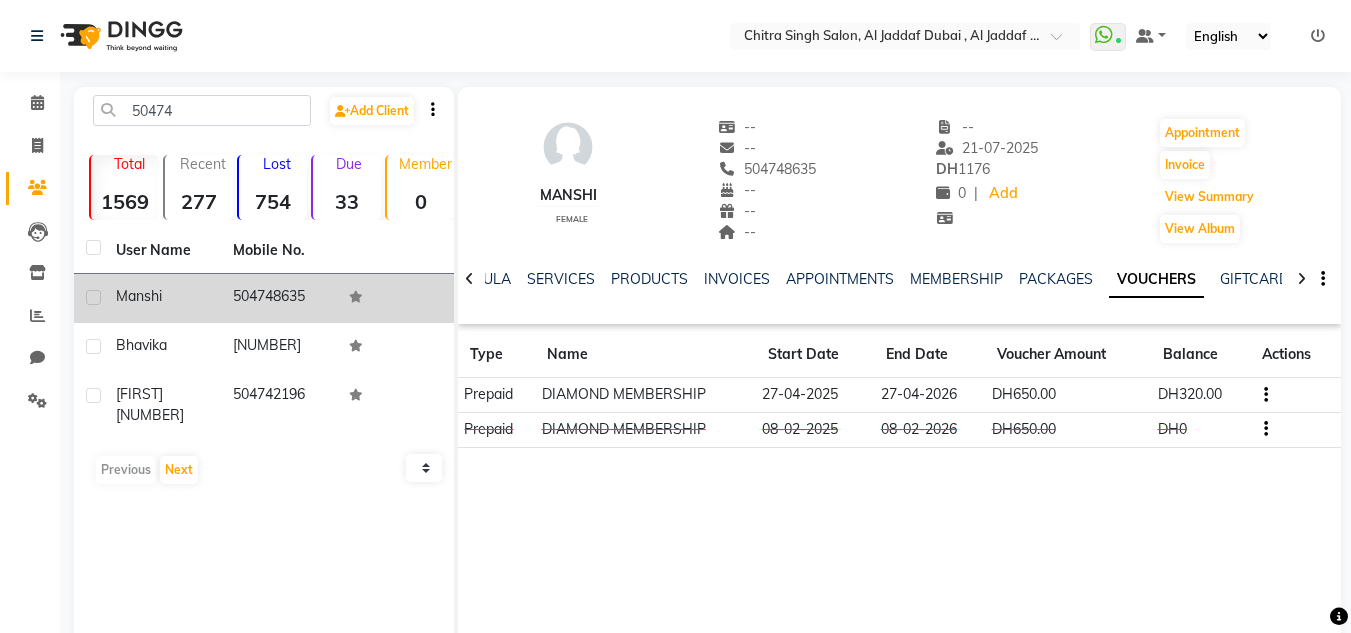 click on "View Summary" 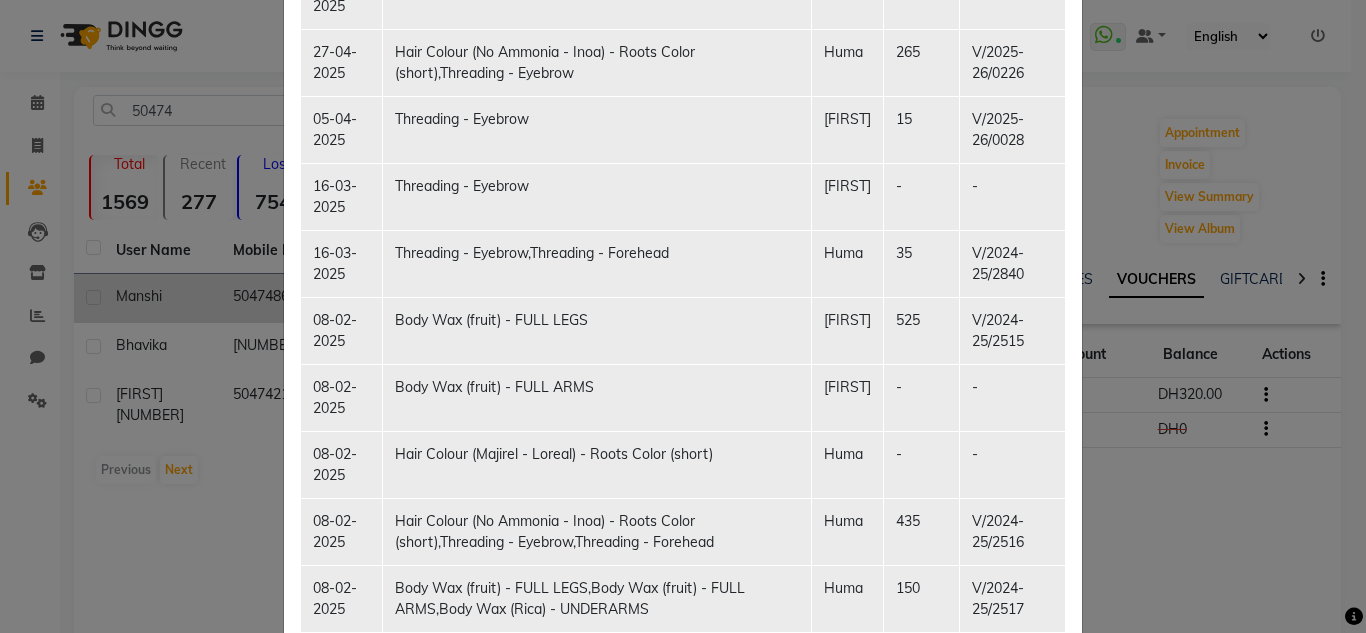 scroll, scrollTop: 1400, scrollLeft: 0, axis: vertical 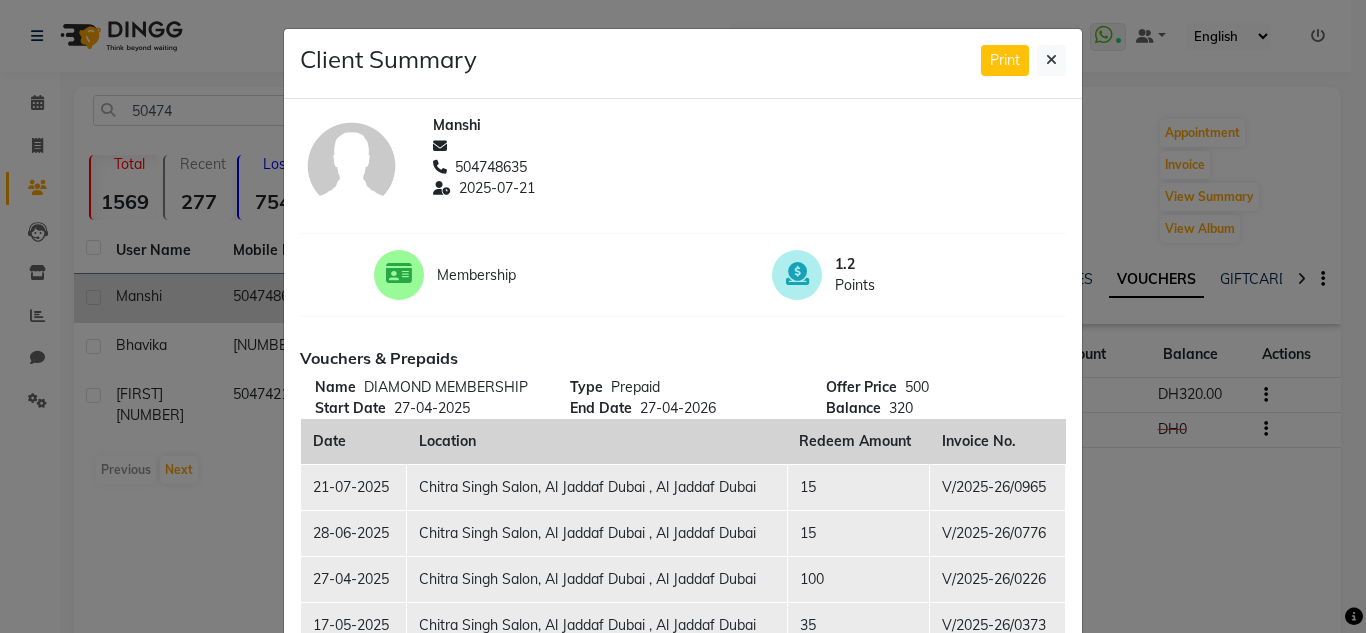 click on "Client Summary Print" 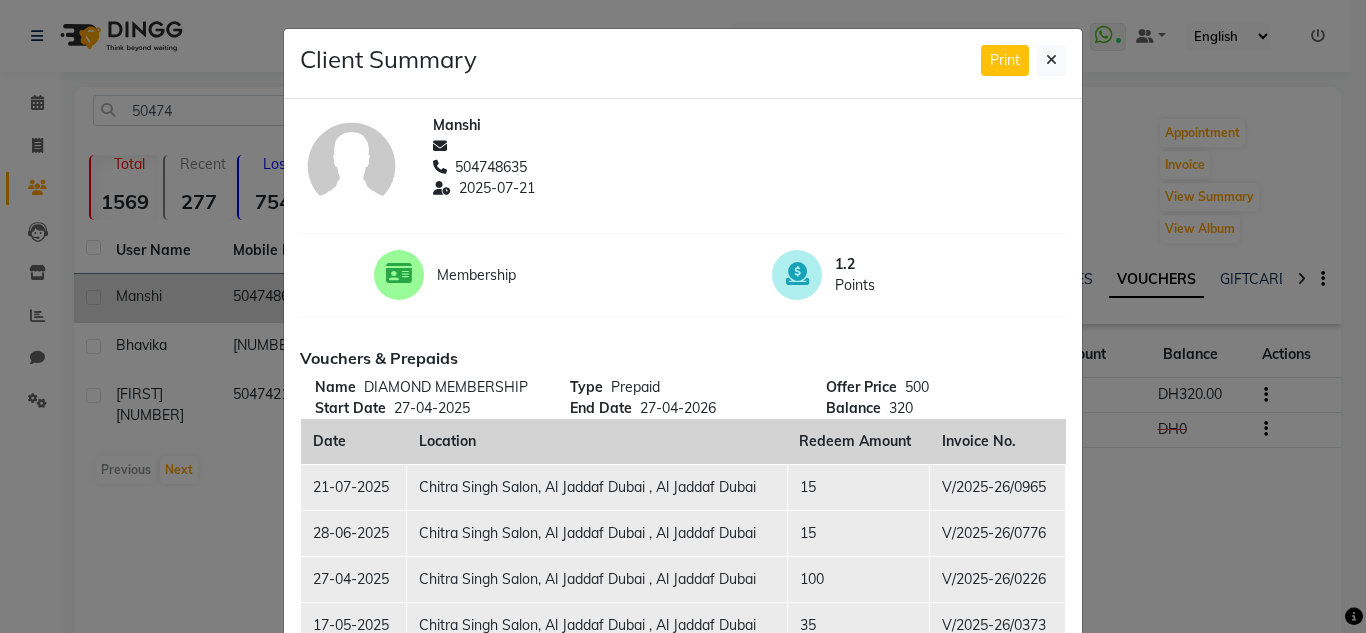 drag, startPoint x: 1054, startPoint y: 57, endPoint x: 1109, endPoint y: 80, distance: 59.615433 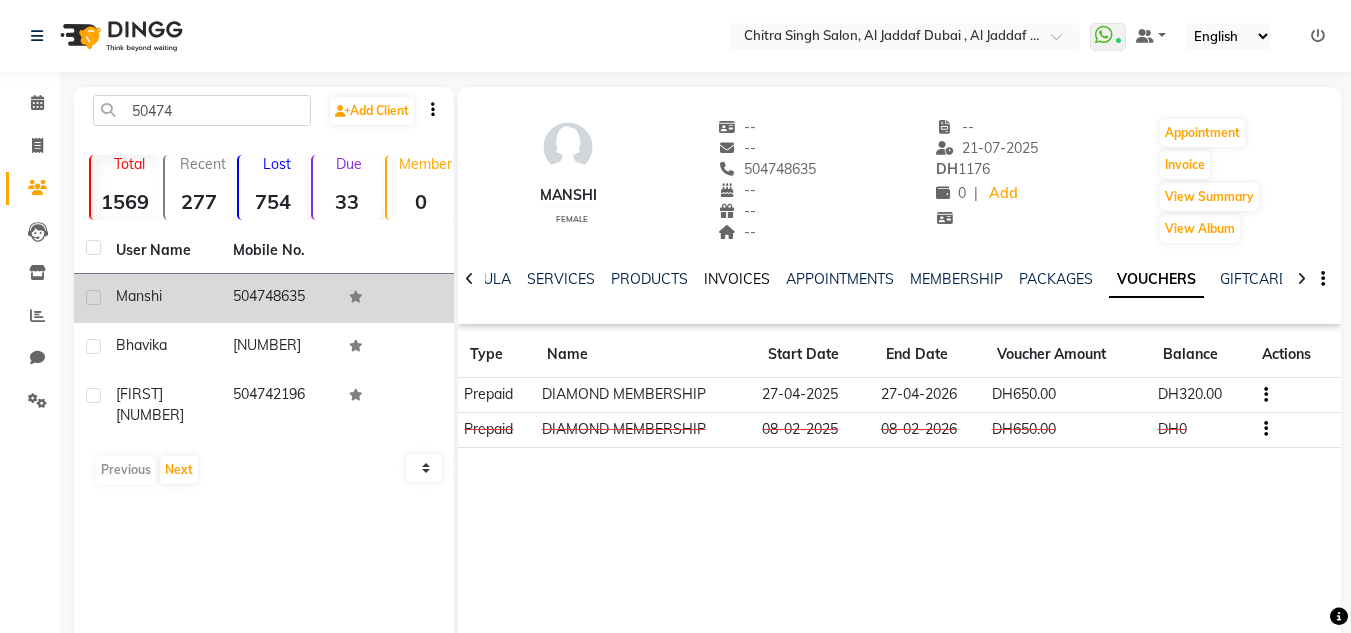 click on "INVOICES" 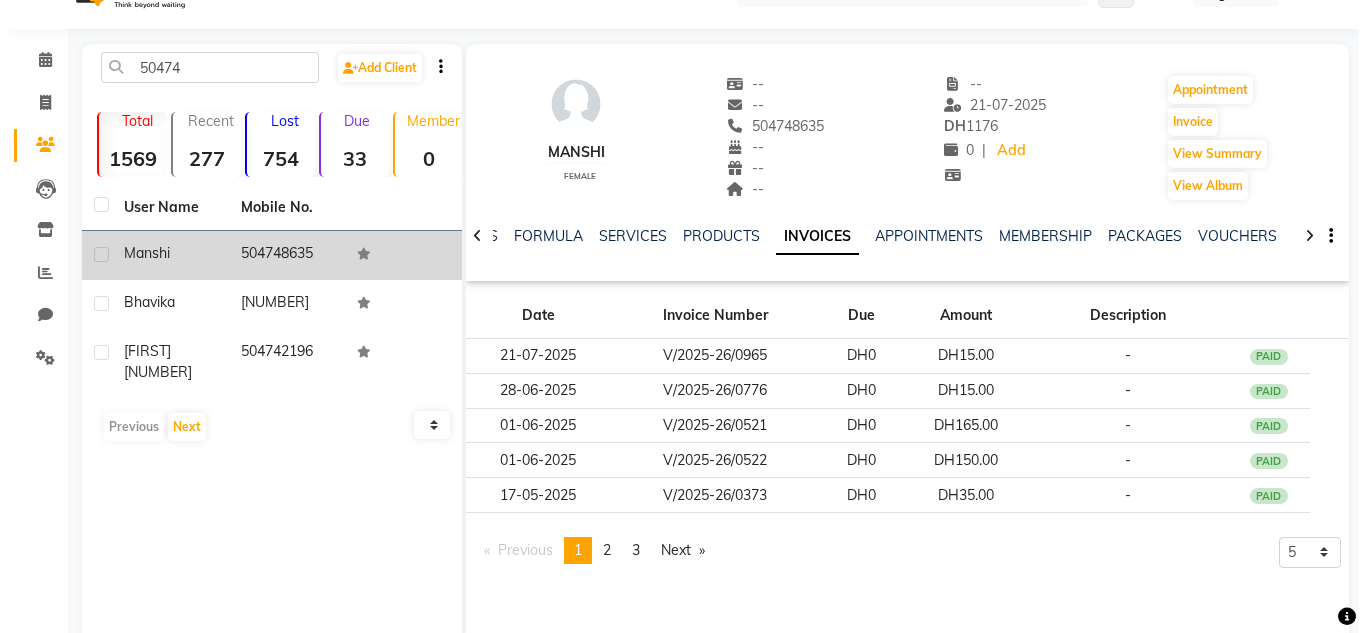 scroll, scrollTop: 84, scrollLeft: 0, axis: vertical 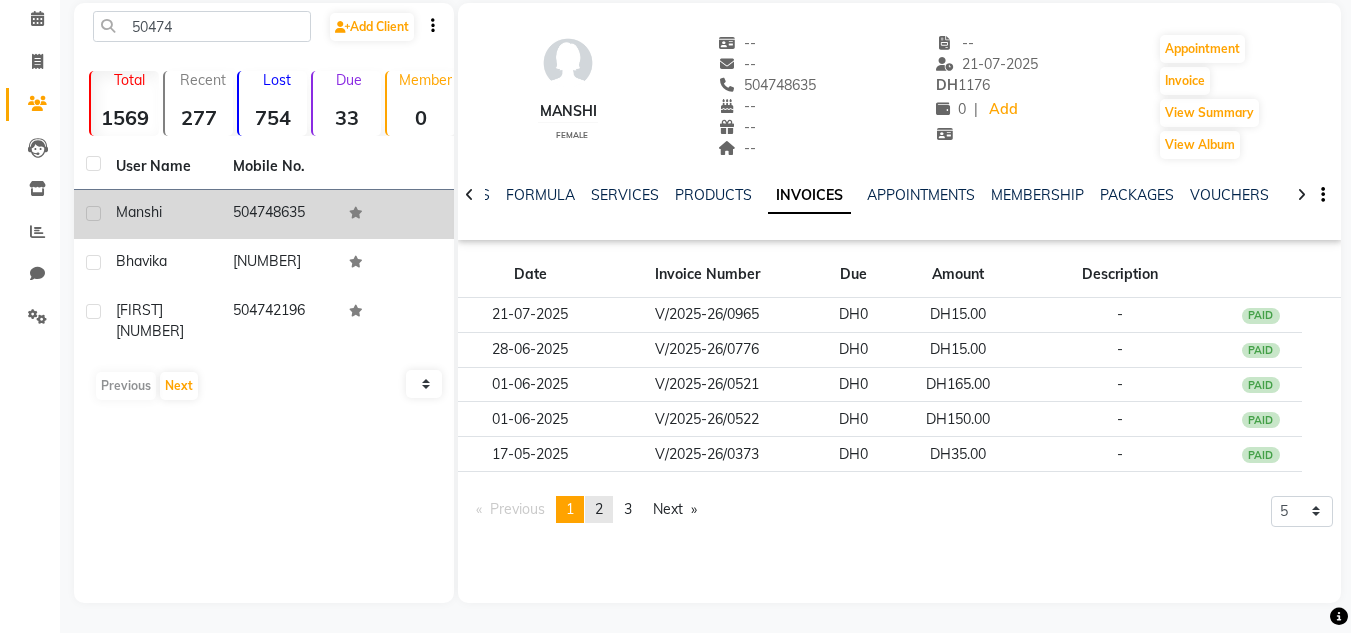 click on "page  2" 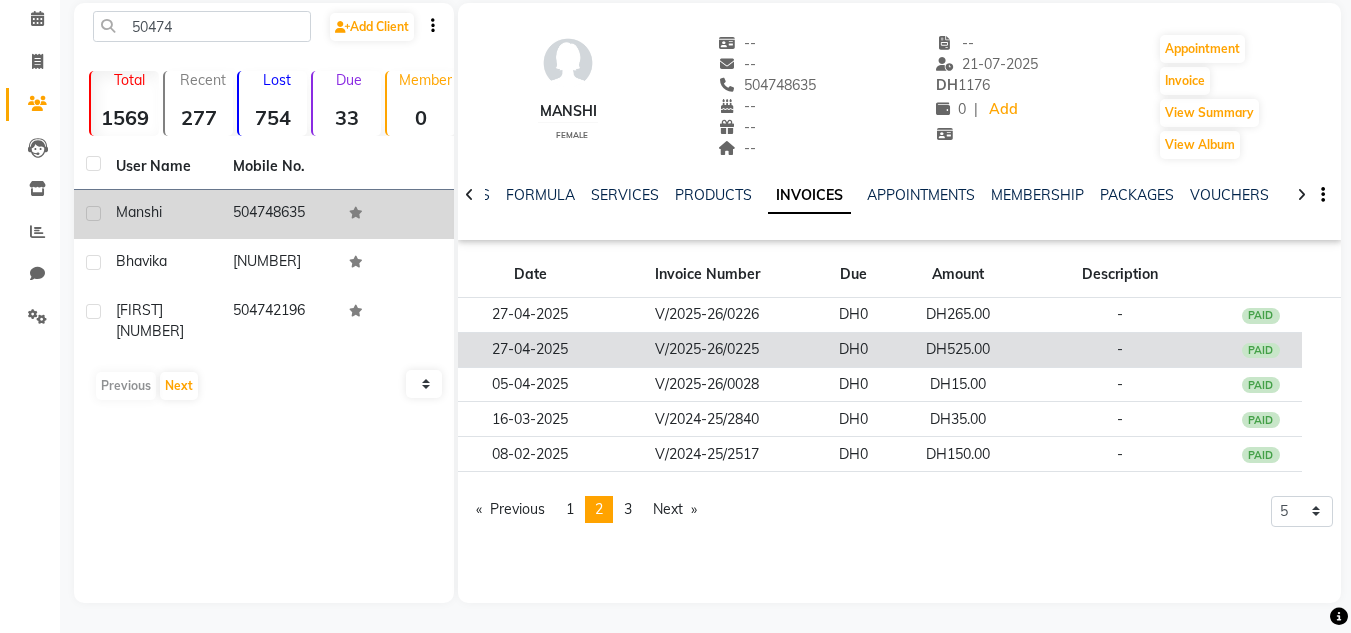 click on "V/2025-26/0225" 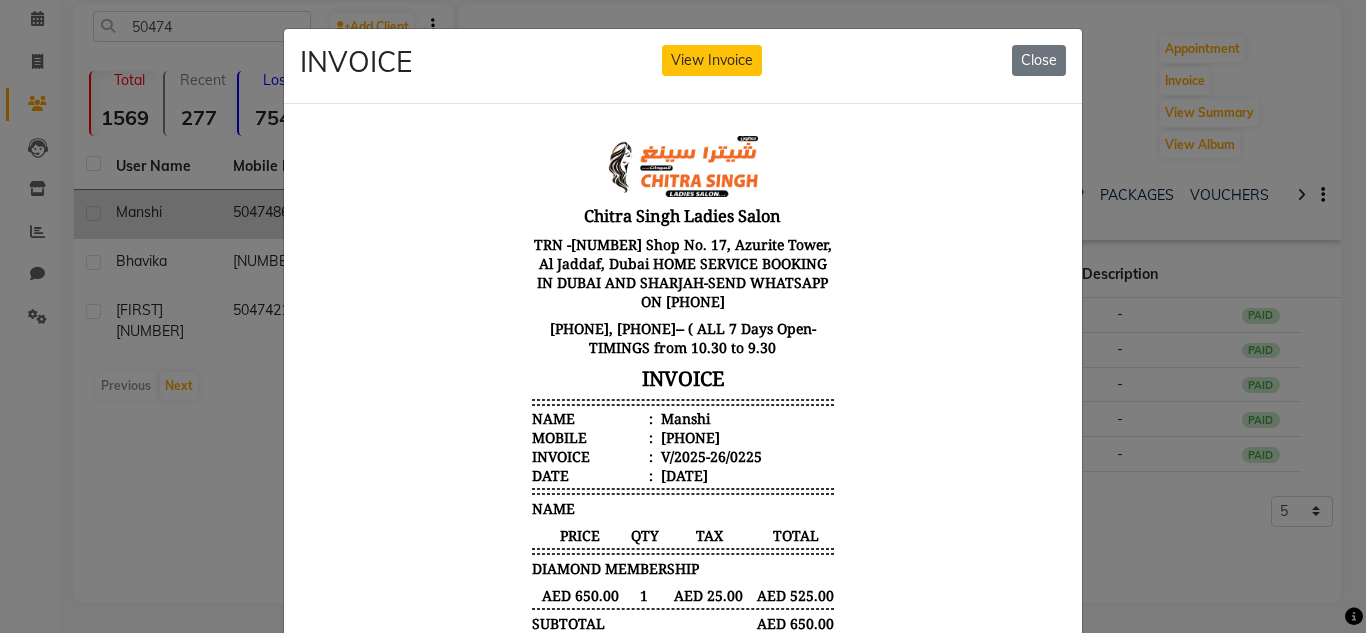 scroll, scrollTop: 0, scrollLeft: 0, axis: both 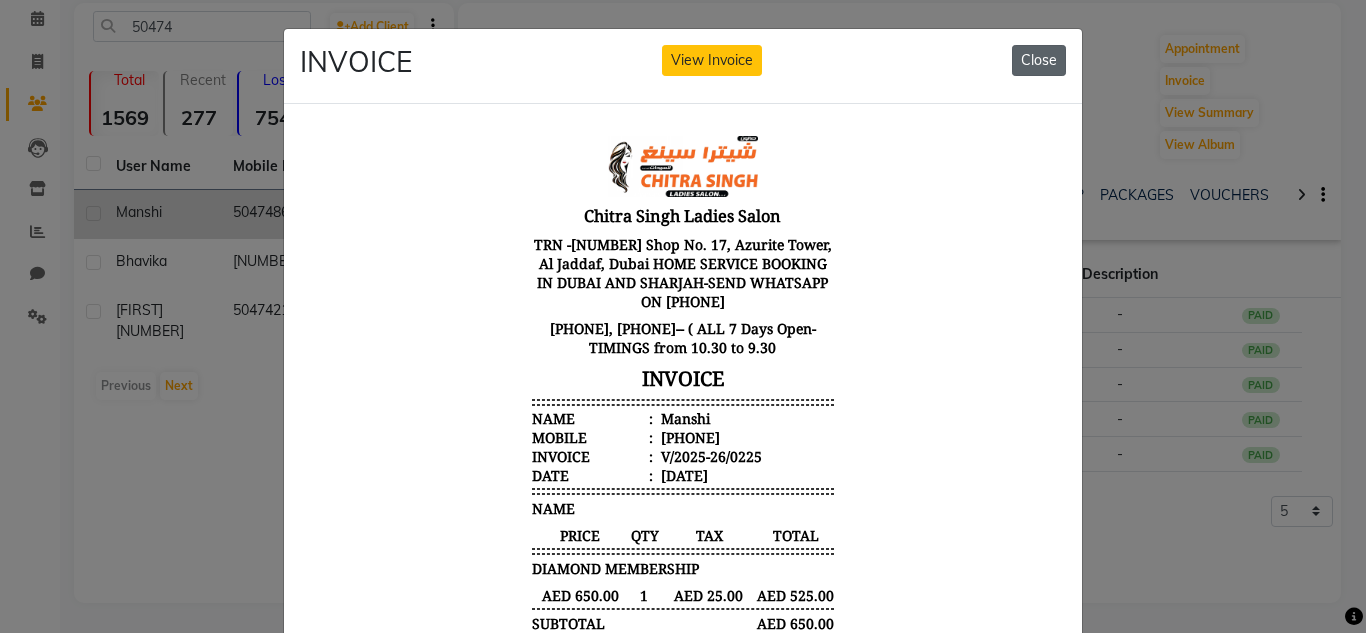 click on "Close" 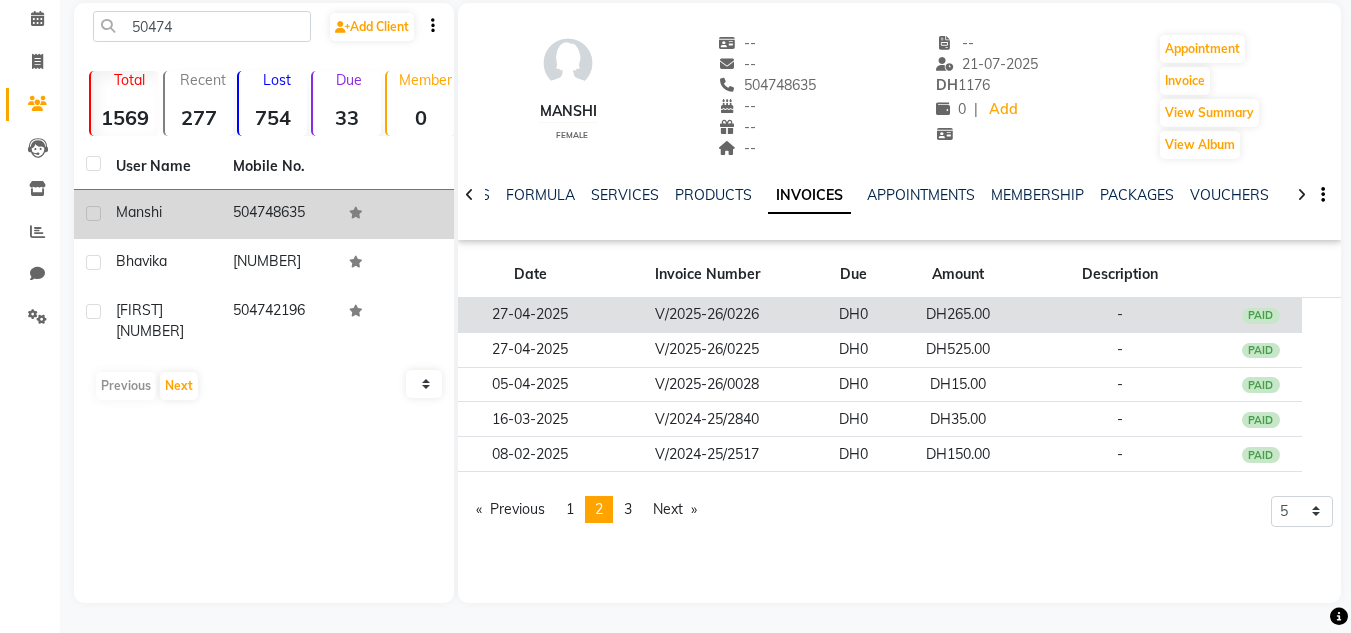 click on "-" 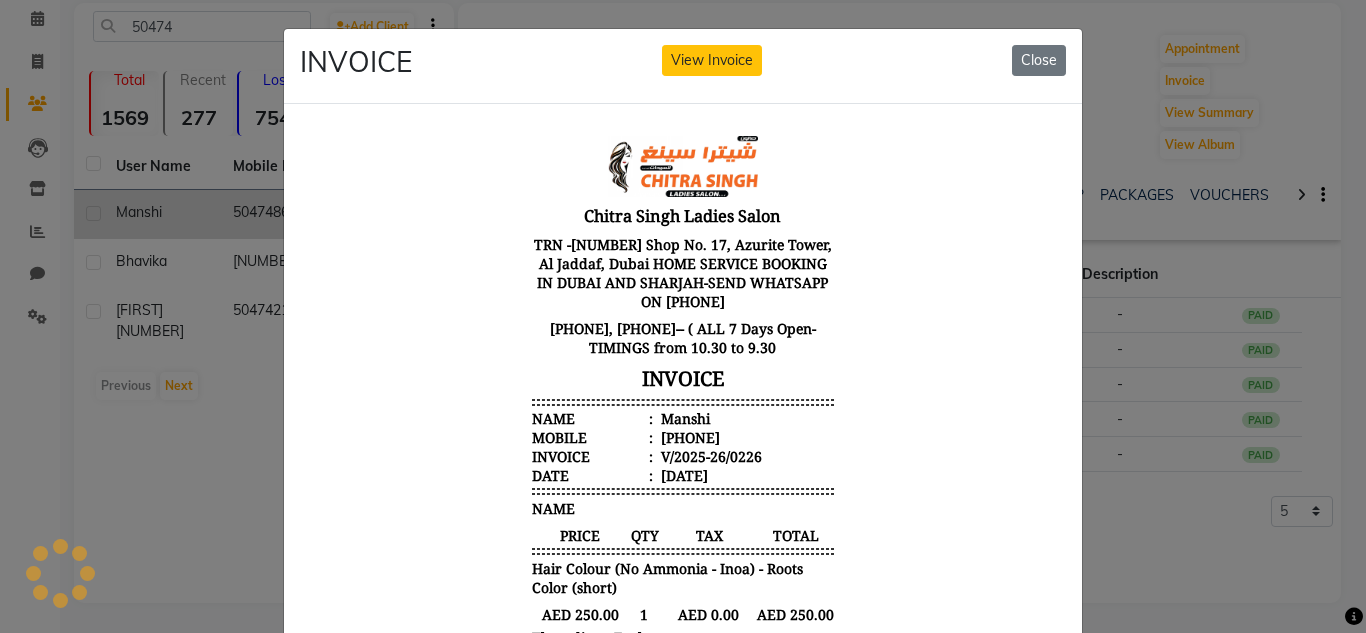 scroll, scrollTop: 0, scrollLeft: 0, axis: both 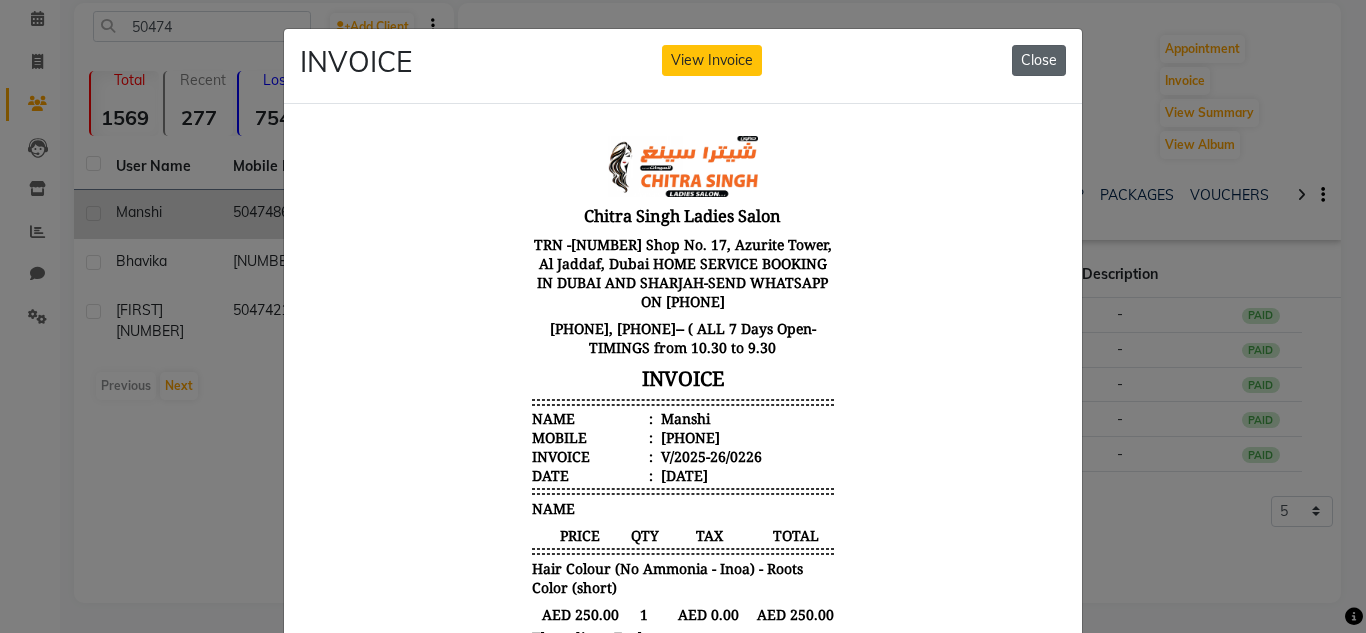 click on "Close" 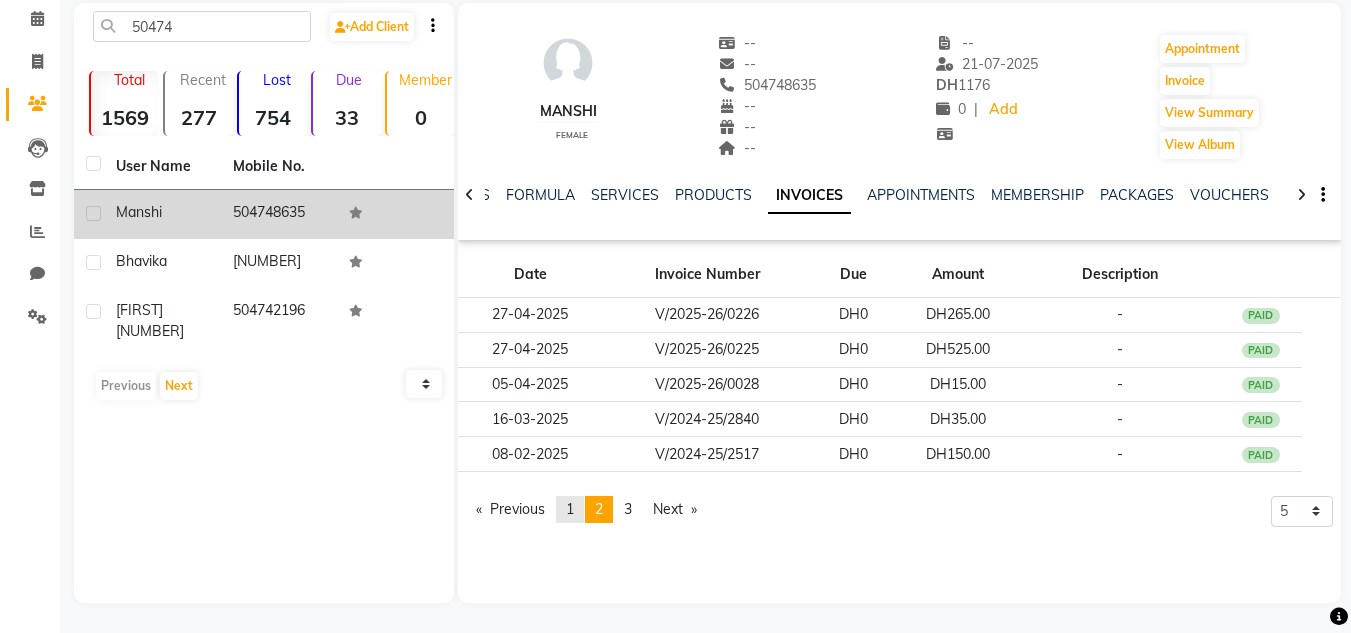 click on "1" 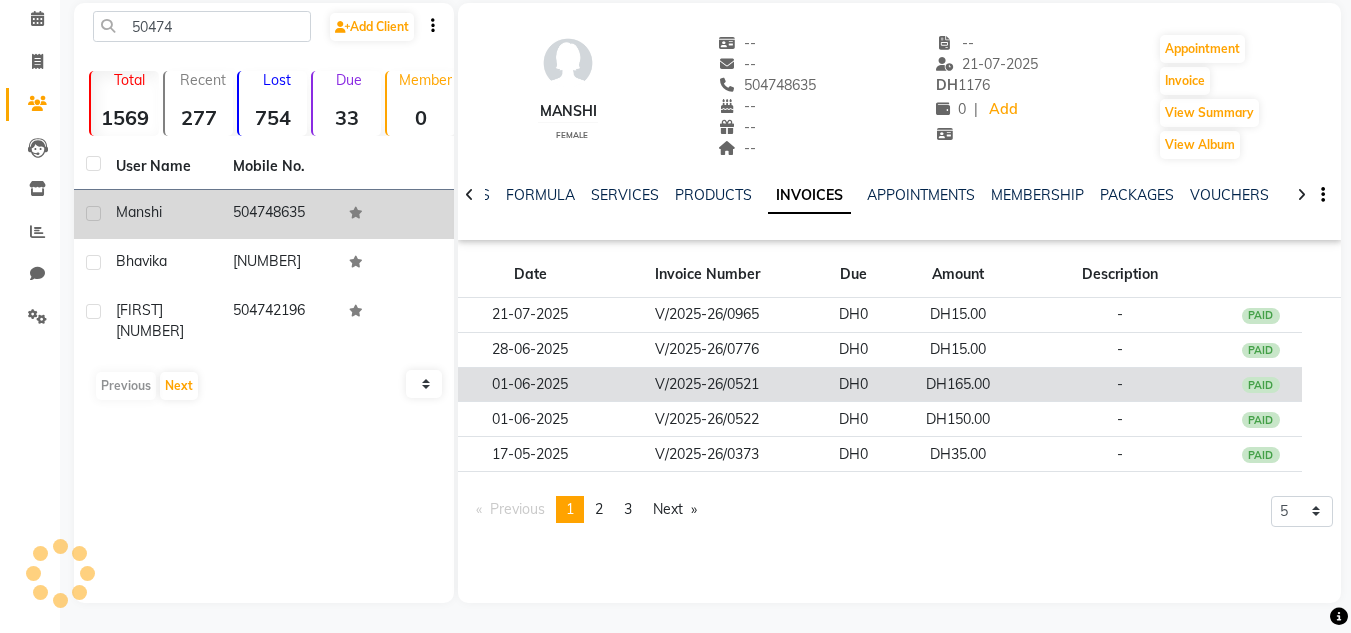 click on "V/2025-26/0521" 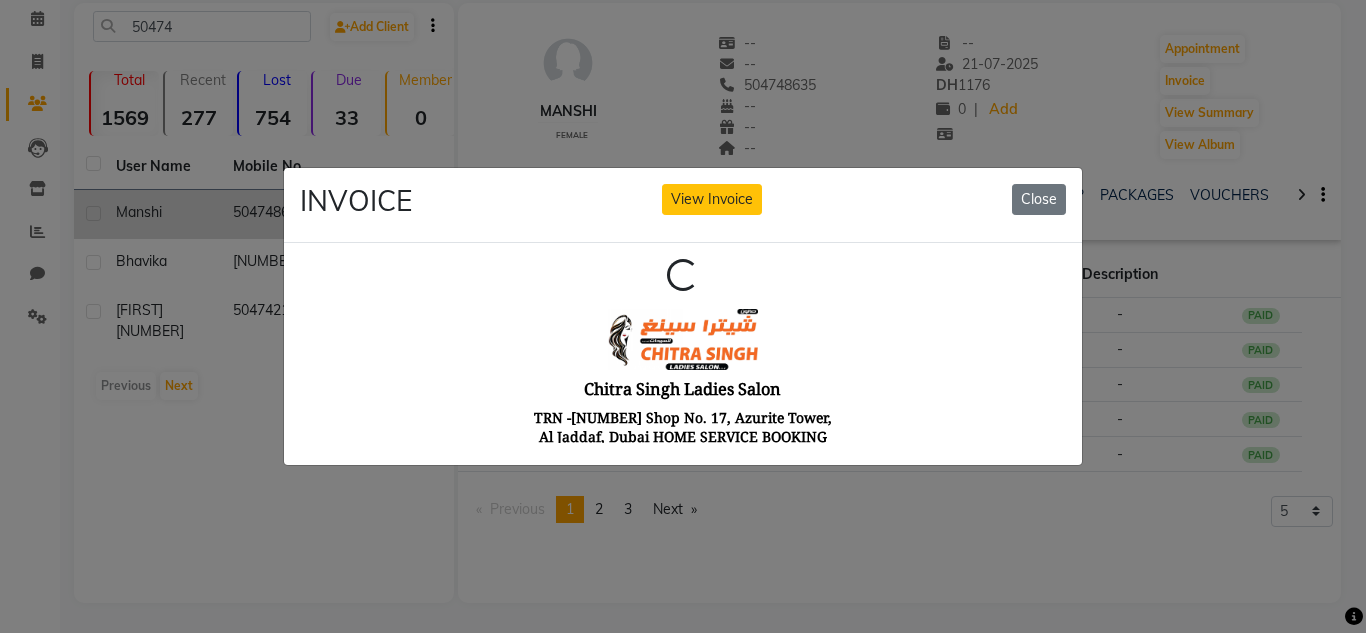 scroll, scrollTop: 0, scrollLeft: 0, axis: both 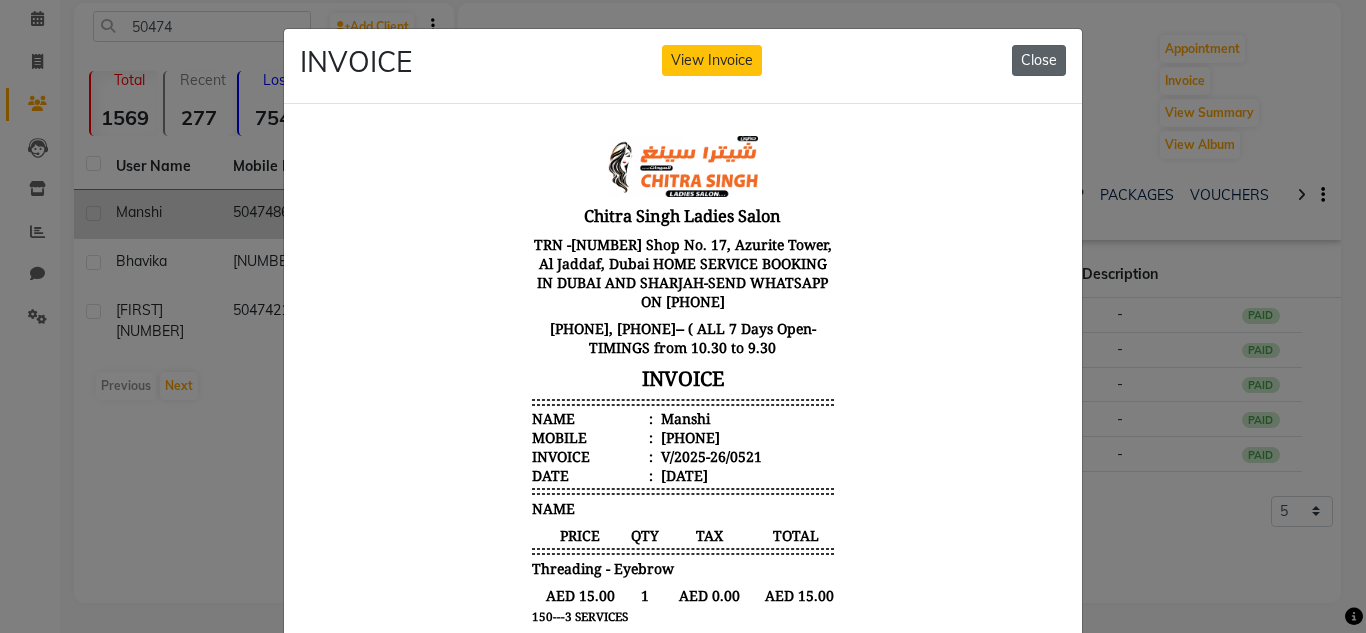click on "INVOICE View Invoice Close" 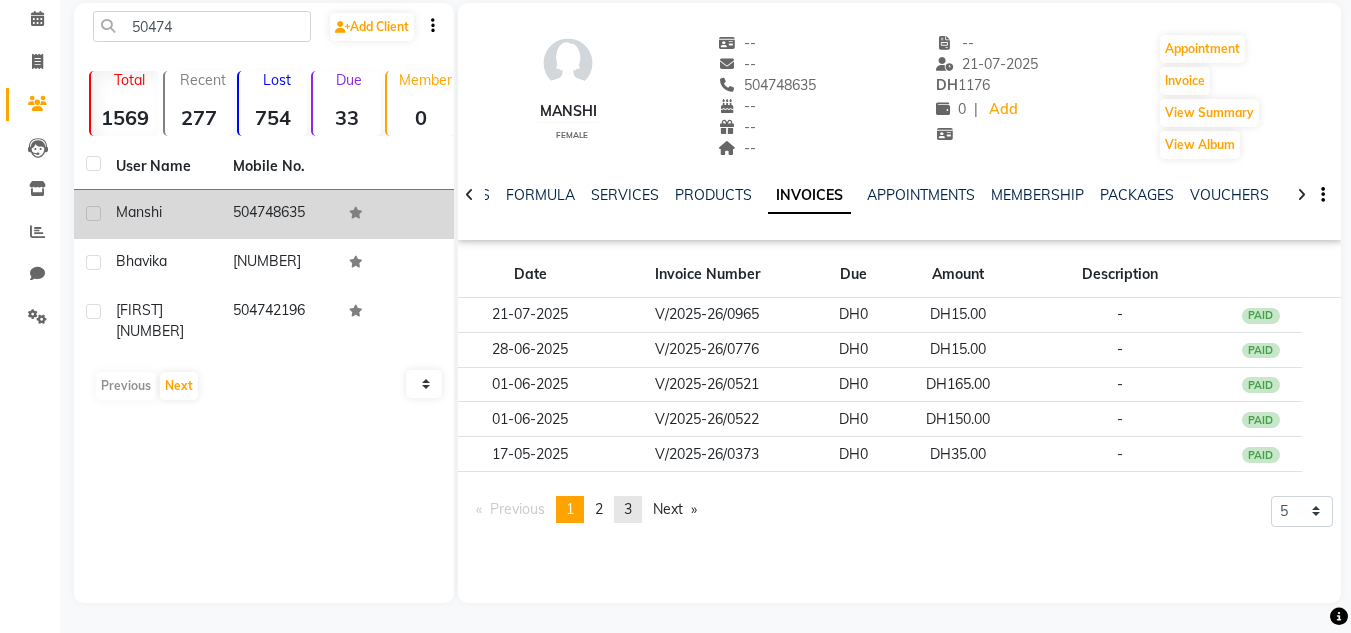 click on "page  3" 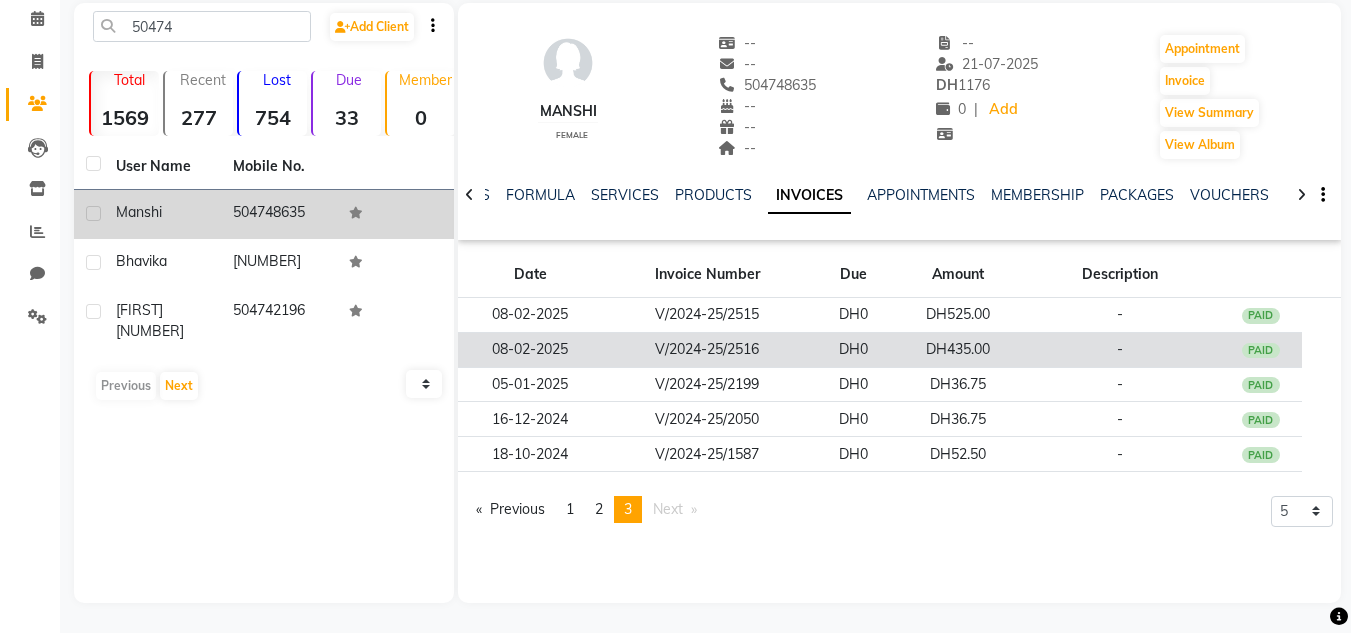 drag, startPoint x: 732, startPoint y: 332, endPoint x: 732, endPoint y: 348, distance: 16 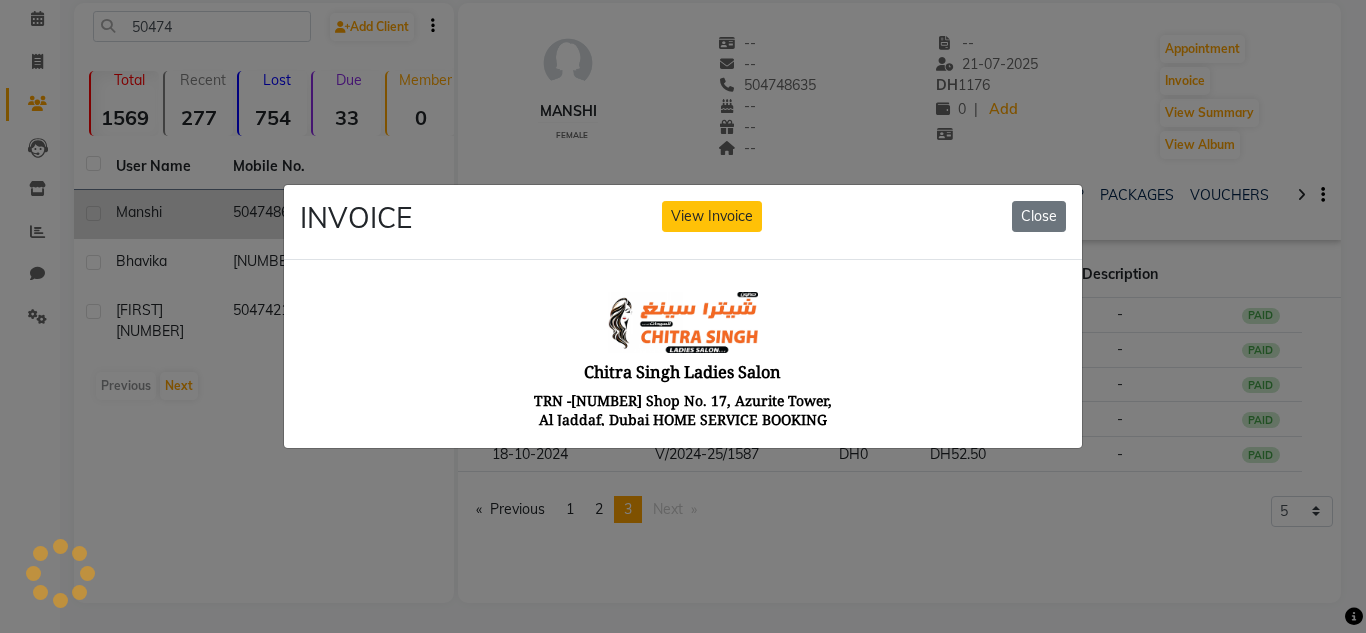 scroll, scrollTop: 0, scrollLeft: 0, axis: both 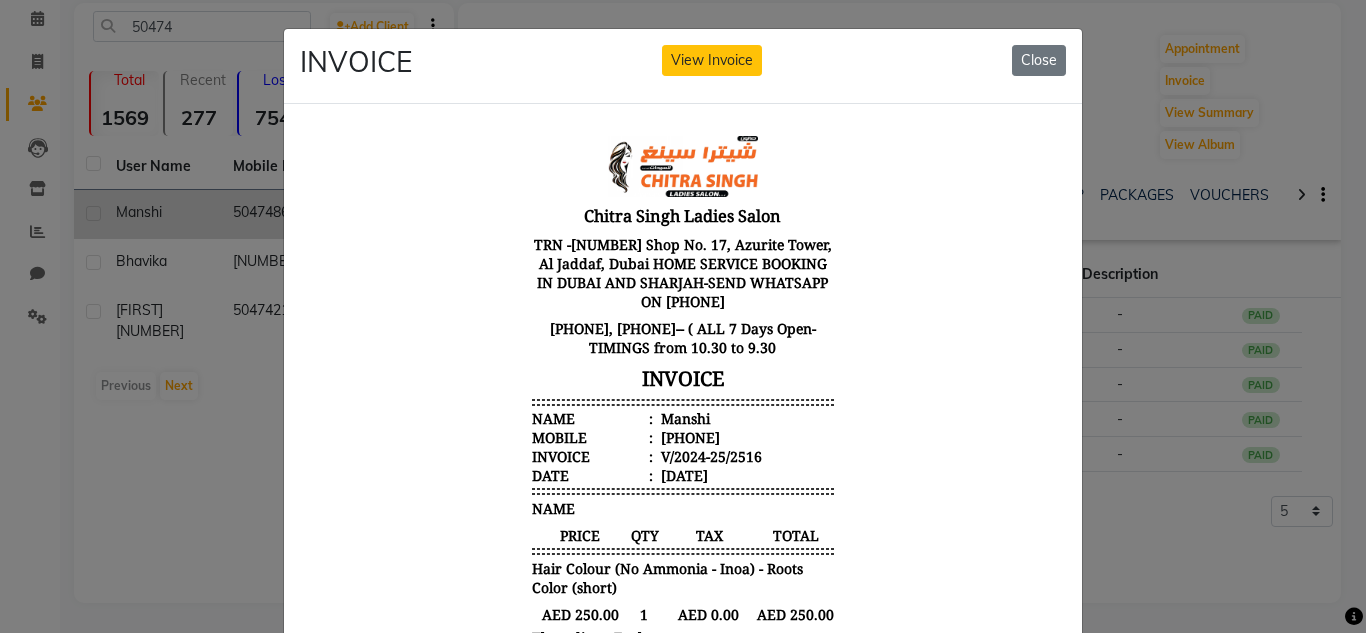 drag, startPoint x: 1033, startPoint y: 66, endPoint x: 1065, endPoint y: 64, distance: 32.06244 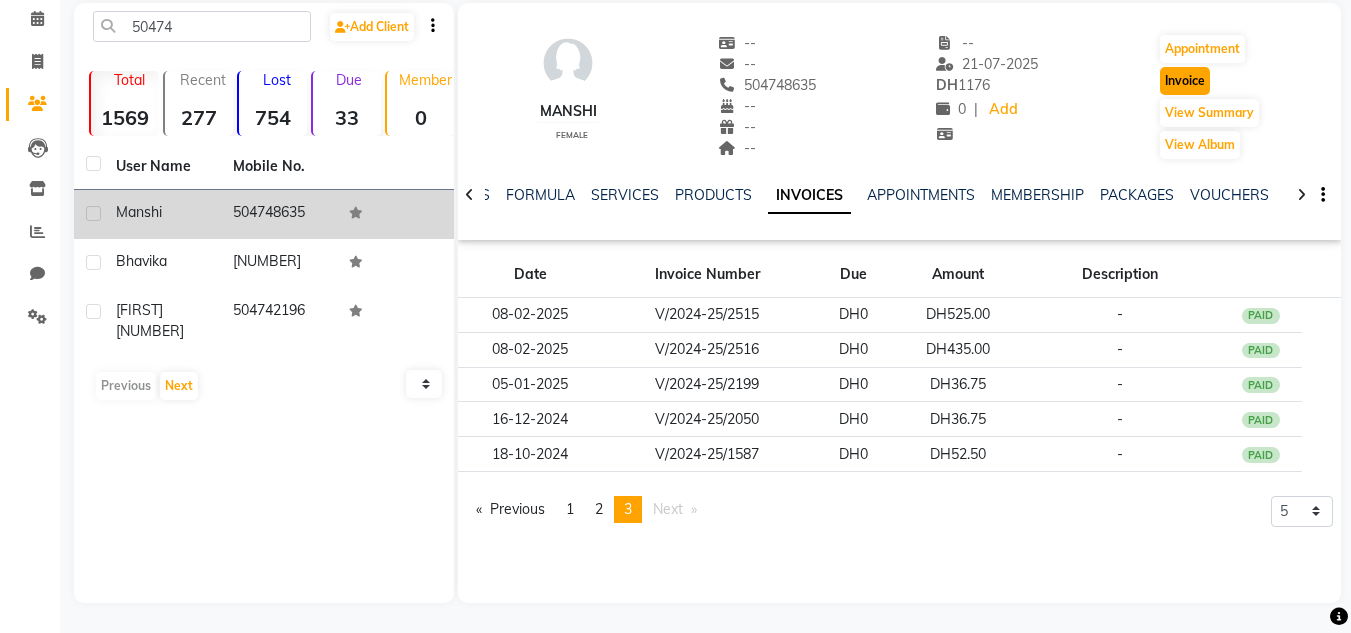 click on "Invoice" 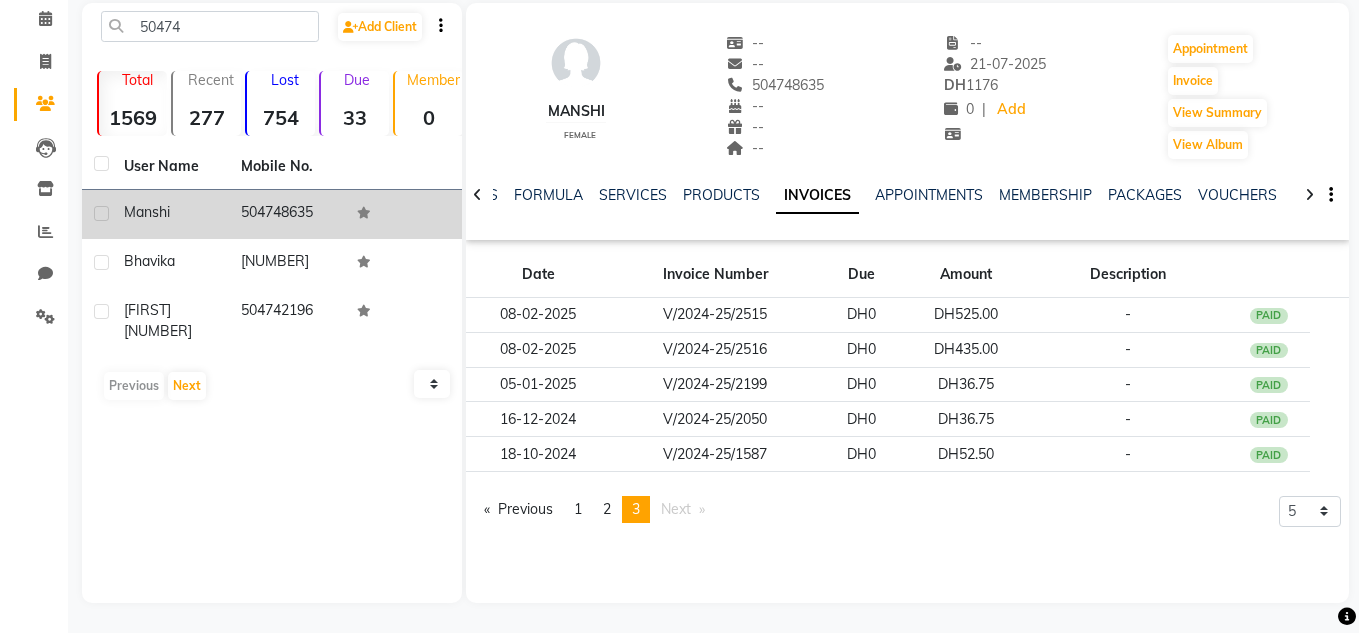 scroll, scrollTop: 0, scrollLeft: 0, axis: both 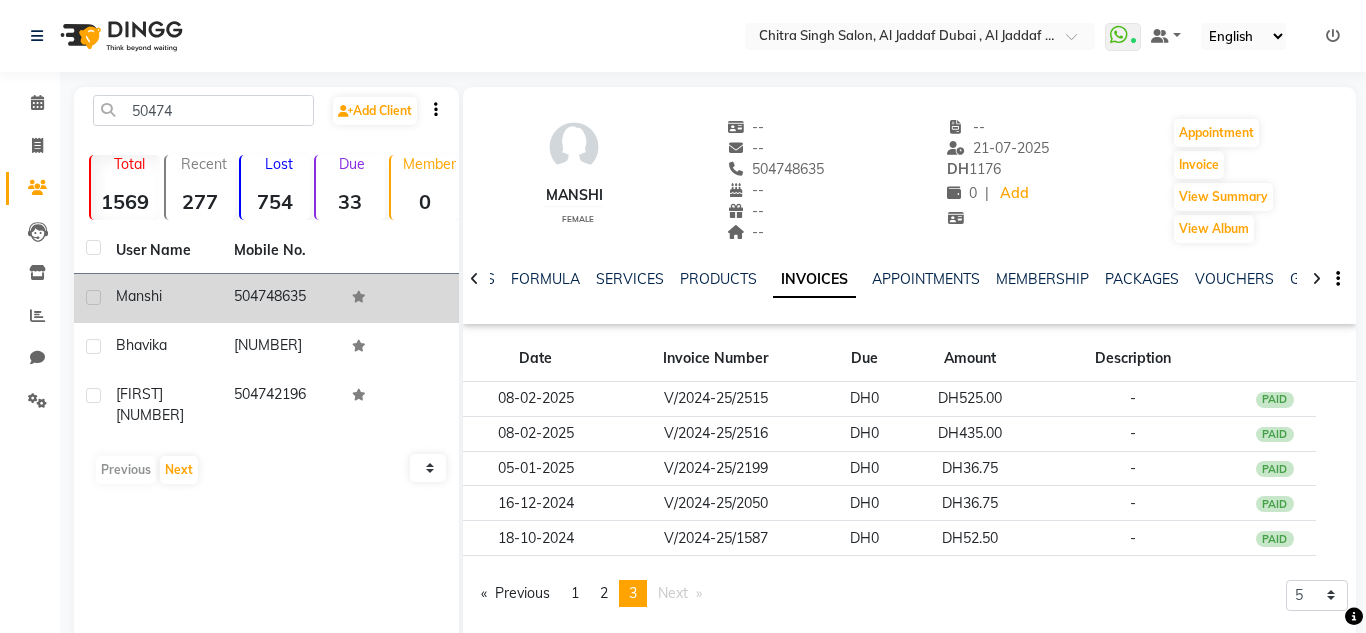 select on "service" 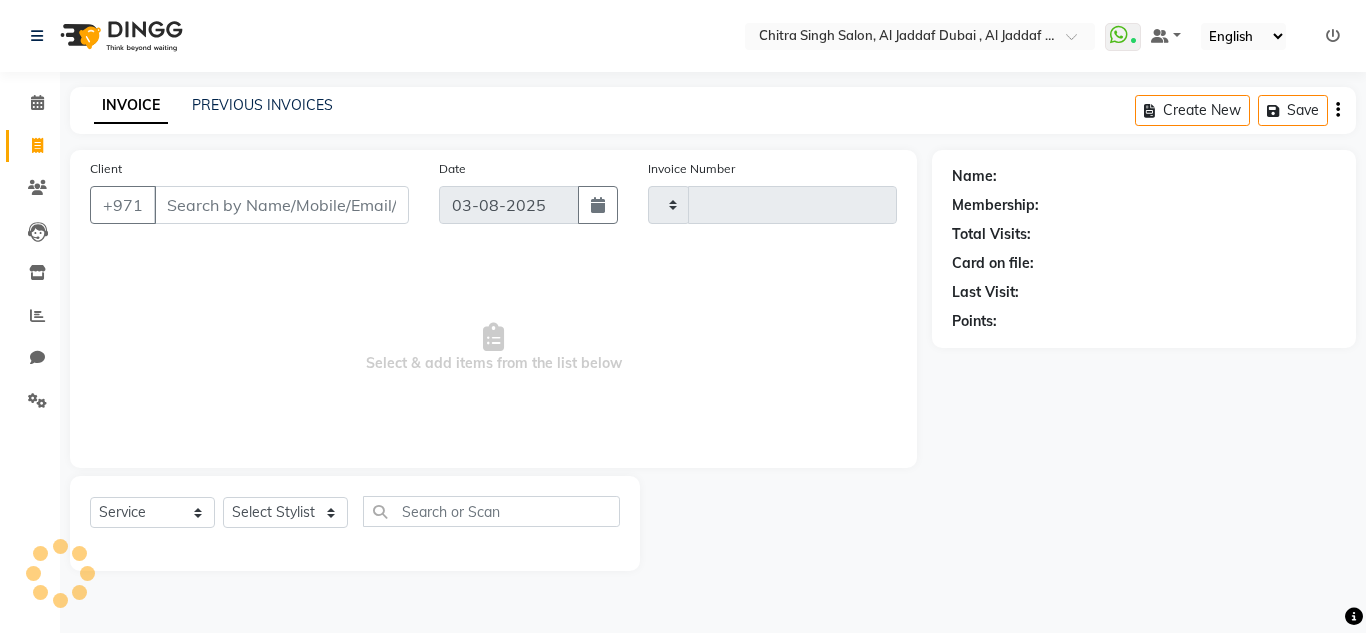 type on "1063" 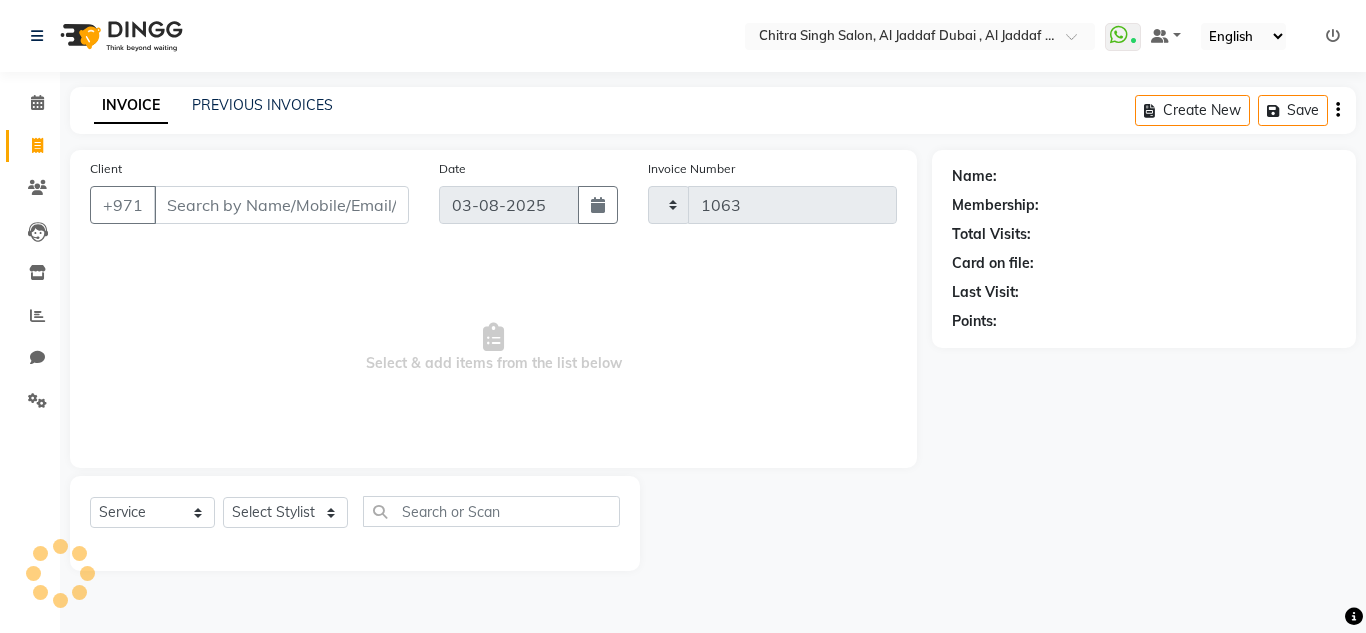 select on "4069" 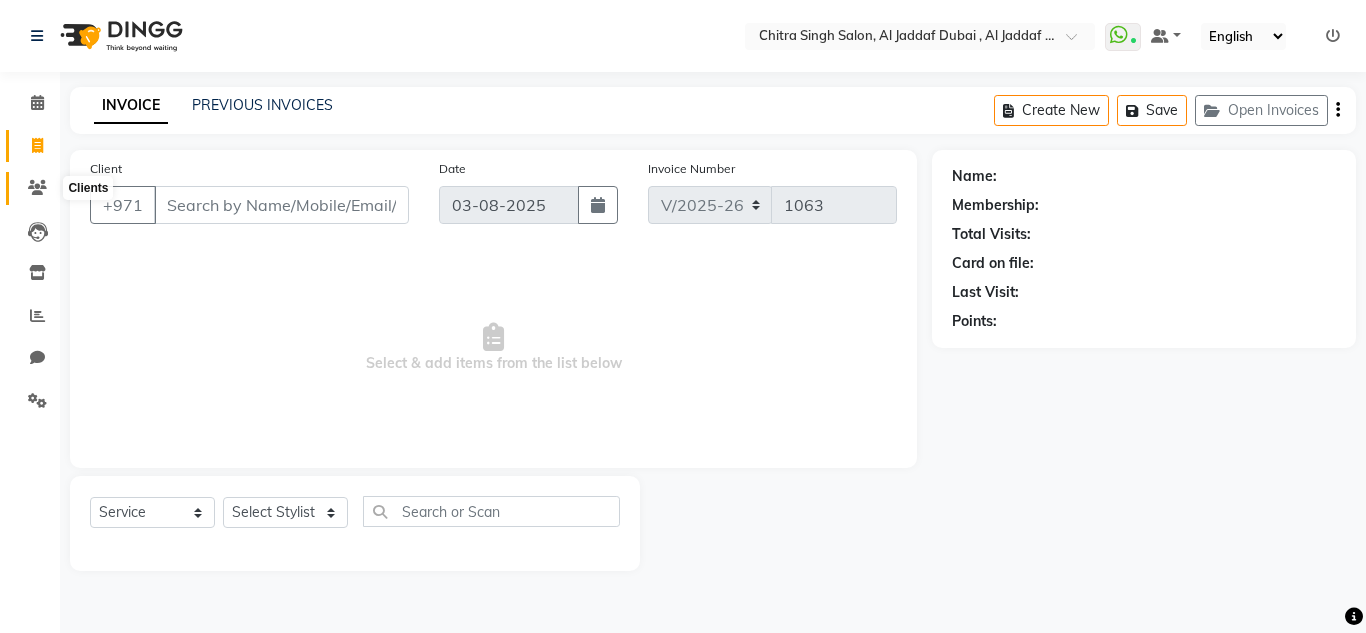 click 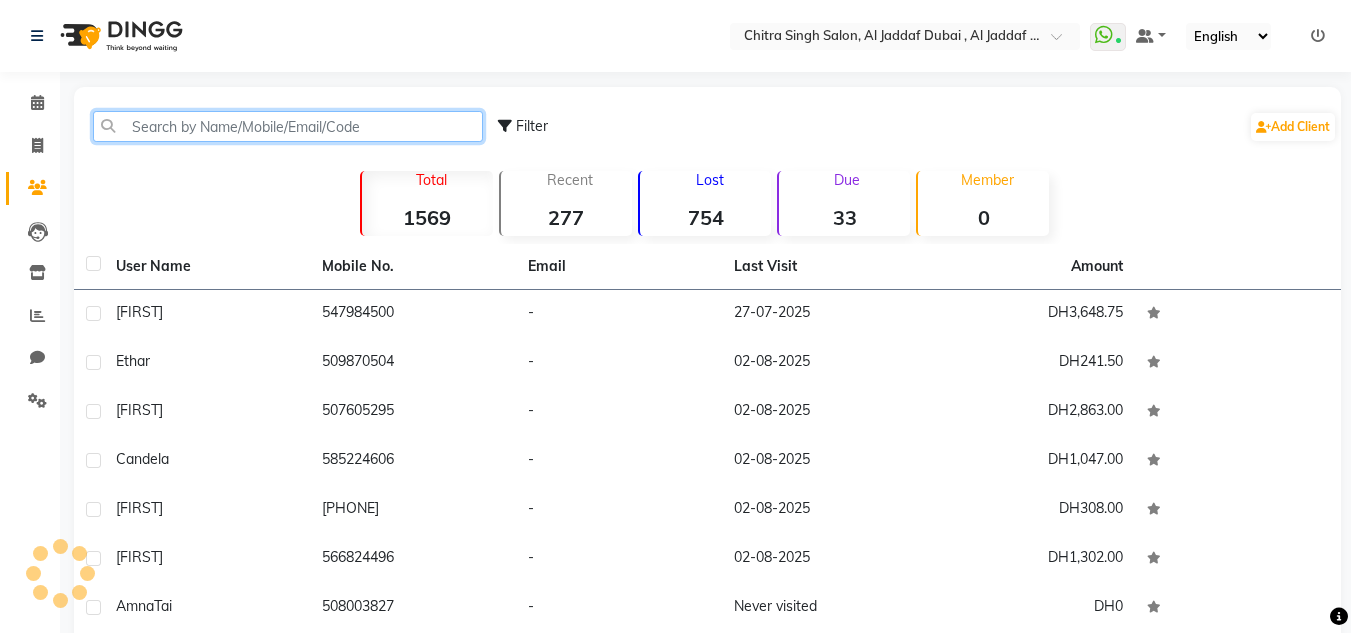 click 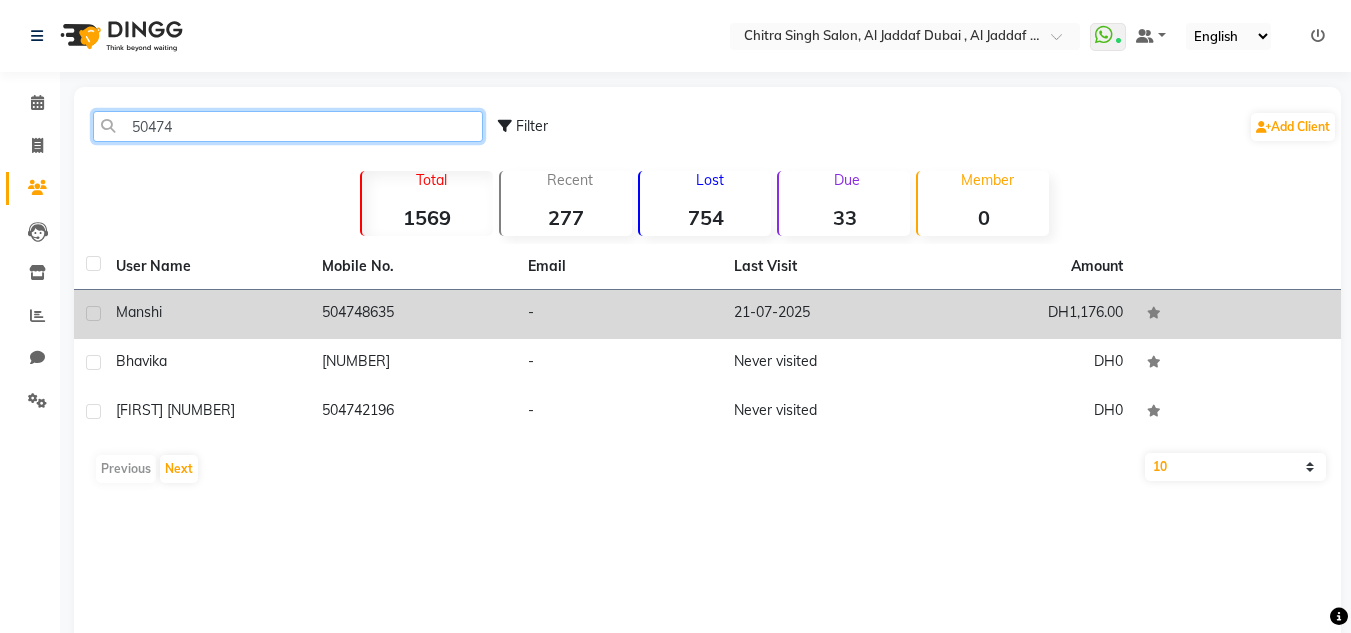 type on "50474" 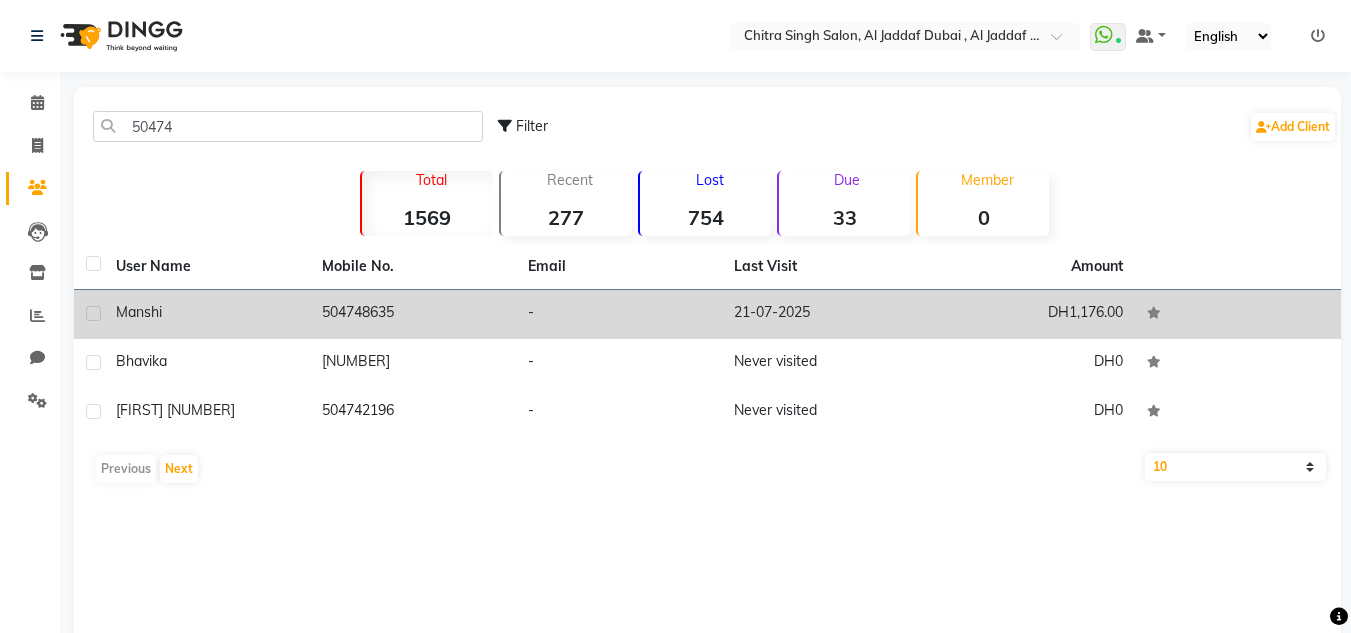 click on "504748635" 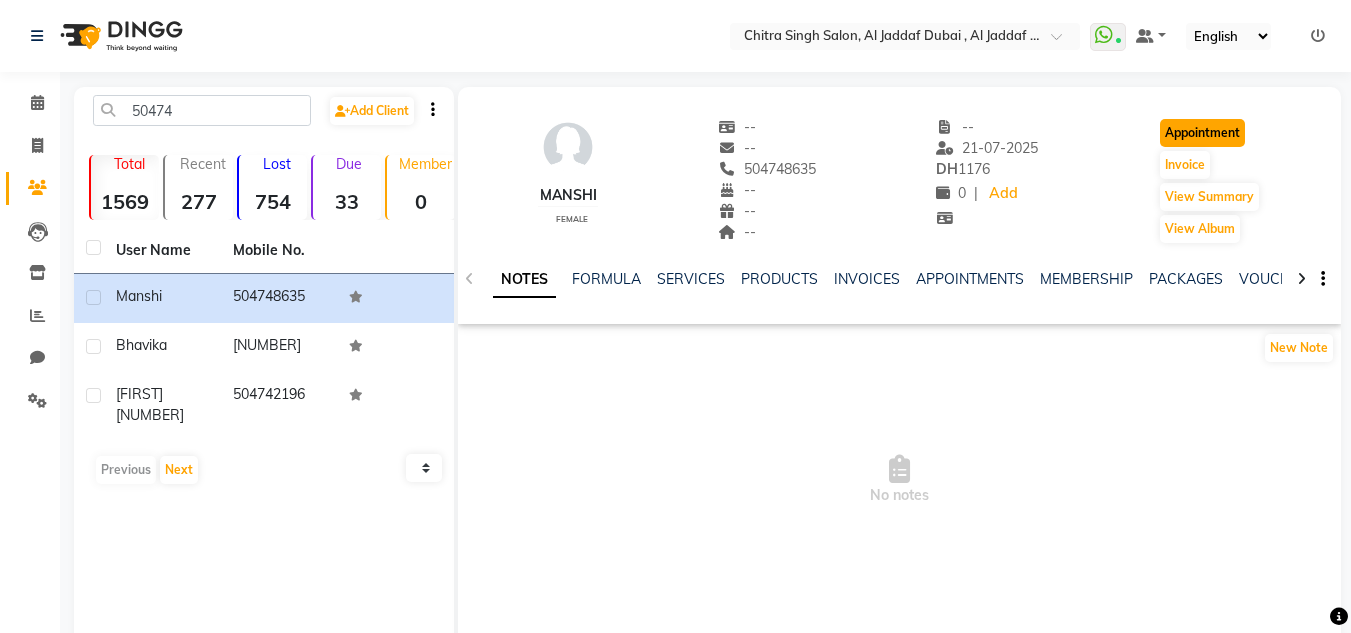 click on "Appointment" 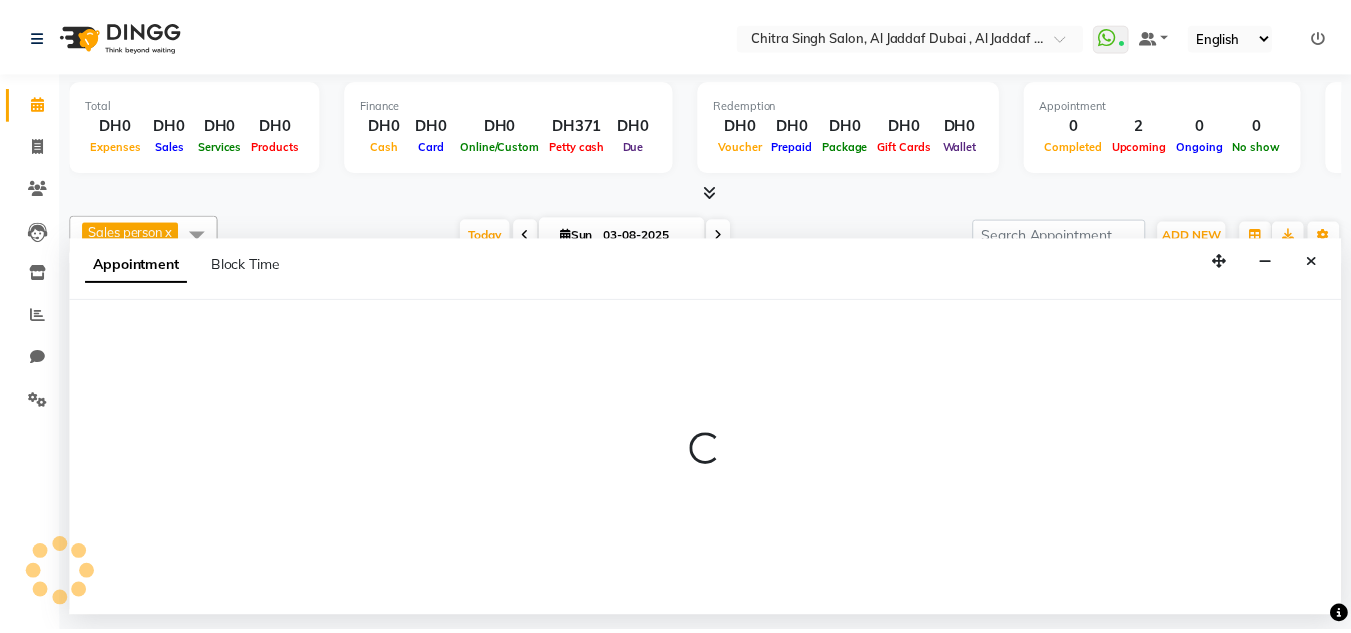 scroll, scrollTop: 1, scrollLeft: 0, axis: vertical 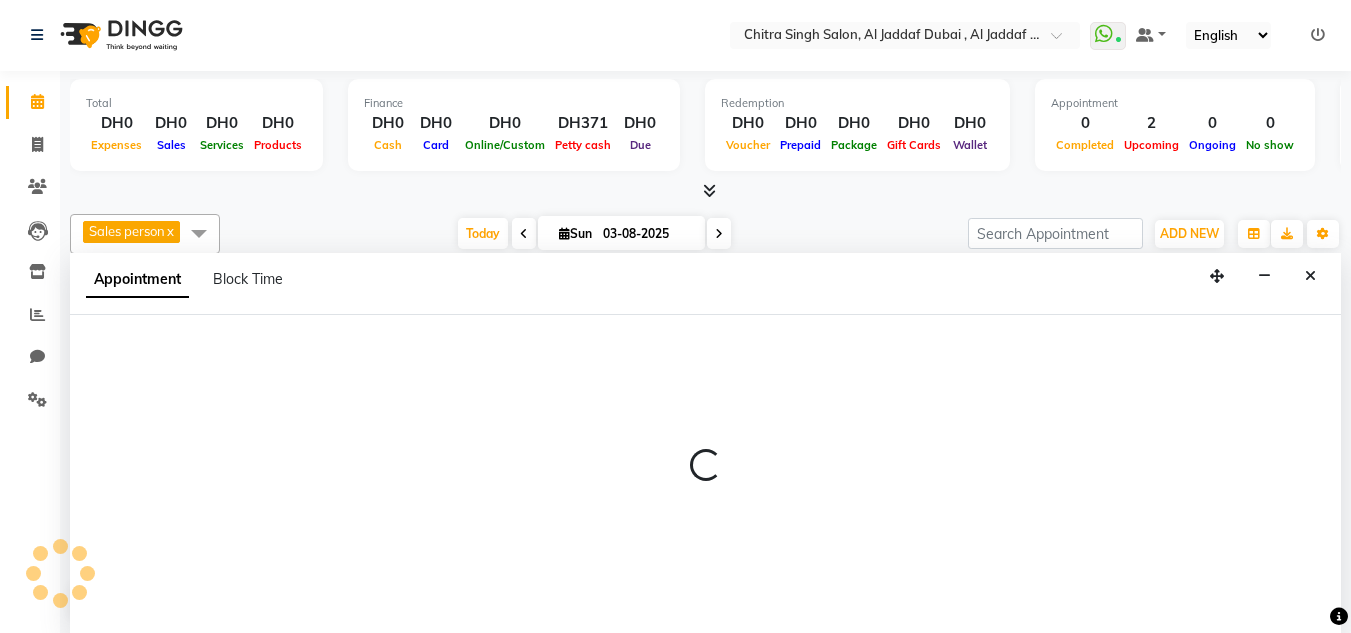 select on "600" 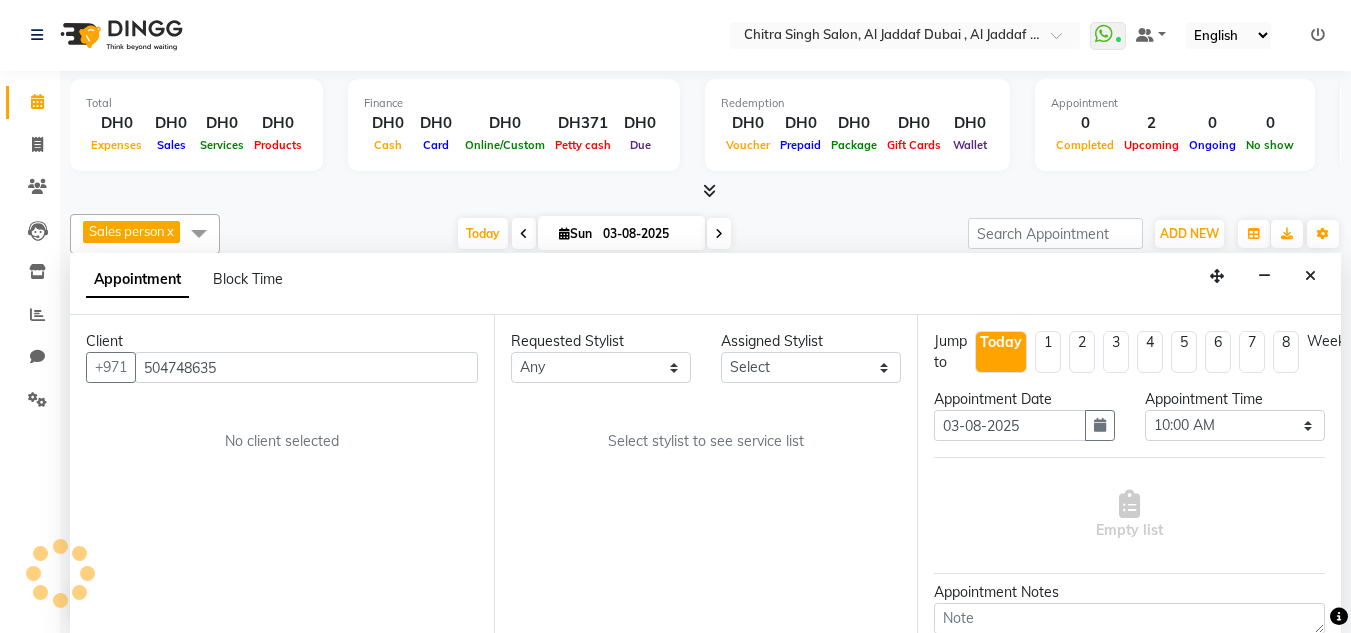 scroll, scrollTop: 353, scrollLeft: 0, axis: vertical 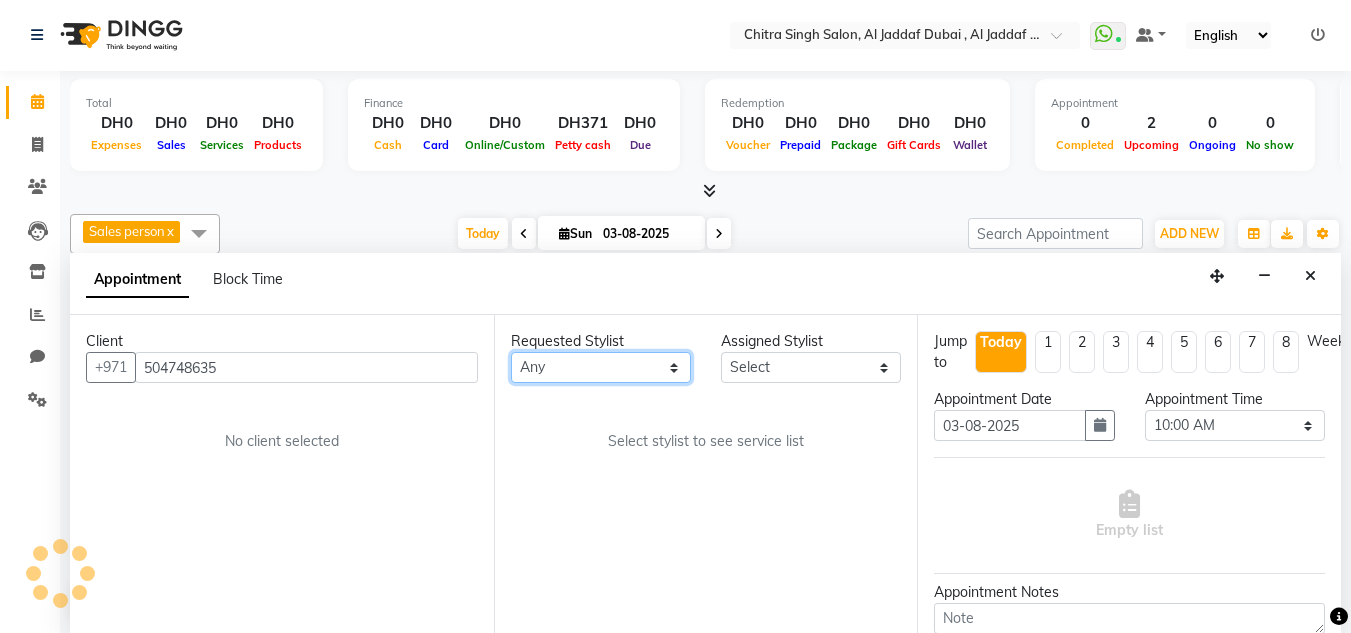 drag, startPoint x: 669, startPoint y: 375, endPoint x: 649, endPoint y: 381, distance: 20.880613 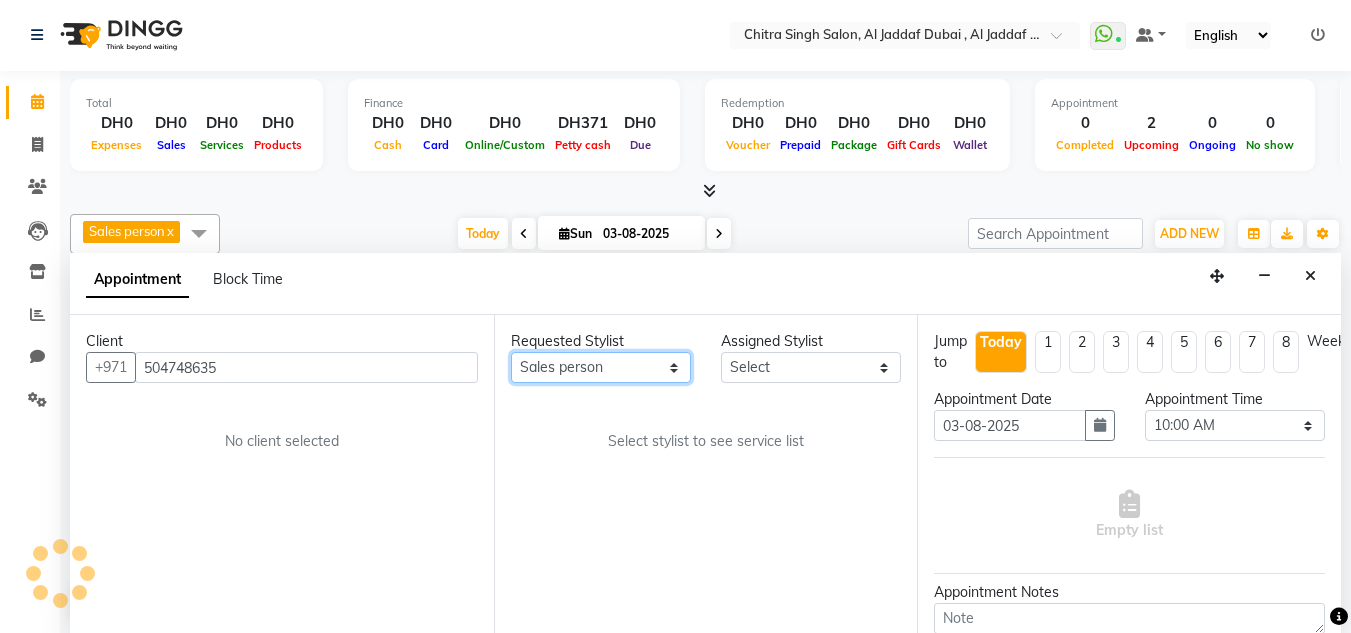 click on "Any [FIRST] [FIRST] [FIRST] Management [FIRST] Sales person [FIRST] trial lady" at bounding box center (601, 367) 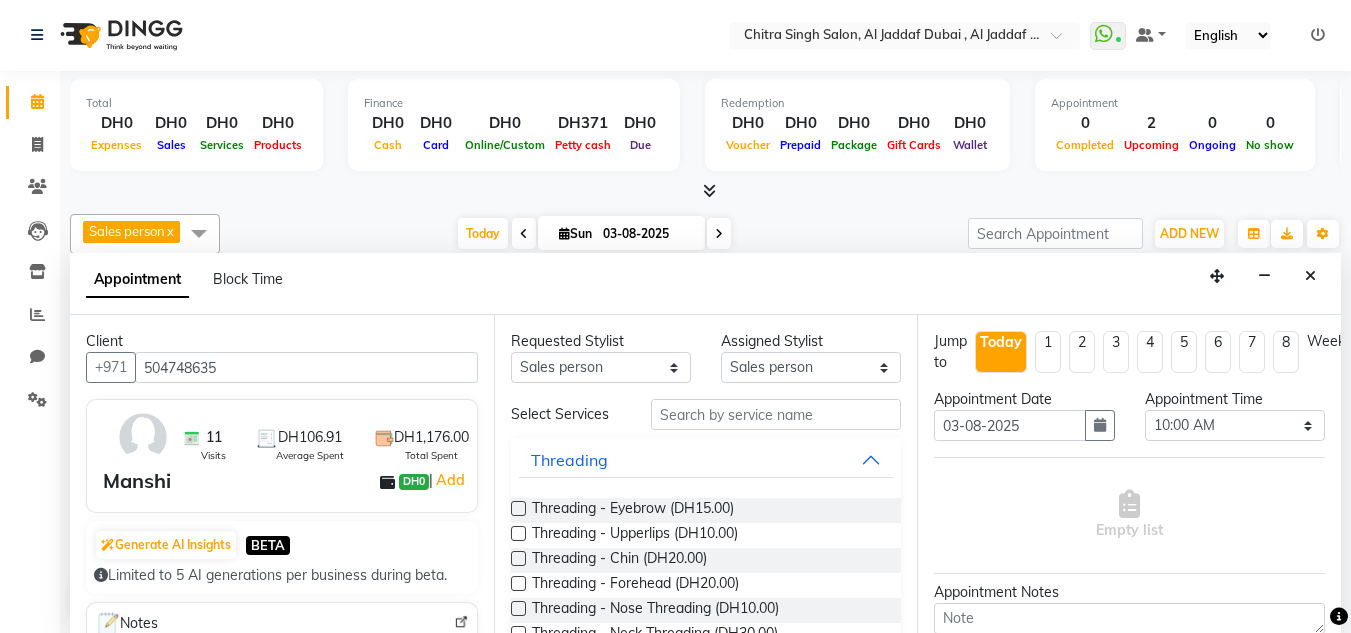 drag, startPoint x: 641, startPoint y: 411, endPoint x: 661, endPoint y: 415, distance: 20.396078 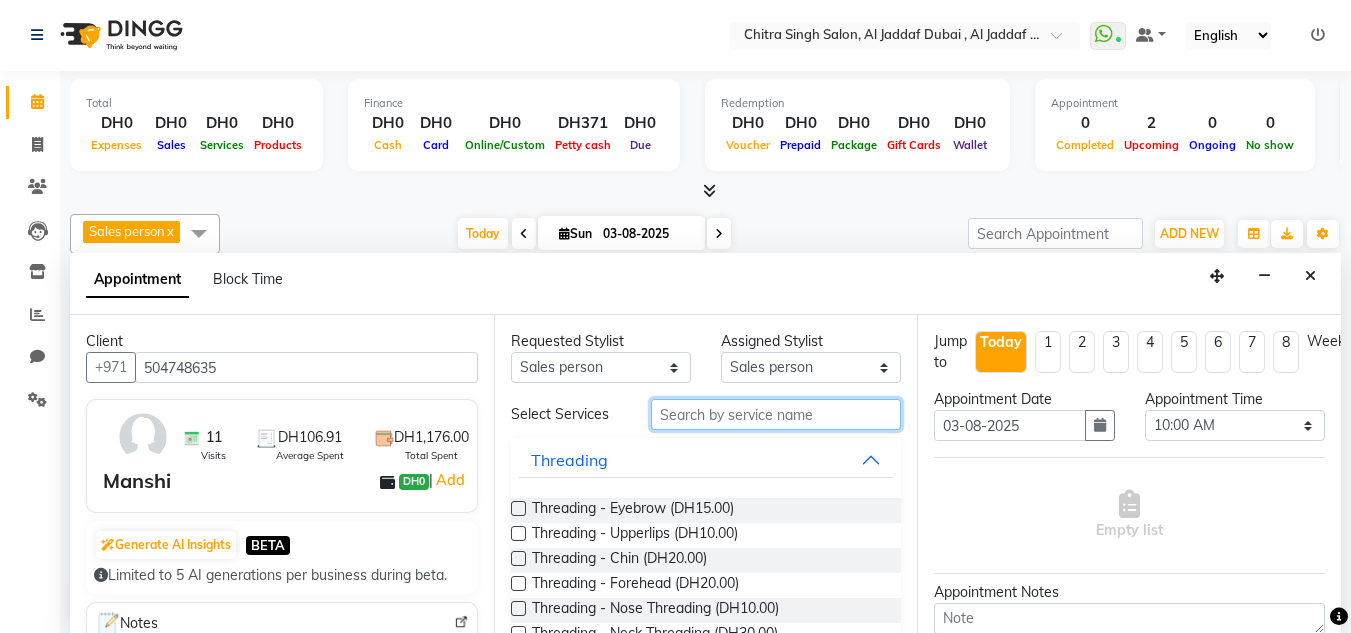 click at bounding box center [776, 414] 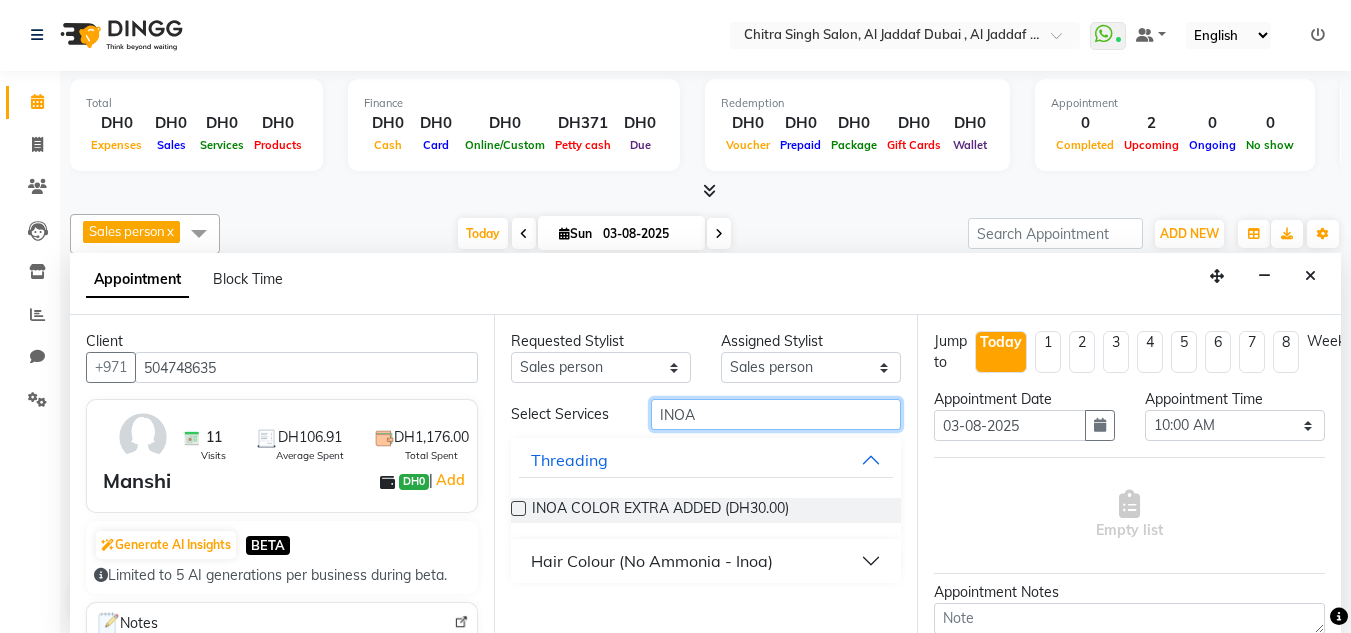 type on "INOA" 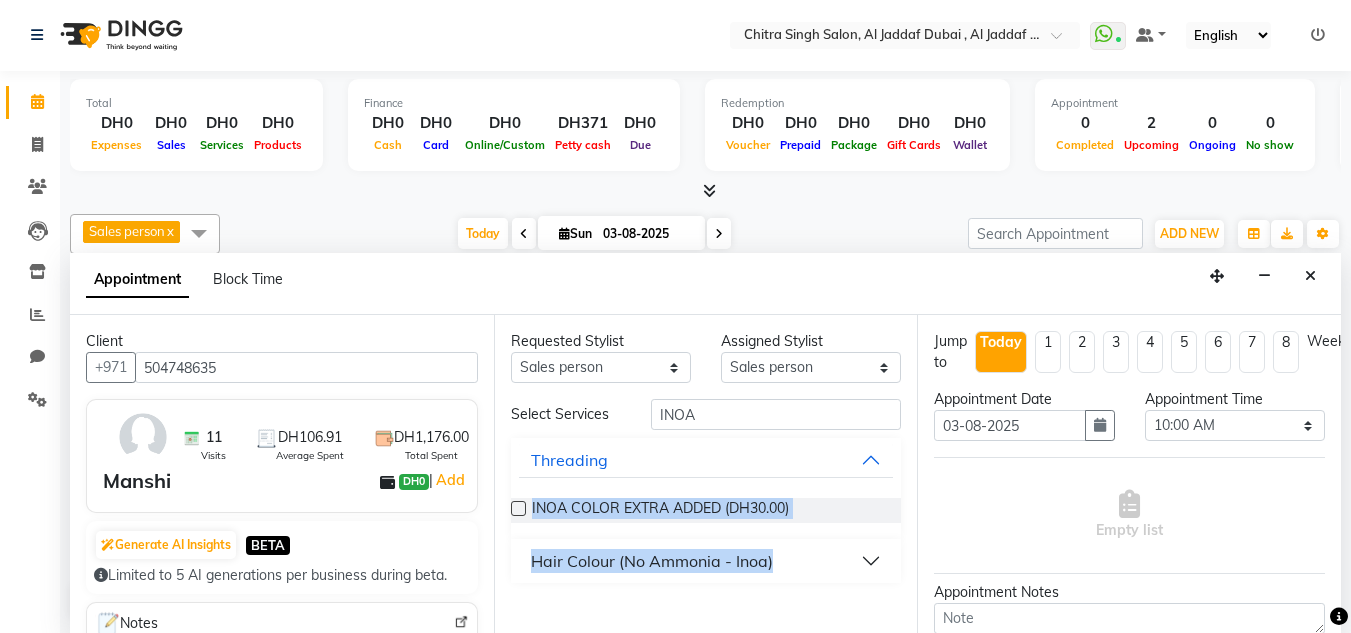 drag, startPoint x: 526, startPoint y: 506, endPoint x: 763, endPoint y: 576, distance: 247.12143 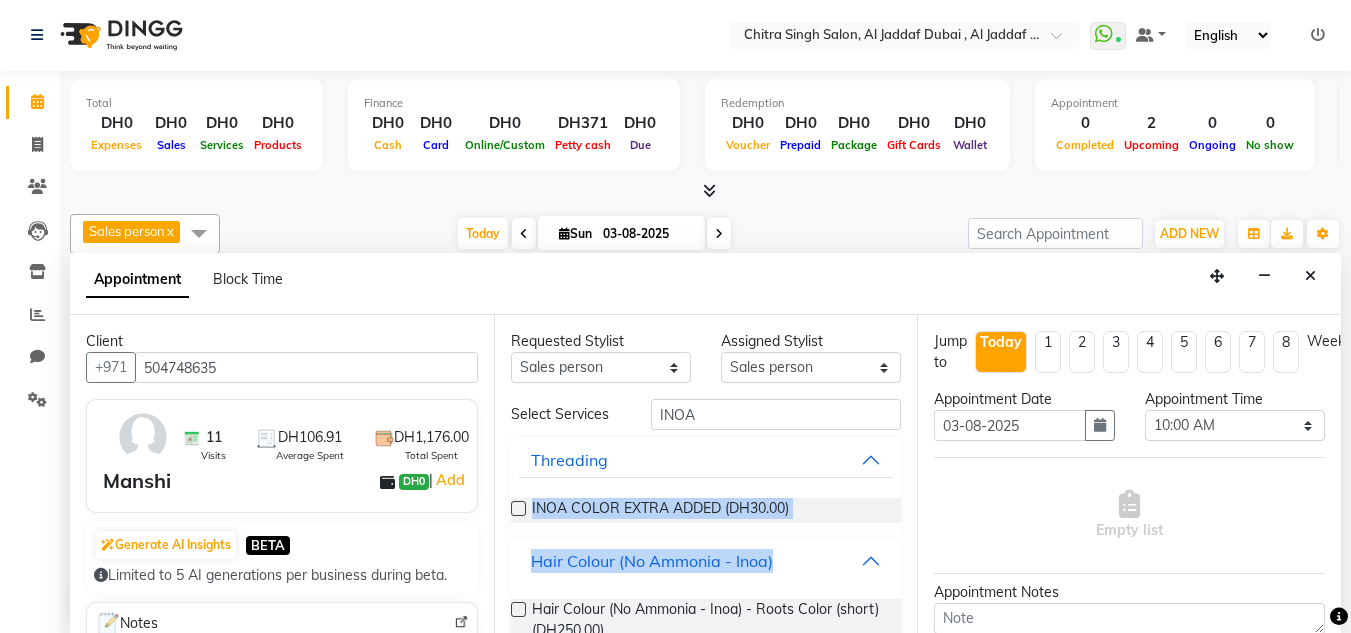 scroll, scrollTop: 204, scrollLeft: 0, axis: vertical 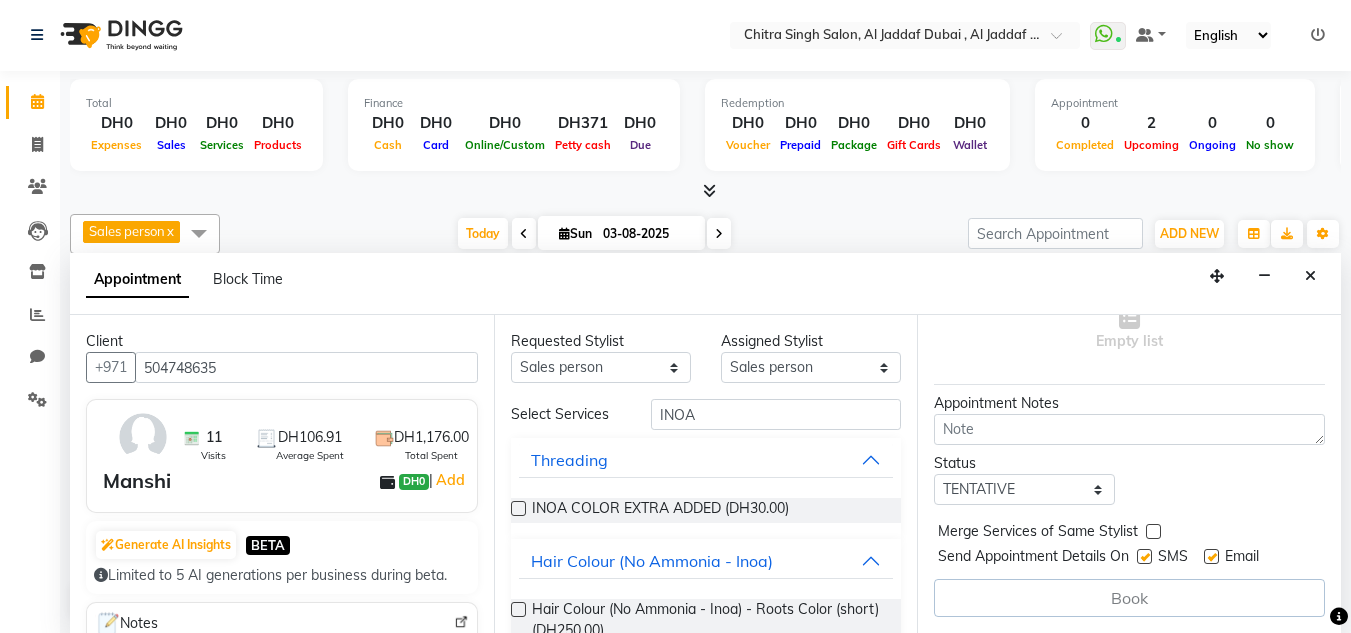 drag, startPoint x: 514, startPoint y: 599, endPoint x: 526, endPoint y: 608, distance: 15 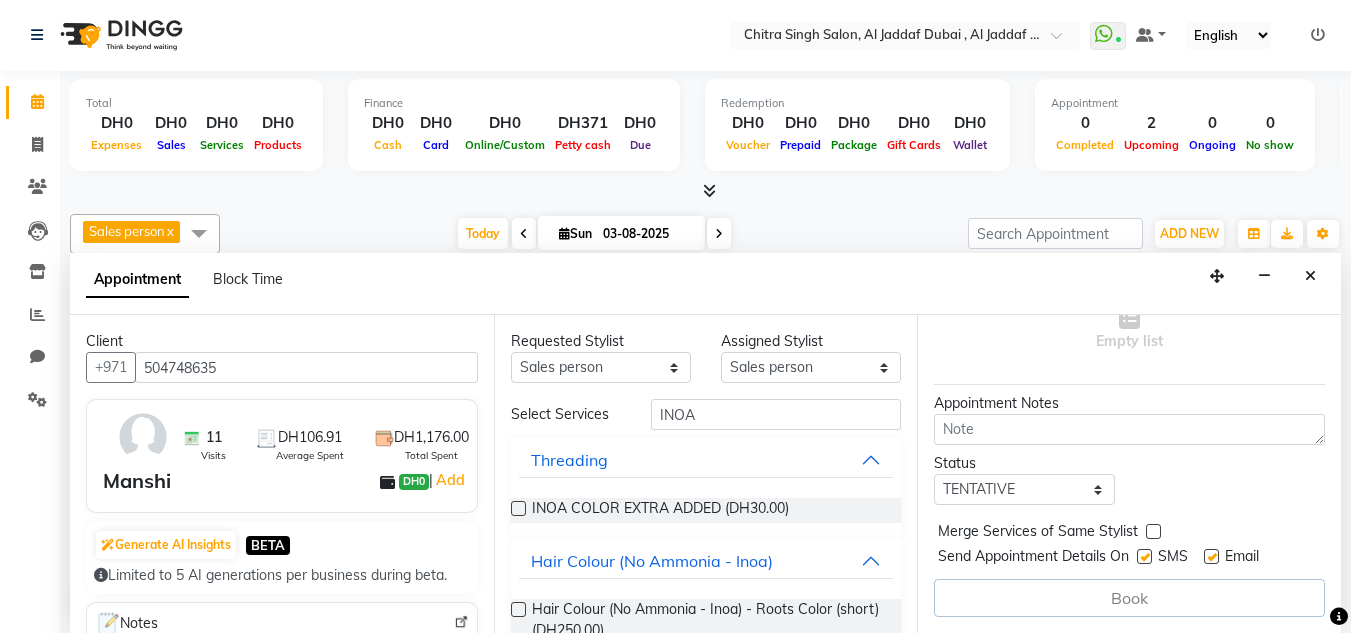 scroll, scrollTop: 0, scrollLeft: 0, axis: both 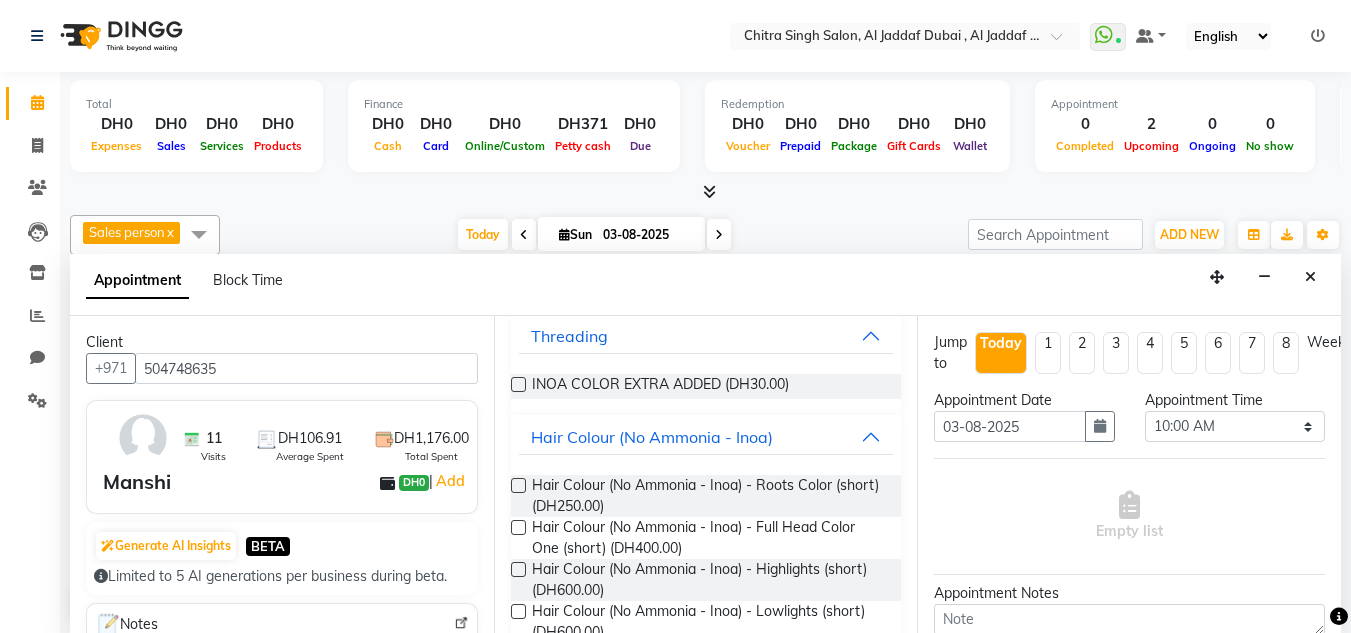 drag, startPoint x: 518, startPoint y: 487, endPoint x: 543, endPoint y: 501, distance: 28.653097 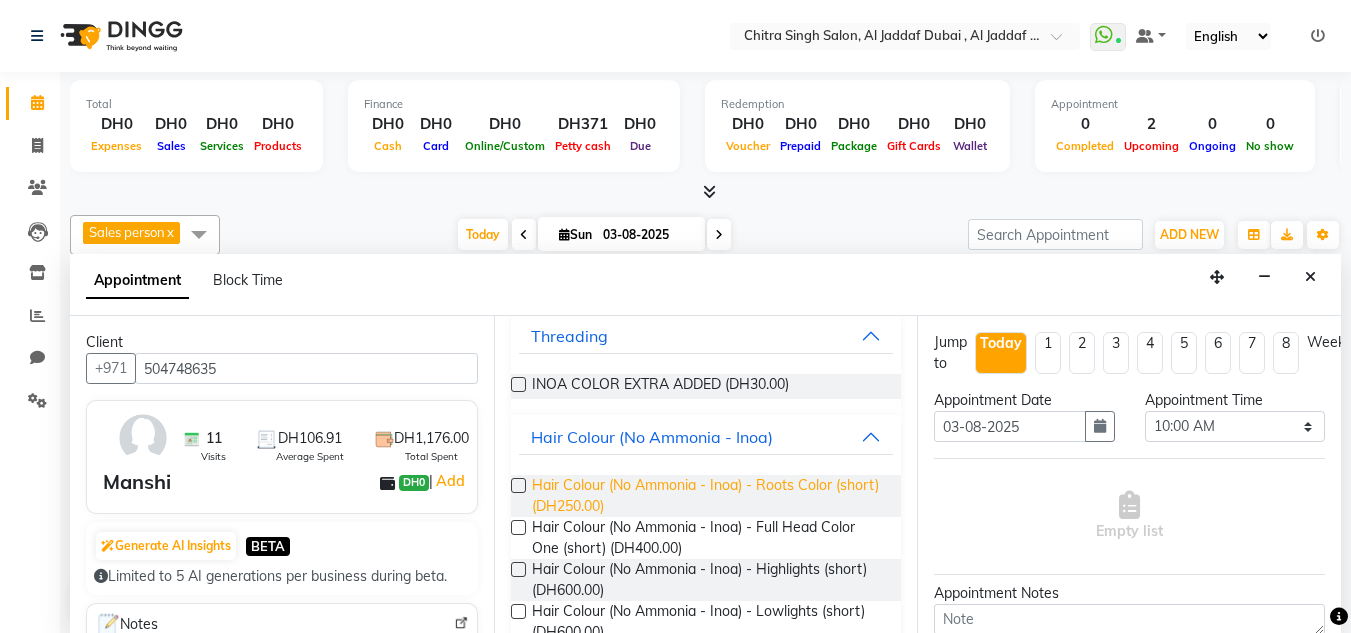 click at bounding box center [518, 485] 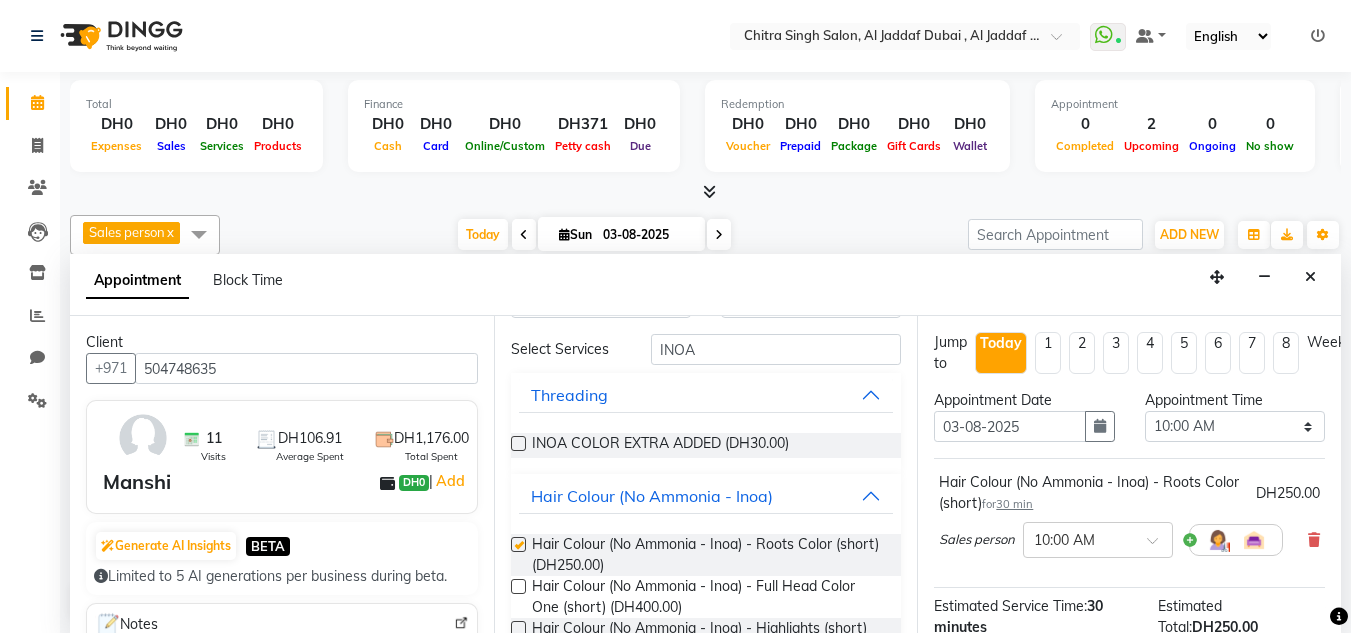 checkbox on "false" 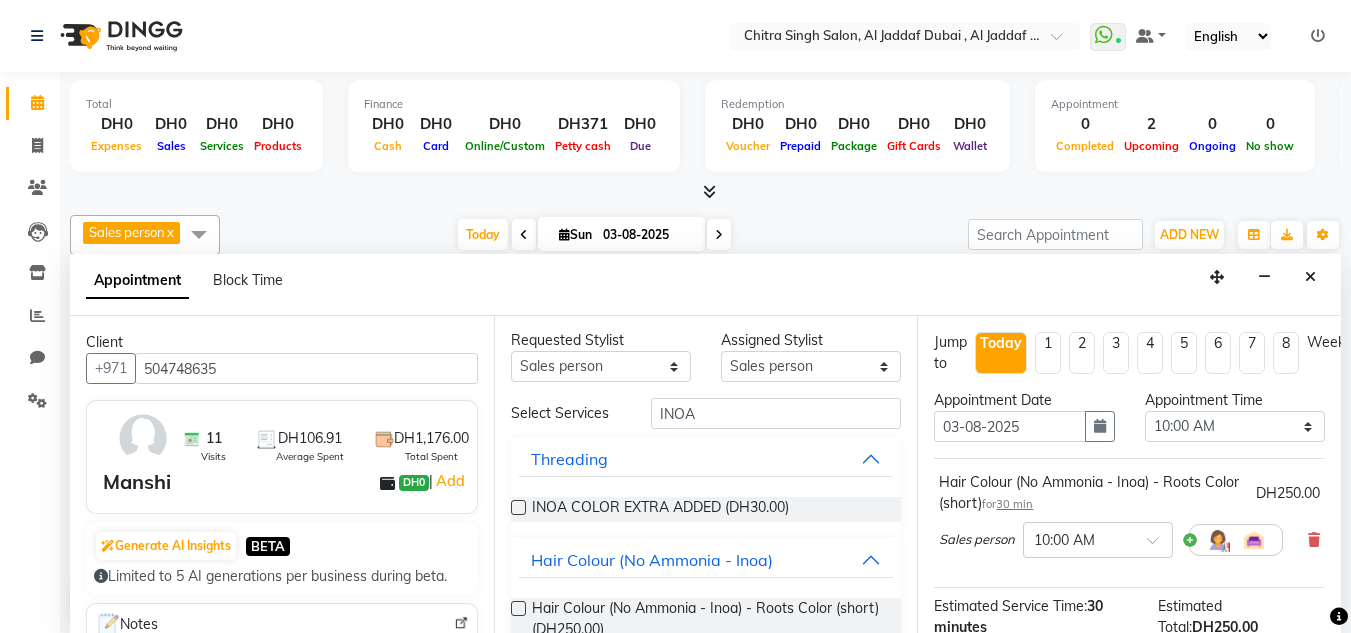 scroll, scrollTop: 0, scrollLeft: 0, axis: both 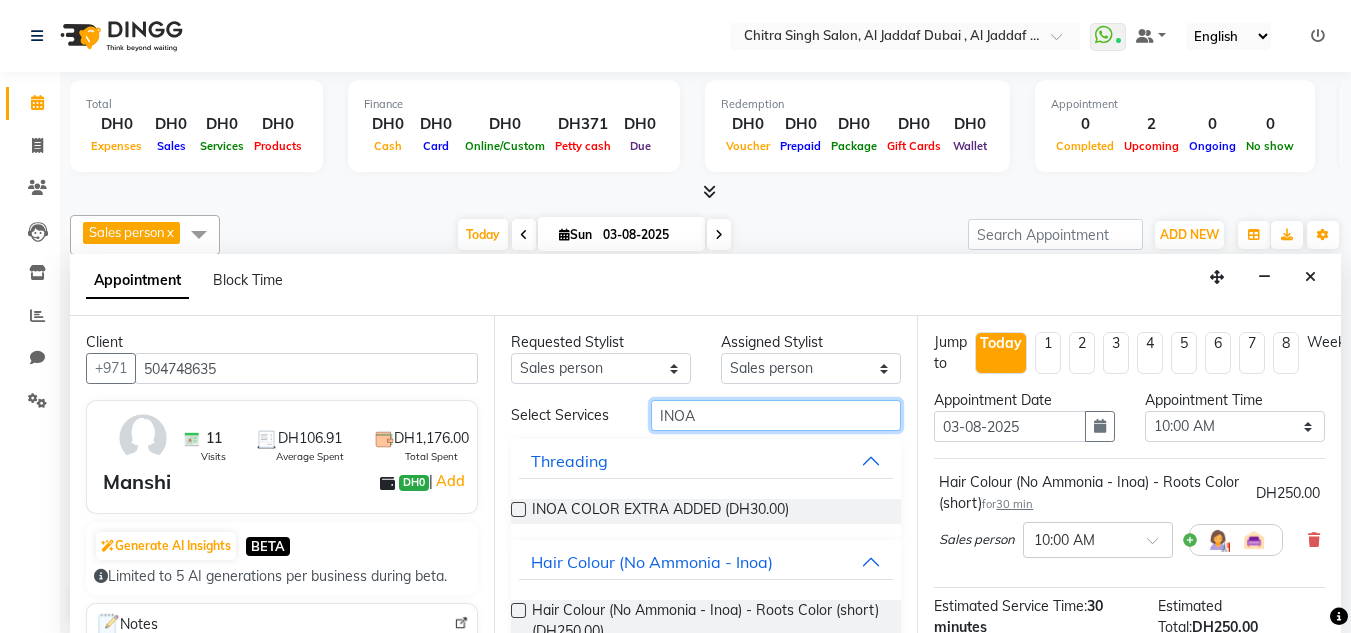 drag, startPoint x: 717, startPoint y: 405, endPoint x: 558, endPoint y: 423, distance: 160.01562 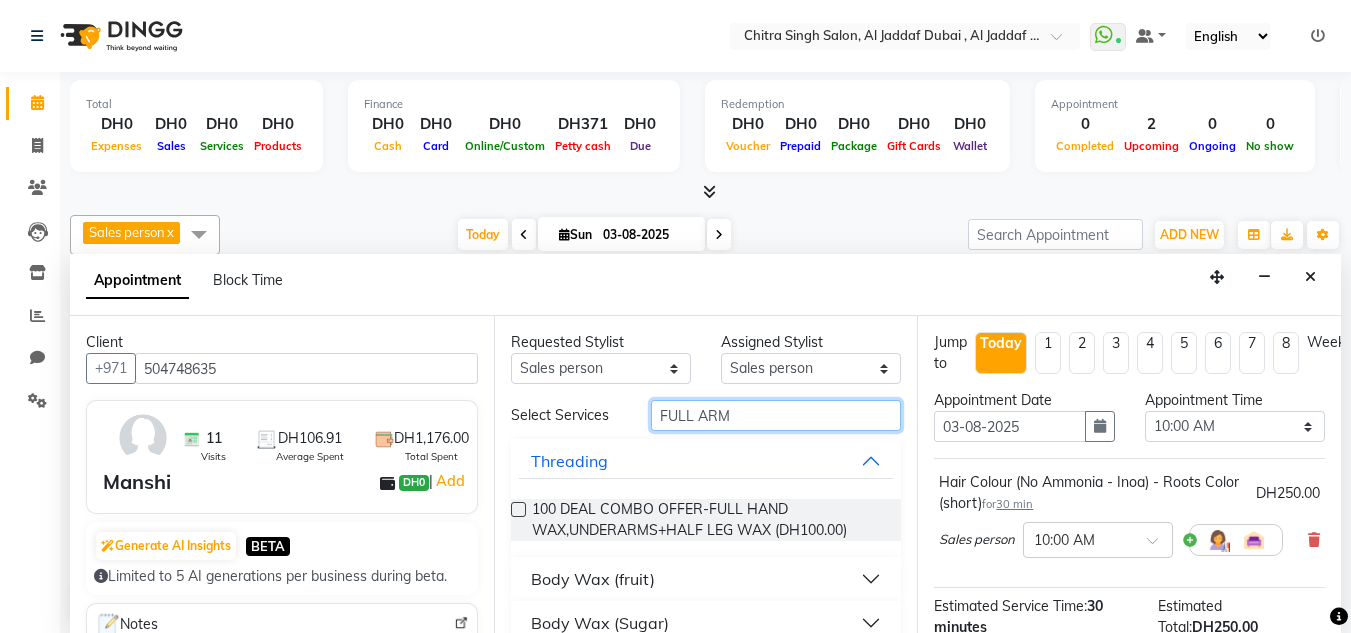 scroll, scrollTop: 71, scrollLeft: 0, axis: vertical 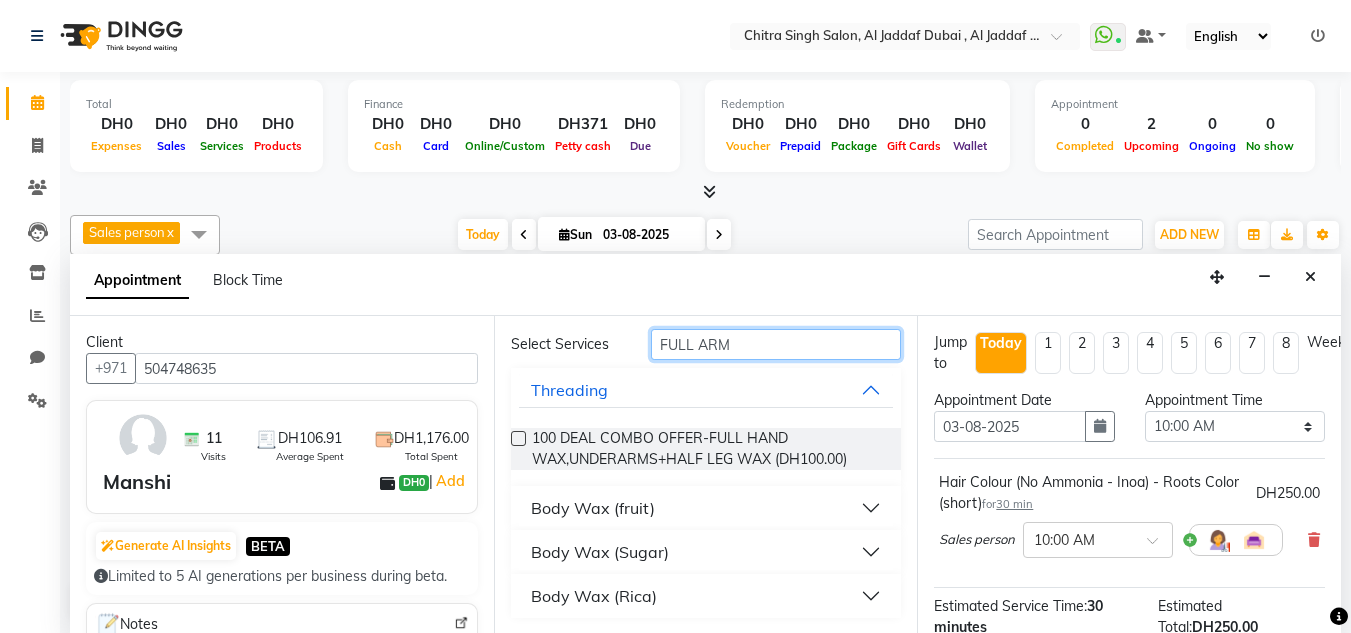 type on "FULL ARM" 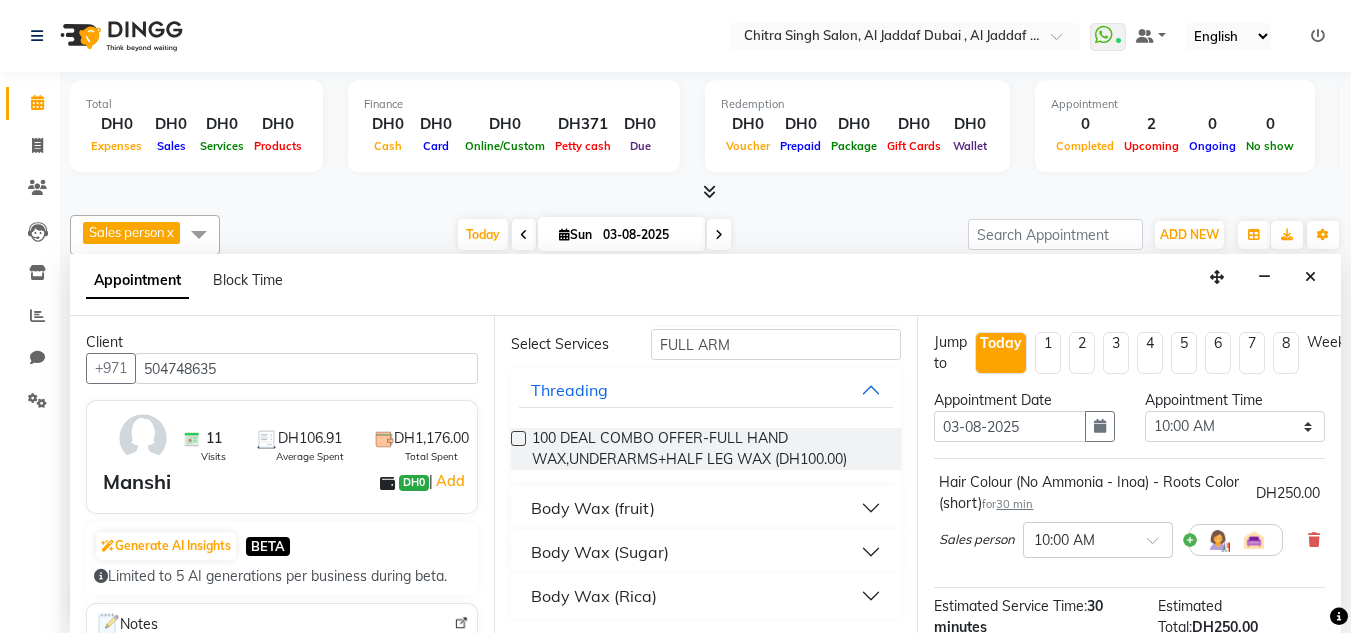 click on "Body Wax (fruit)" at bounding box center [706, 508] 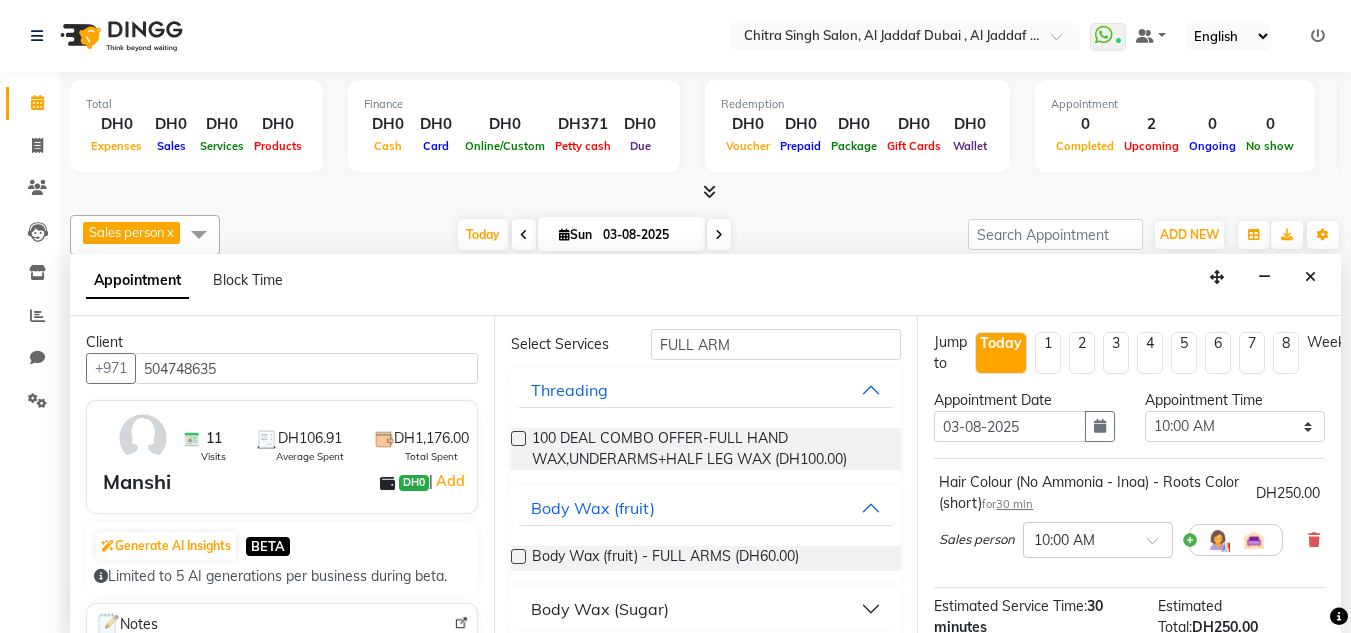 drag, startPoint x: 521, startPoint y: 548, endPoint x: 527, endPoint y: 559, distance: 12.529964 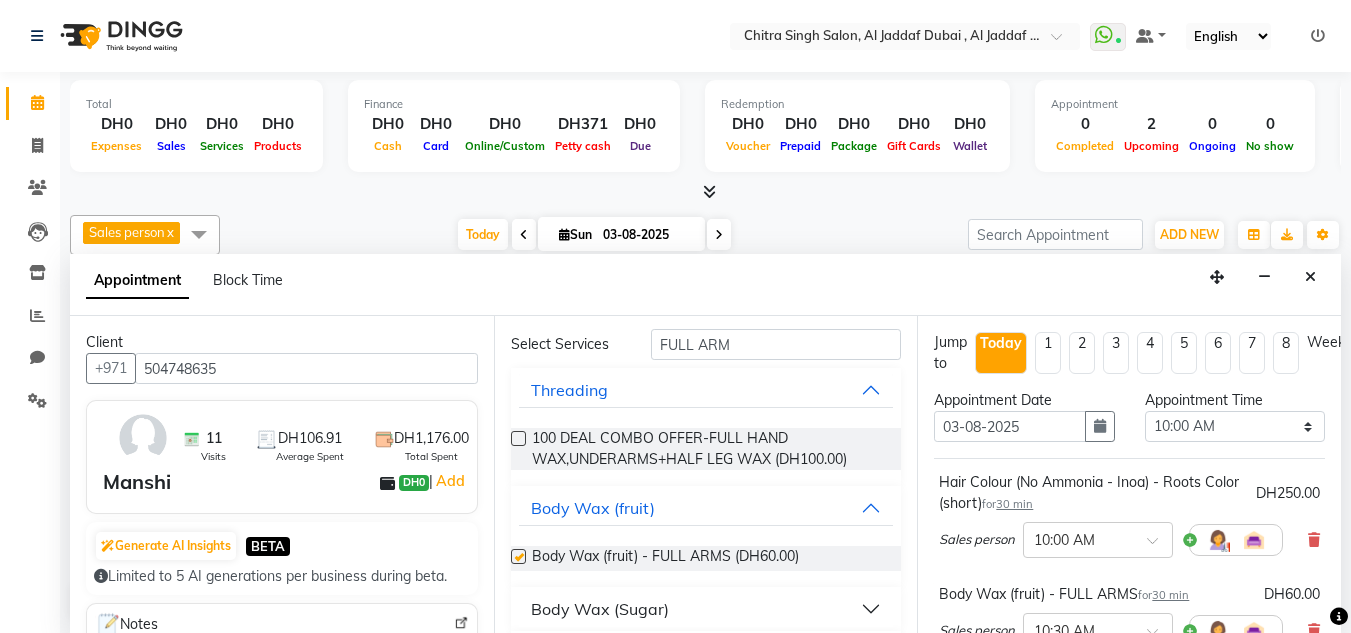 checkbox on "false" 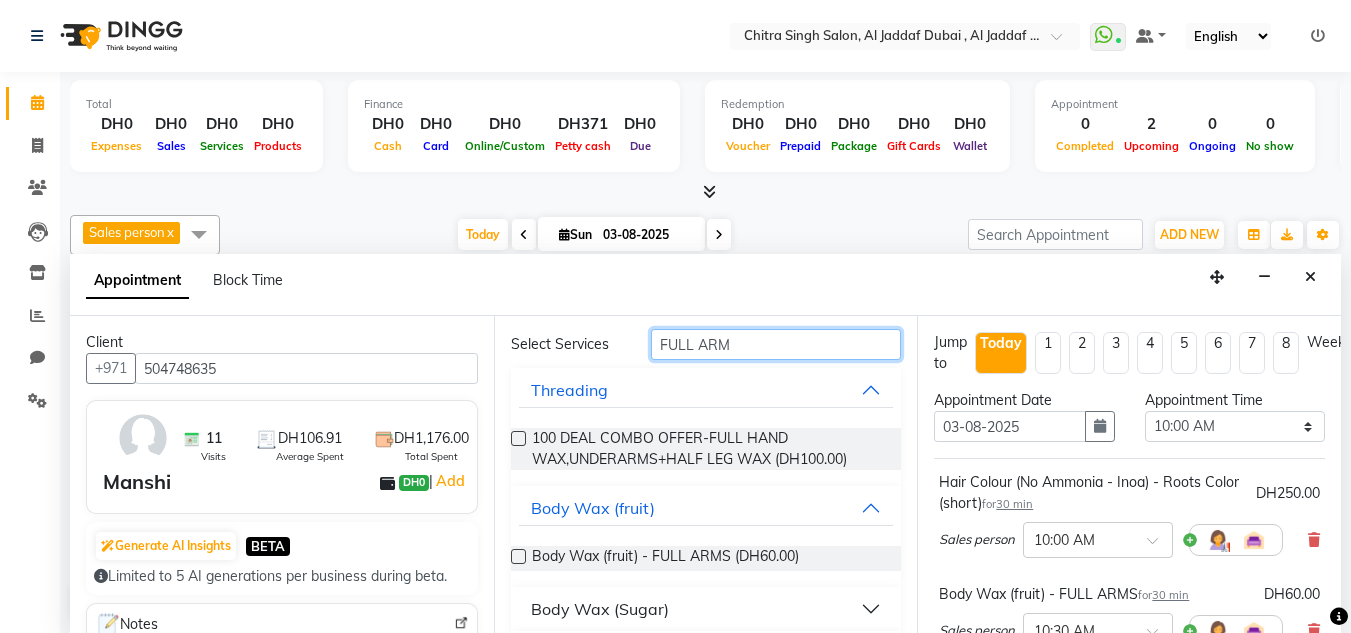 drag, startPoint x: 730, startPoint y: 343, endPoint x: 482, endPoint y: 344, distance: 248.00201 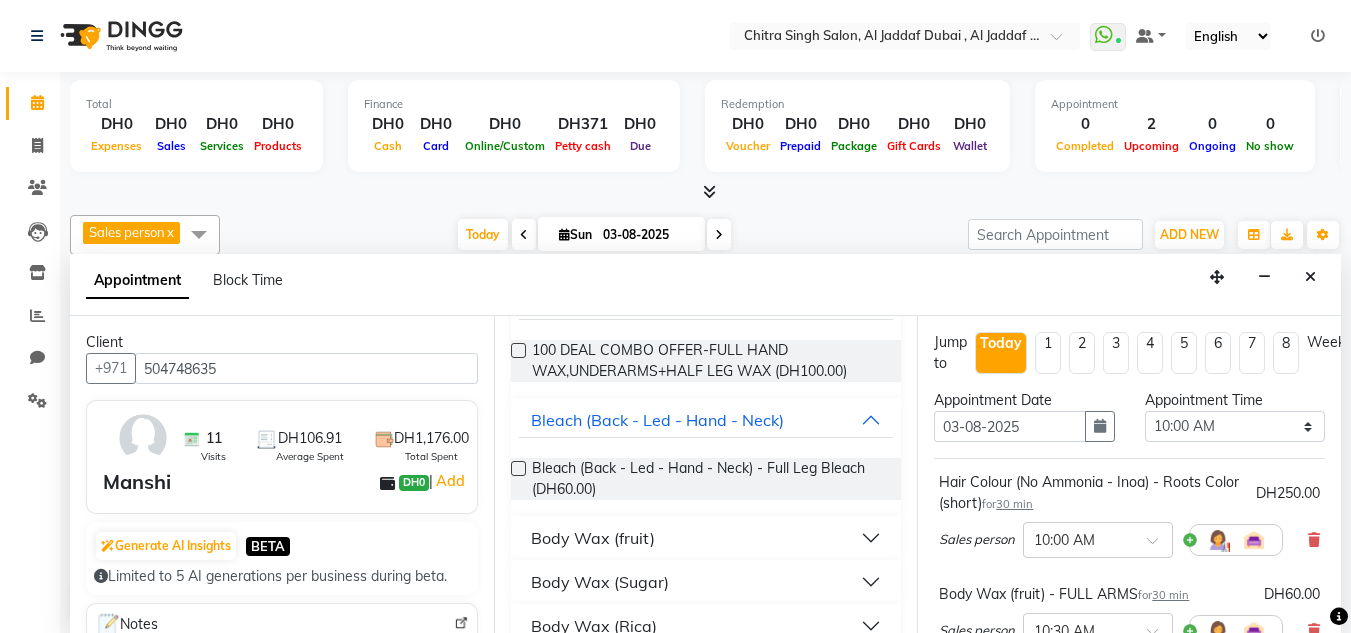 scroll, scrollTop: 189, scrollLeft: 0, axis: vertical 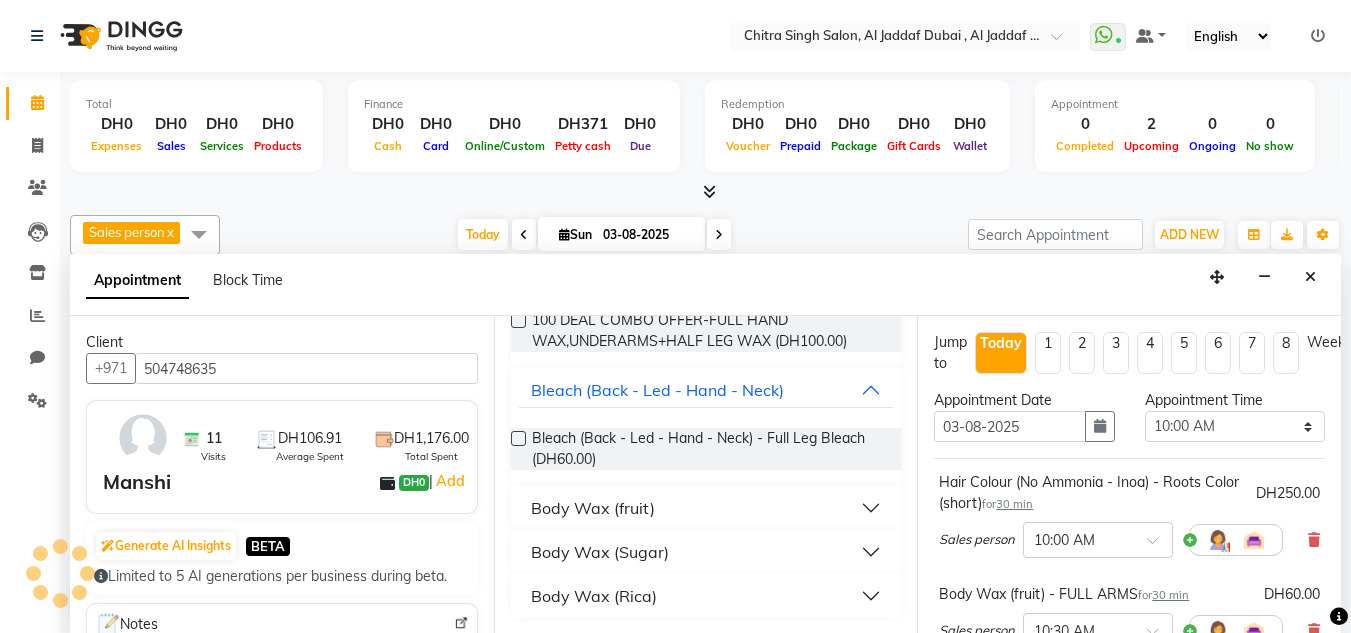 type on "FULL LEG" 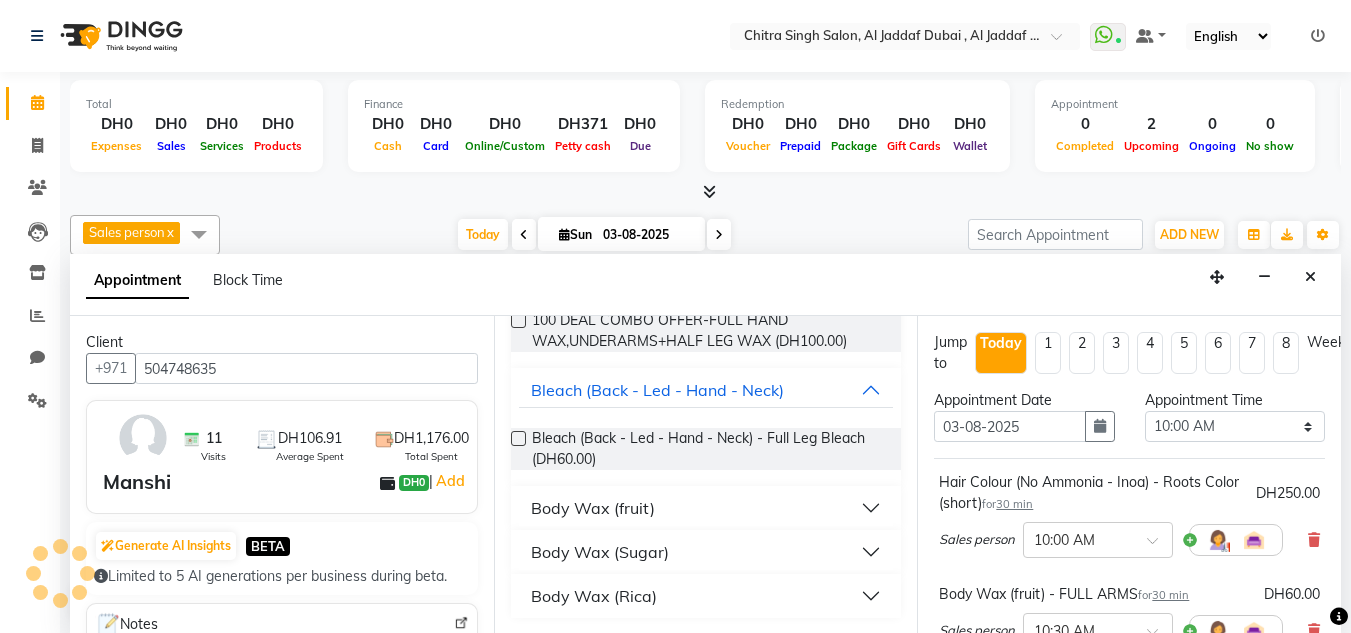 click on "Body Wax (fruit)" at bounding box center (706, 508) 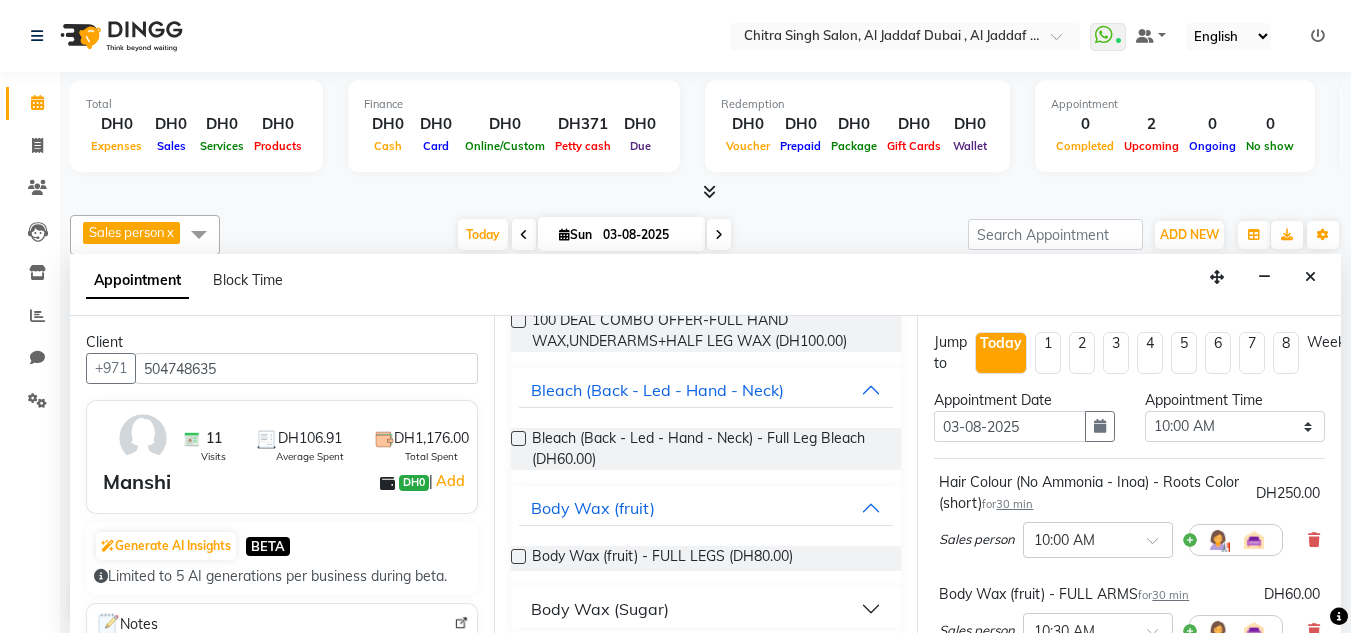 click on "Body Wax (fruit) - FULL LEGS (DH80.00)" at bounding box center (706, 558) 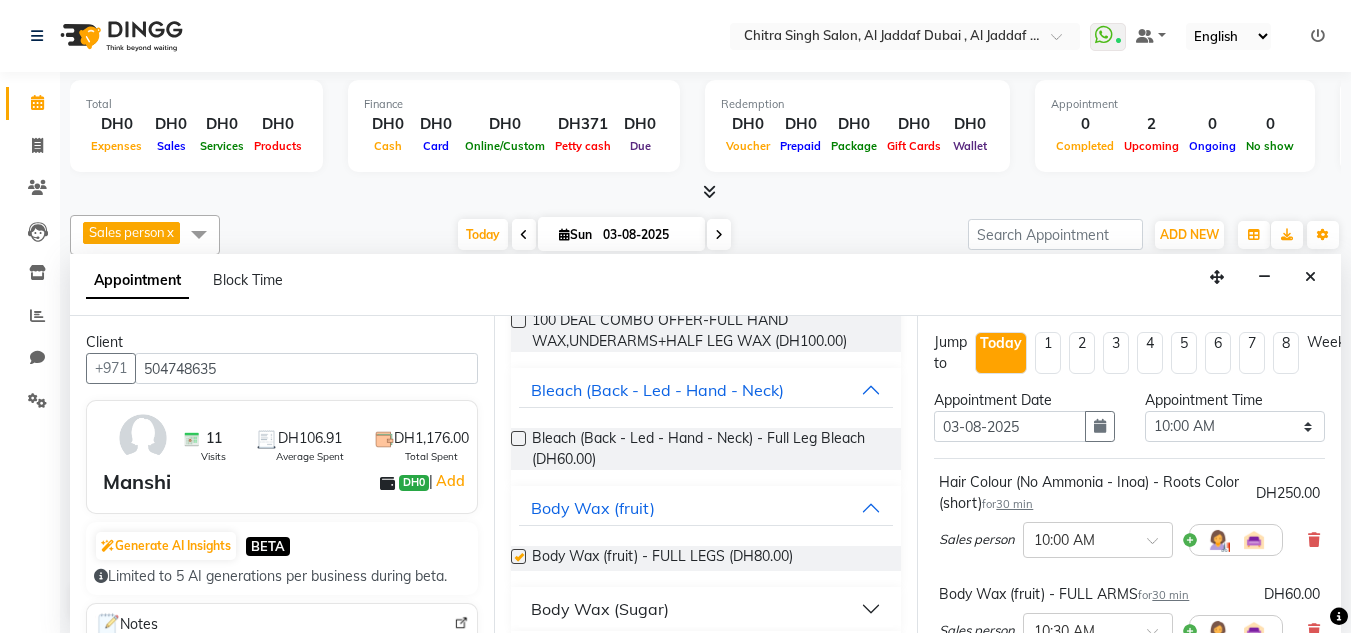checkbox on "false" 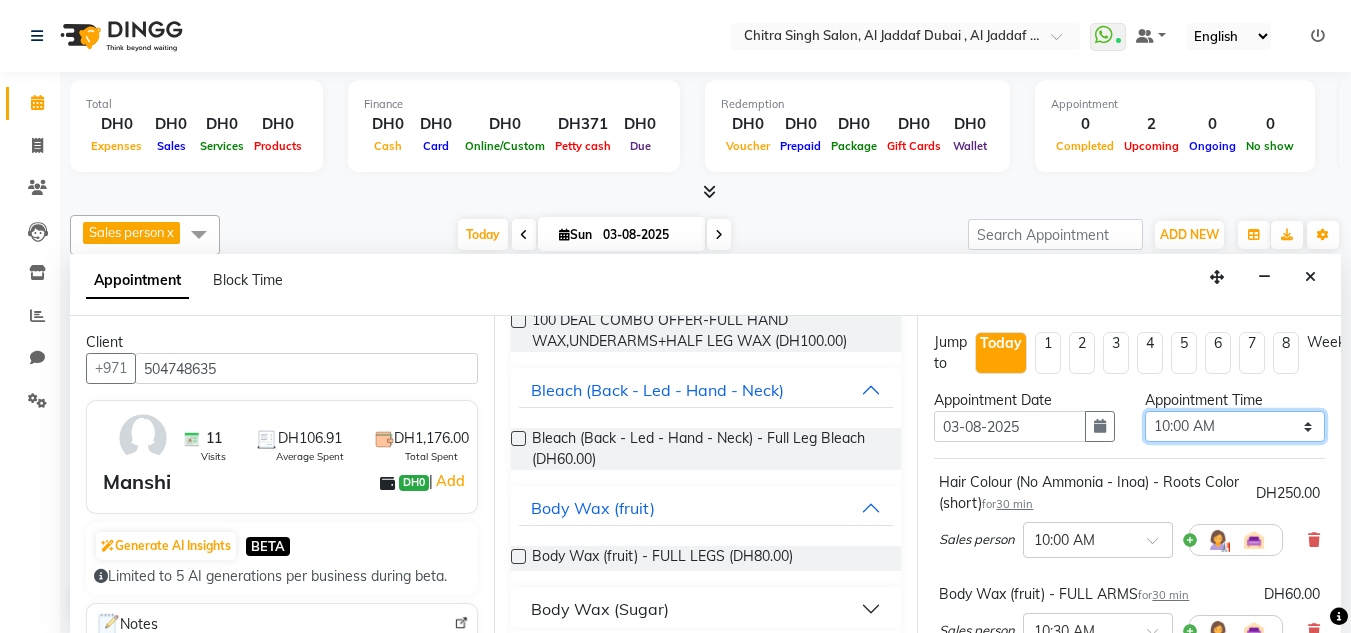 click on "Select 10:00 AM 10:15 AM 10:30 AM 10:45 AM 11:00 AM 11:15 AM 11:30 AM 11:45 AM 12:00 PM 12:15 PM 12:30 PM 12:45 PM 01:00 PM 01:15 PM 01:30 PM 01:45 PM 02:00 PM 02:15 PM 02:30 PM 02:45 PM 03:00 PM 03:15 PM 03:30 PM 03:45 PM 04:00 PM 04:15 PM 04:30 PM 04:45 PM 05:00 PM 05:15 PM 05:30 PM 05:45 PM 06:00 PM 06:15 PM 06:30 PM 06:45 PM 07:00 PM 07:15 PM 07:30 PM 07:45 PM 08:00 PM 08:15 PM 08:30 PM 08:45 PM 09:00 PM 09:15 PM 09:30 PM 09:45 PM 10:00 PM" at bounding box center [1235, 426] 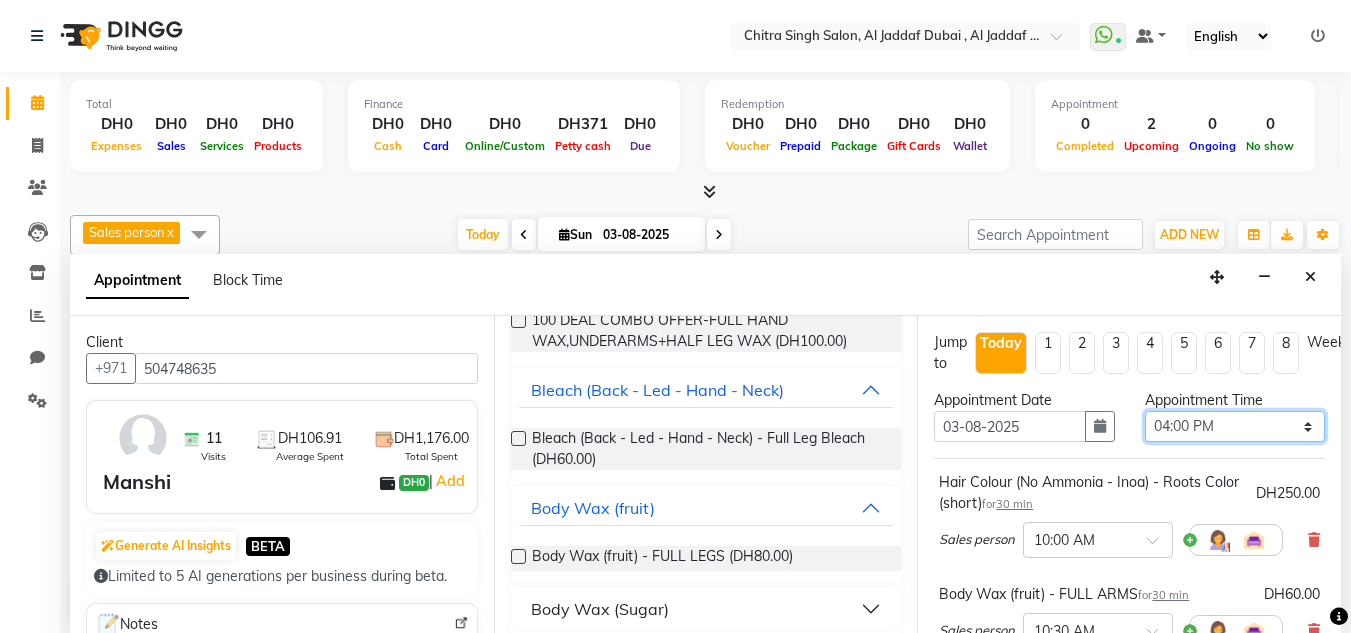 click on "Select 10:00 AM 10:15 AM 10:30 AM 10:45 AM 11:00 AM 11:15 AM 11:30 AM 11:45 AM 12:00 PM 12:15 PM 12:30 PM 12:45 PM 01:00 PM 01:15 PM 01:30 PM 01:45 PM 02:00 PM 02:15 PM 02:30 PM 02:45 PM 03:00 PM 03:15 PM 03:30 PM 03:45 PM 04:00 PM 04:15 PM 04:30 PM 04:45 PM 05:00 PM 05:15 PM 05:30 PM 05:45 PM 06:00 PM 06:15 PM 06:30 PM 06:45 PM 07:00 PM 07:15 PM 07:30 PM 07:45 PM 08:00 PM 08:15 PM 08:30 PM 08:45 PM 09:00 PM 09:15 PM 09:30 PM 09:45 PM 10:00 PM" at bounding box center [1235, 426] 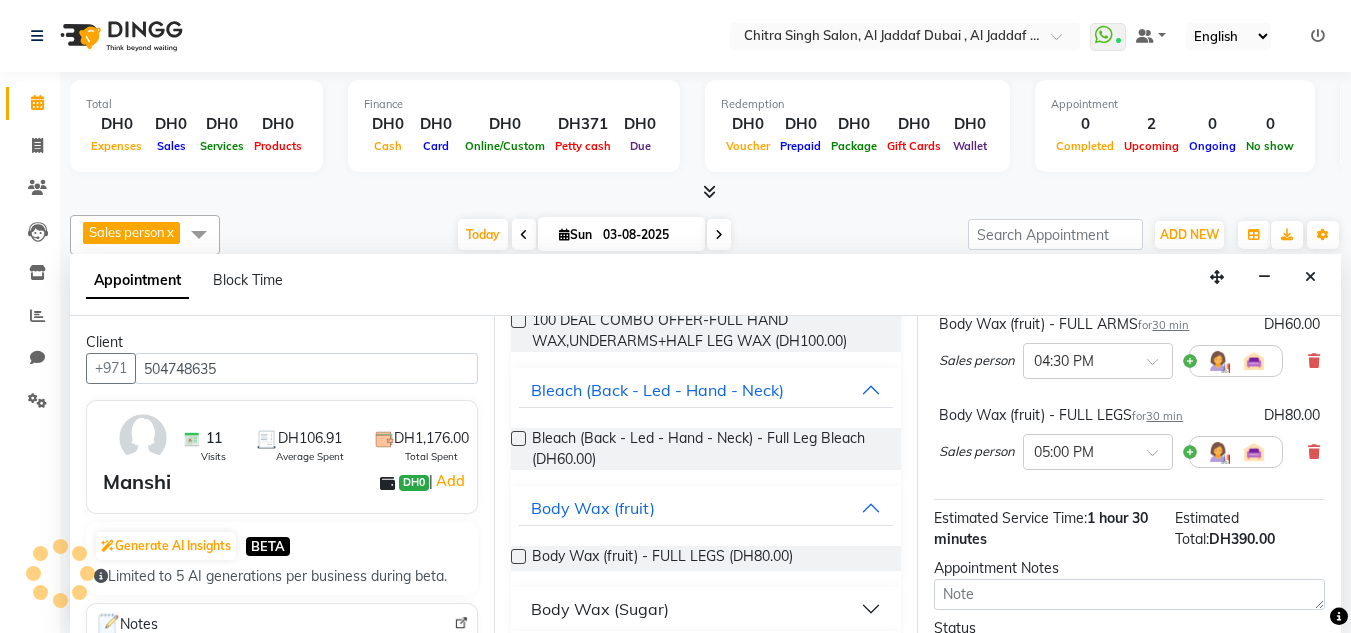 scroll, scrollTop: 447, scrollLeft: 0, axis: vertical 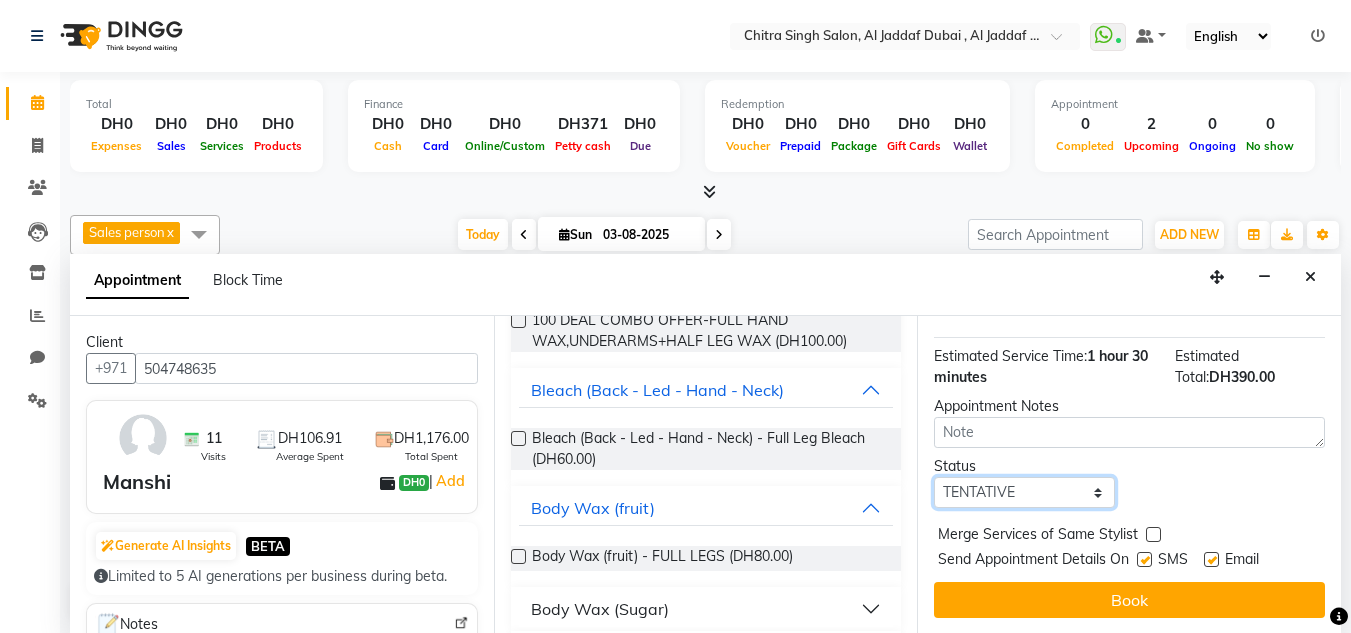 click on "Select TENTATIVE CONFIRM CHECK-IN UPCOMING" at bounding box center (1024, 492) 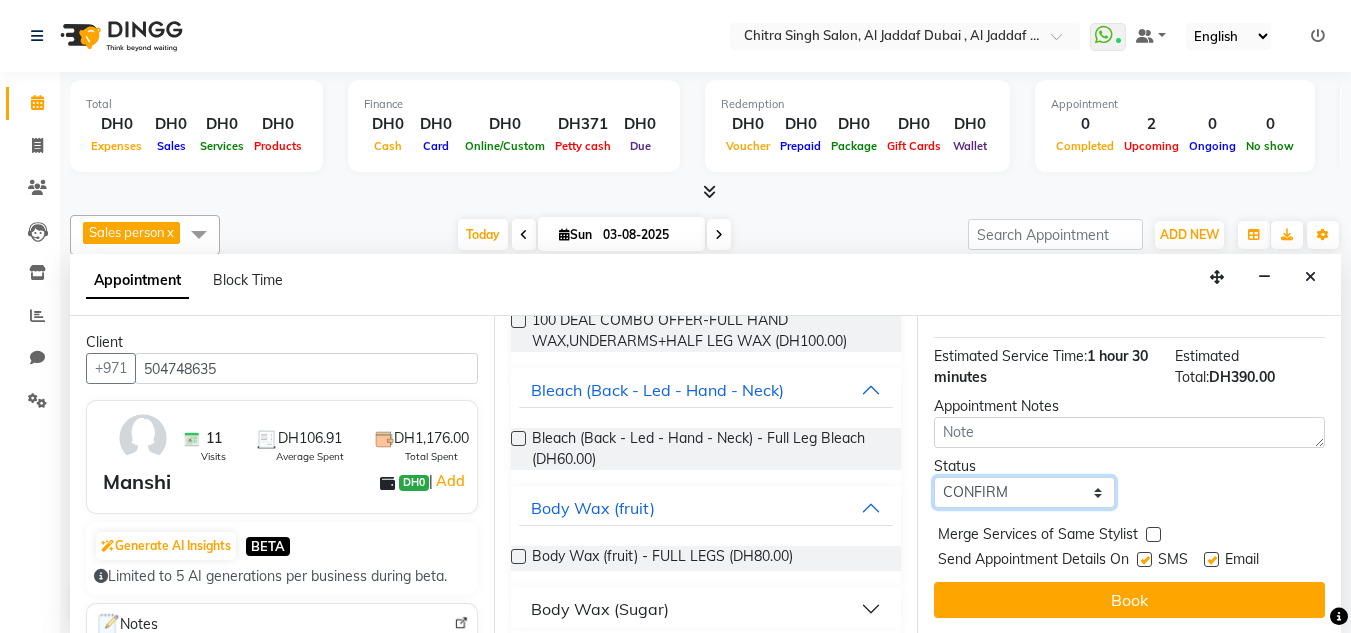 click on "Select TENTATIVE CONFIRM CHECK-IN UPCOMING" at bounding box center [1024, 492] 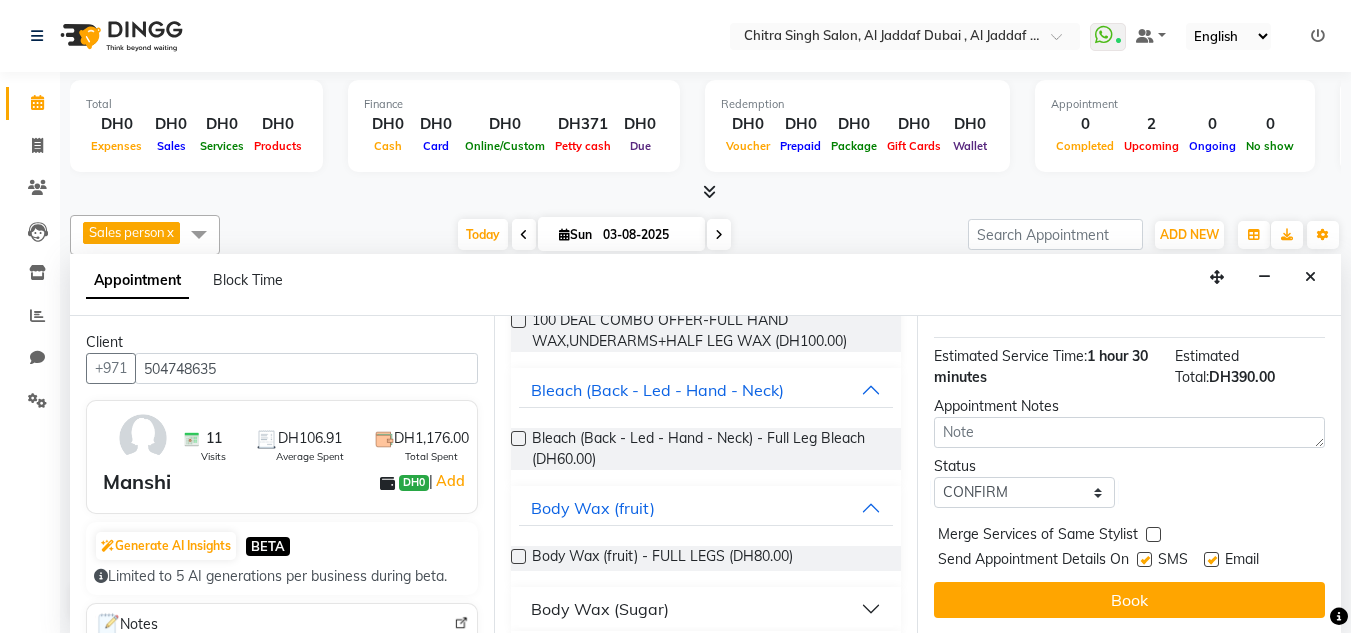 drag, startPoint x: 1097, startPoint y: 583, endPoint x: 1063, endPoint y: 578, distance: 34.36568 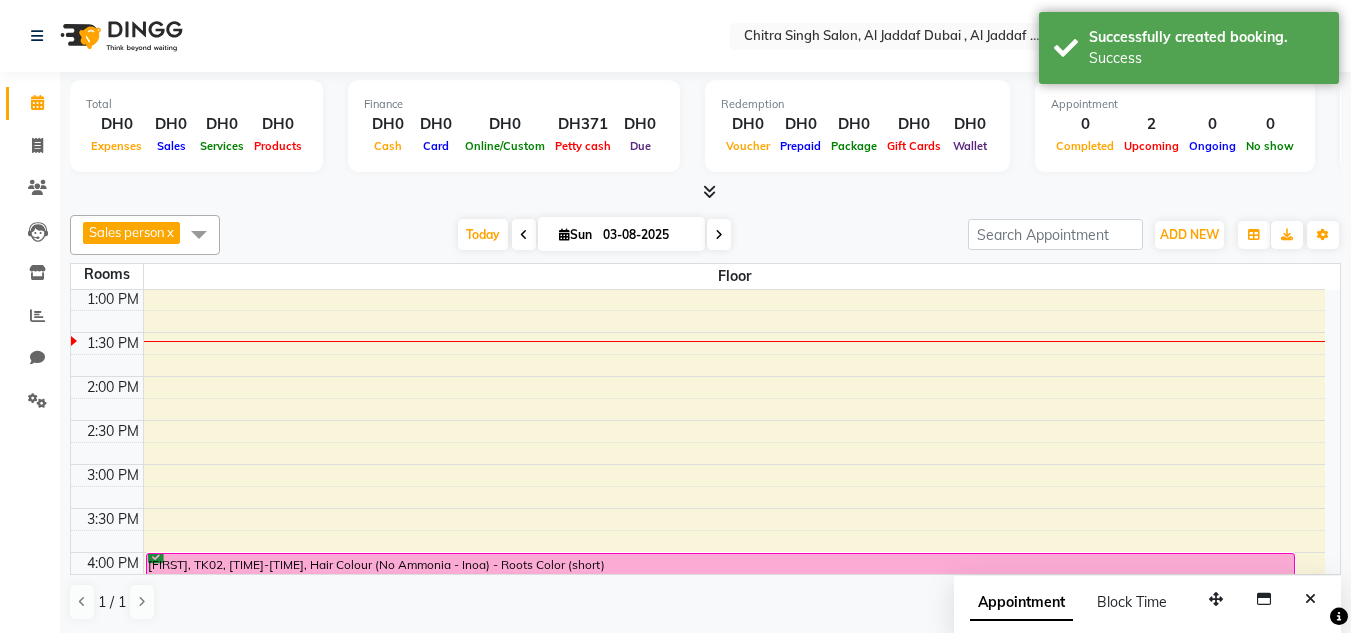 click on "Clients" 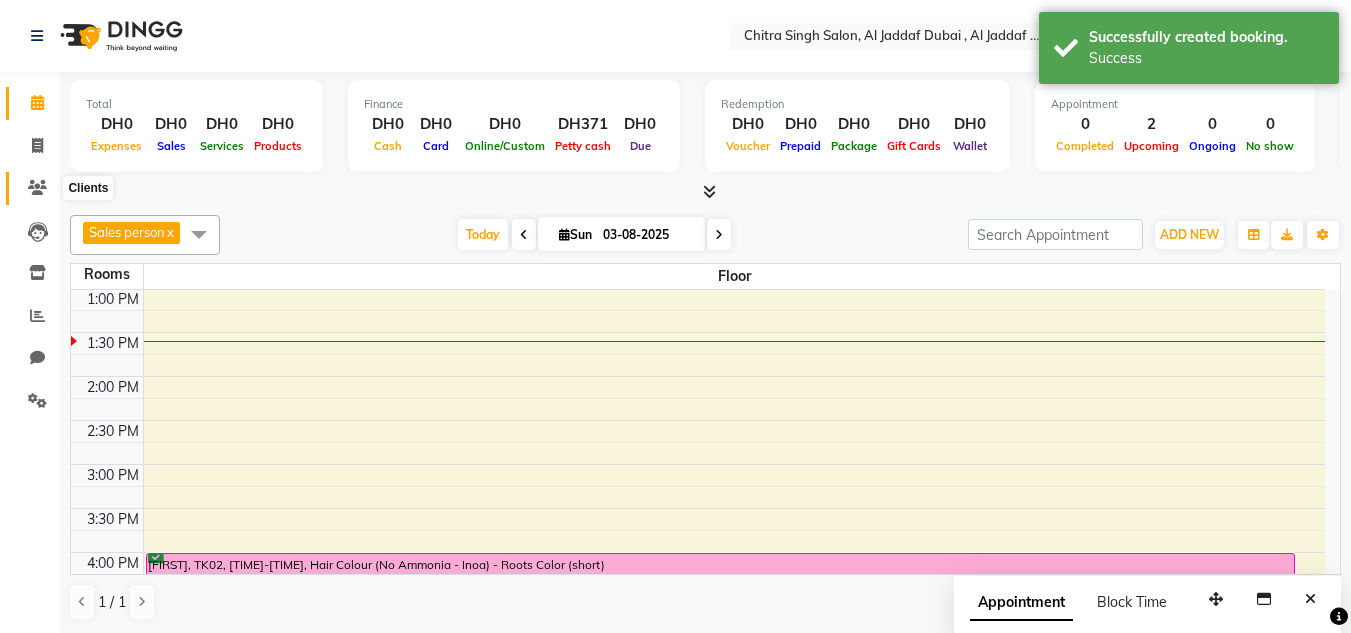 click 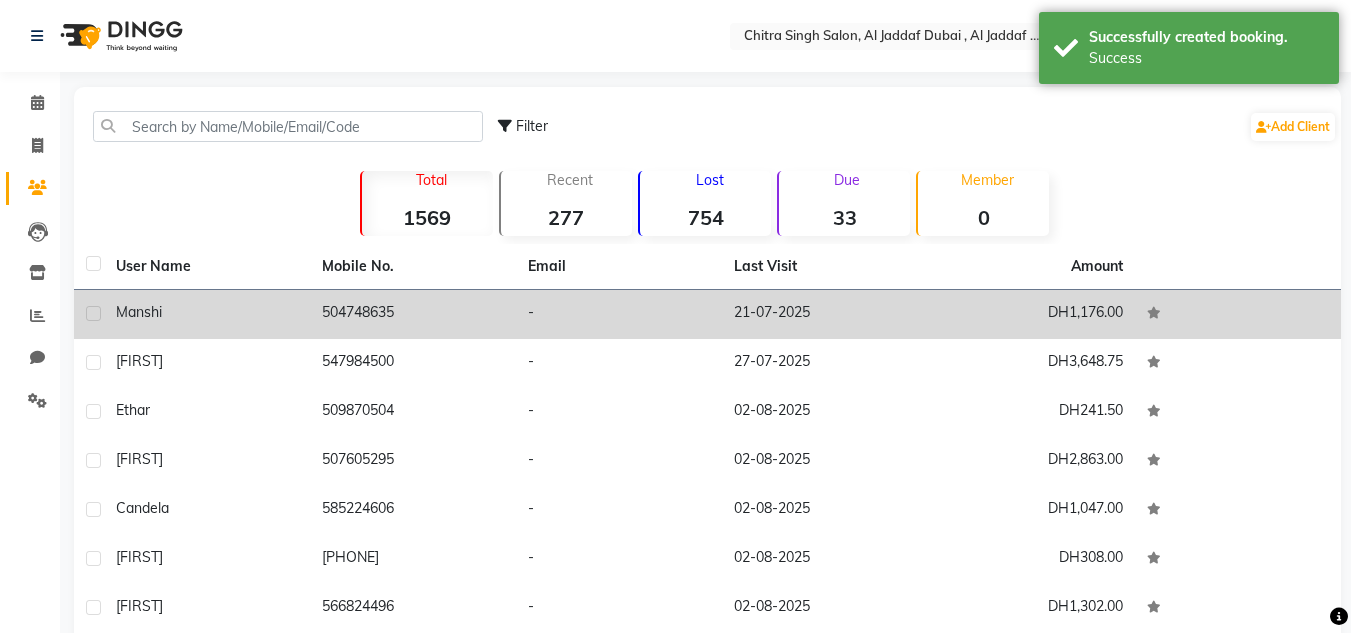 click on "Manshi" 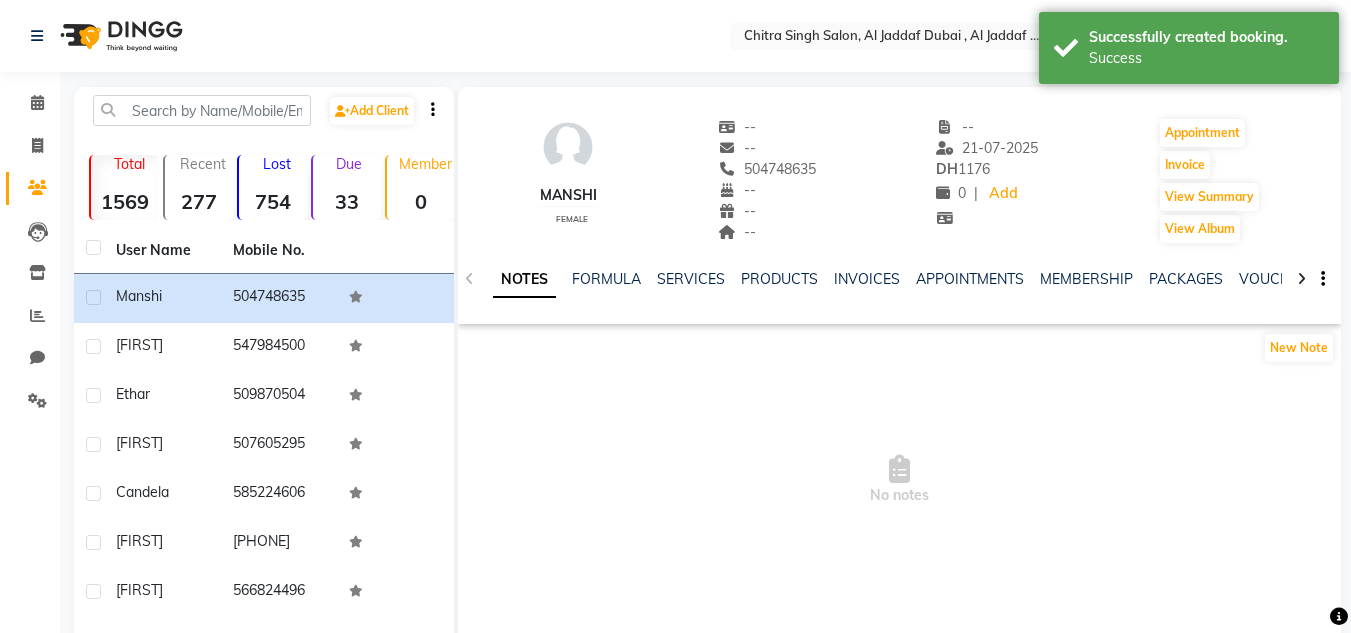 click on "VOUCHERS" 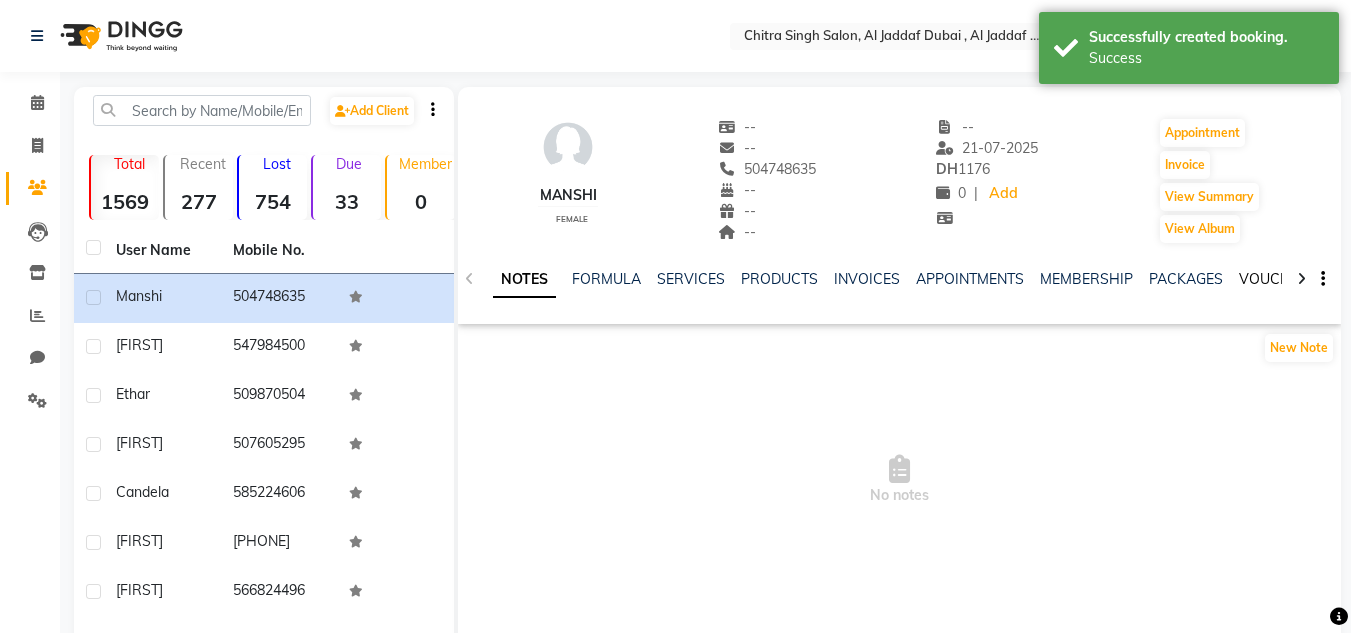 click on "VOUCHERS" 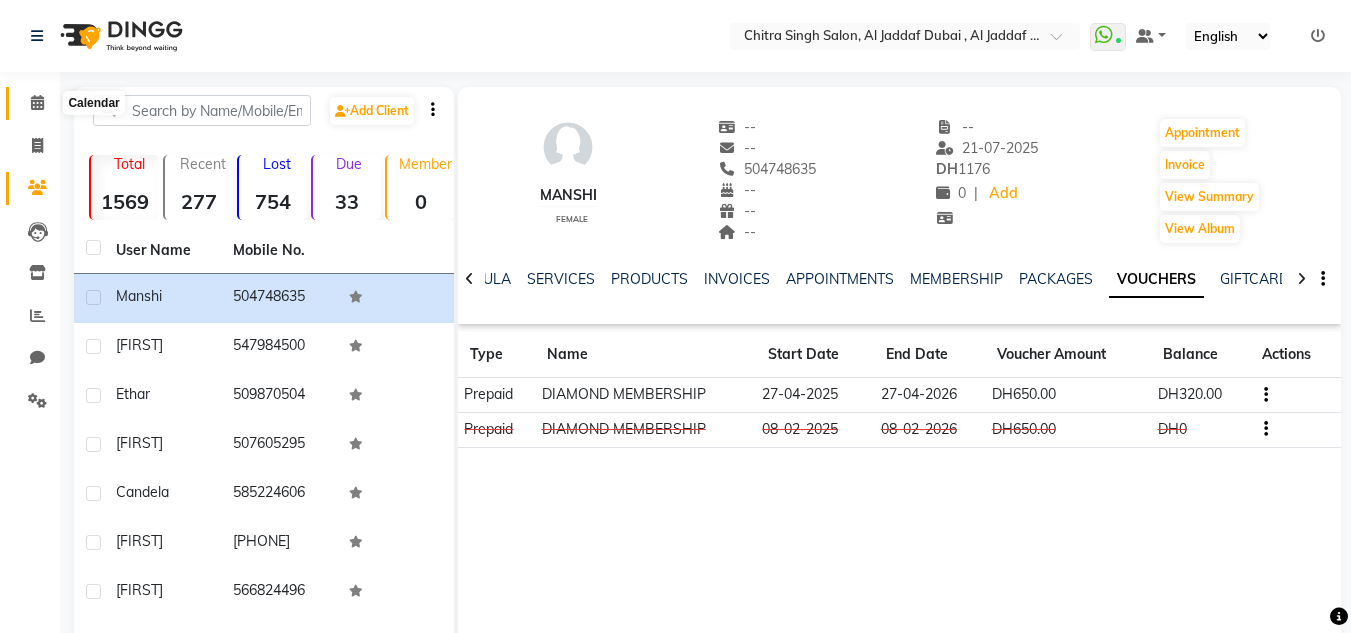 drag, startPoint x: 50, startPoint y: 105, endPoint x: 38, endPoint y: 103, distance: 12.165525 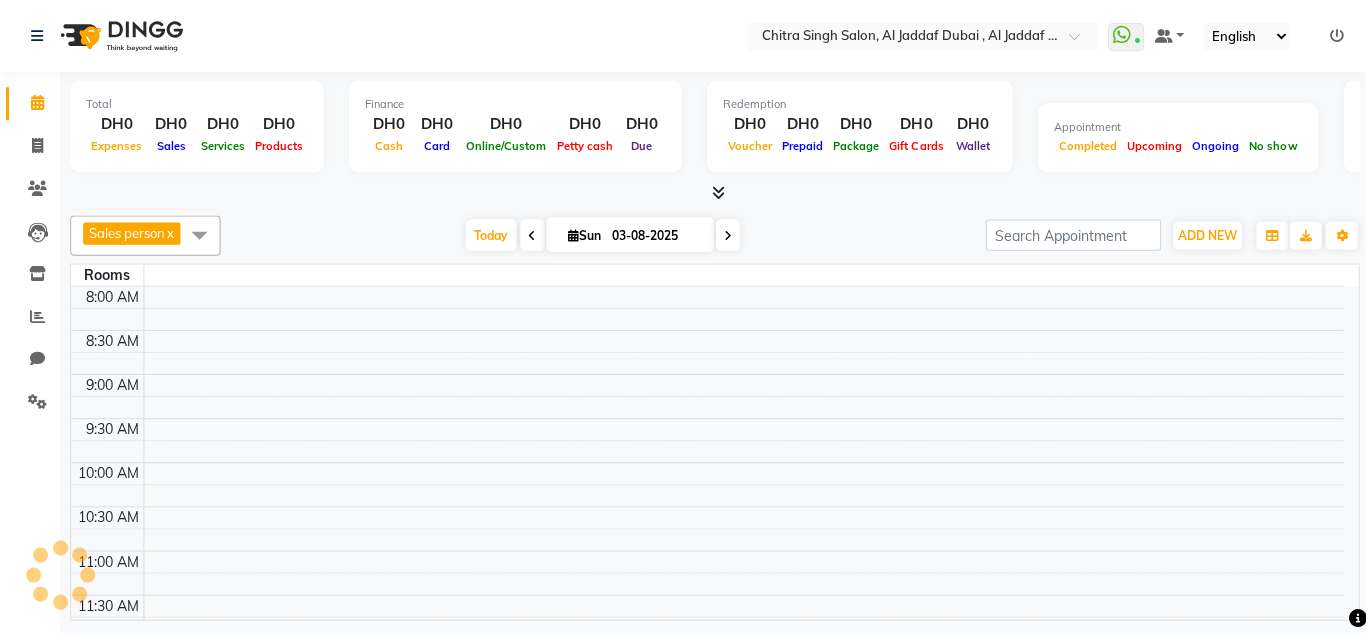 click 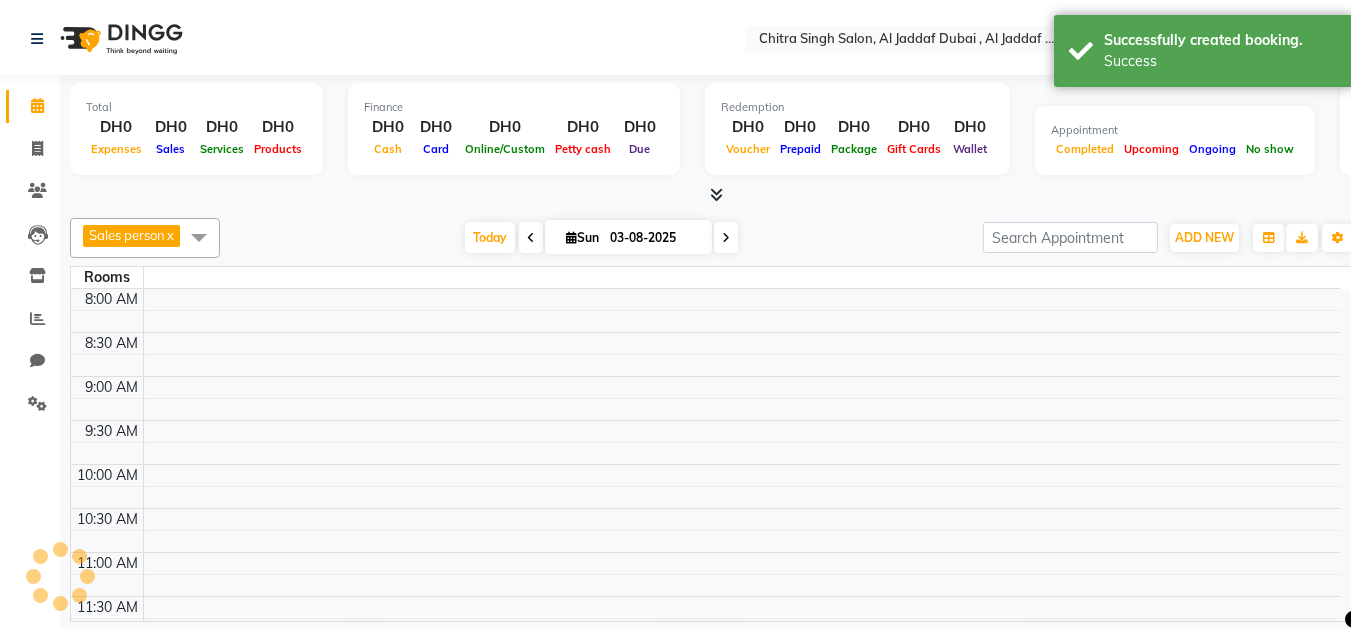 scroll, scrollTop: 353, scrollLeft: 0, axis: vertical 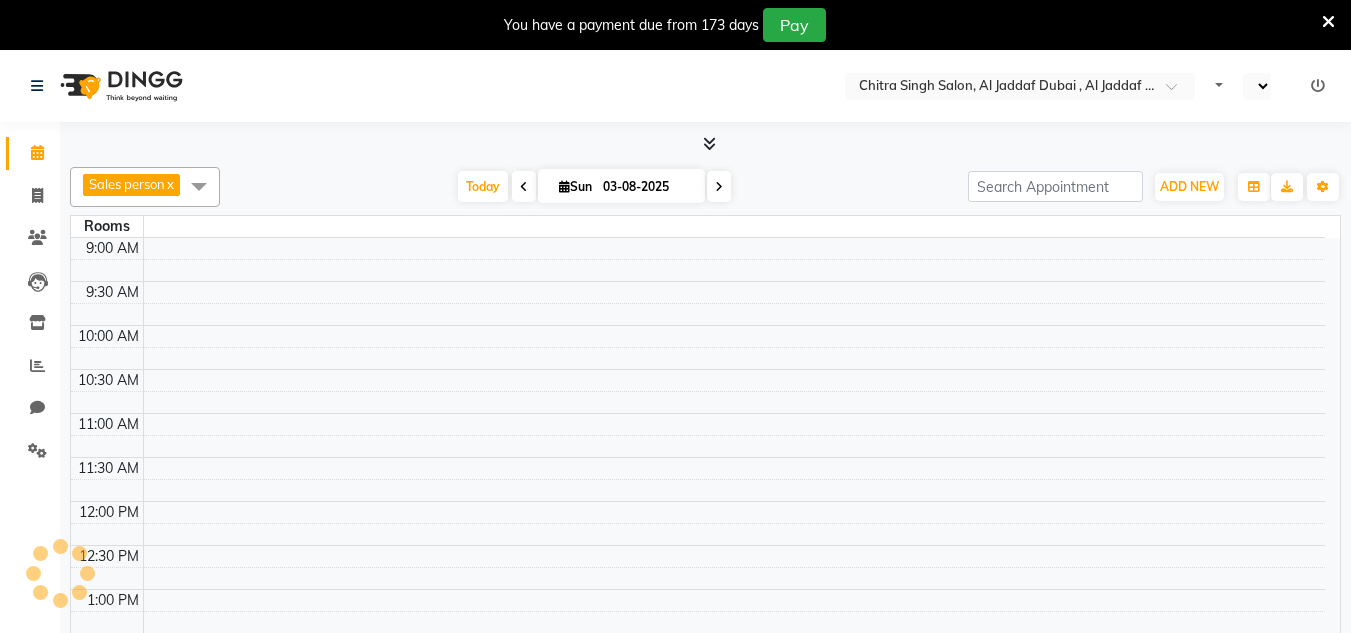 select on "en" 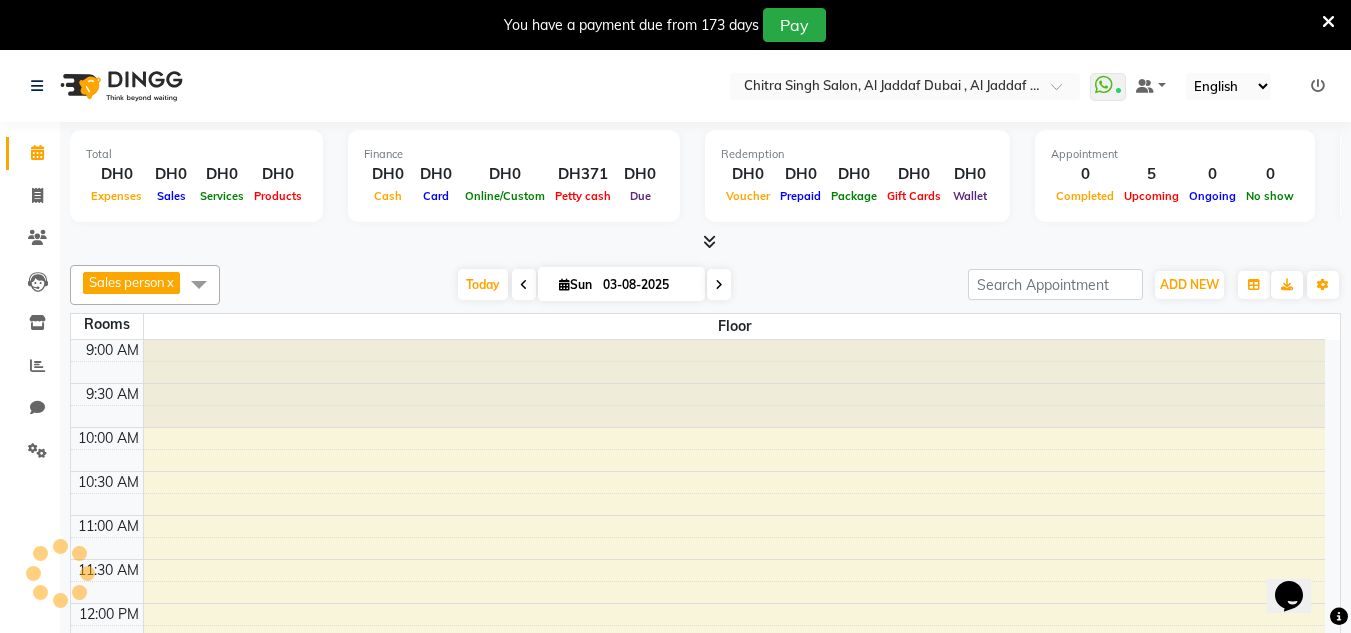 scroll, scrollTop: 0, scrollLeft: 0, axis: both 